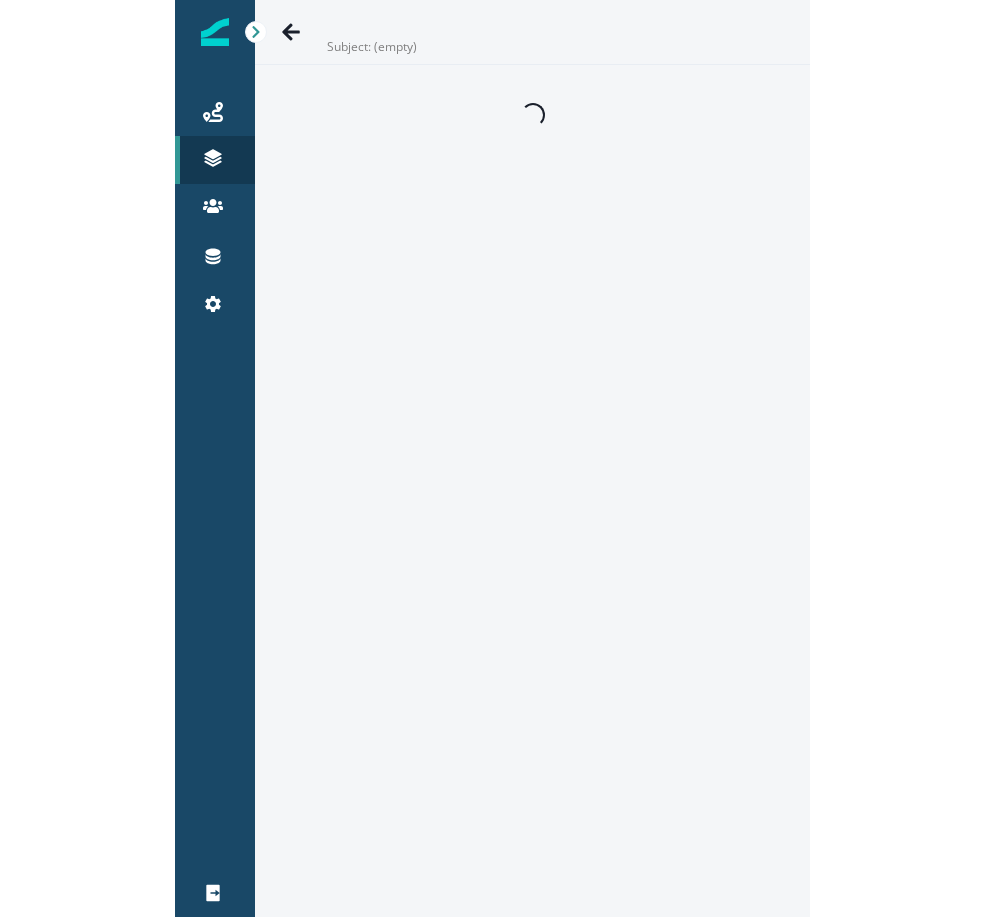 scroll, scrollTop: 0, scrollLeft: 0, axis: both 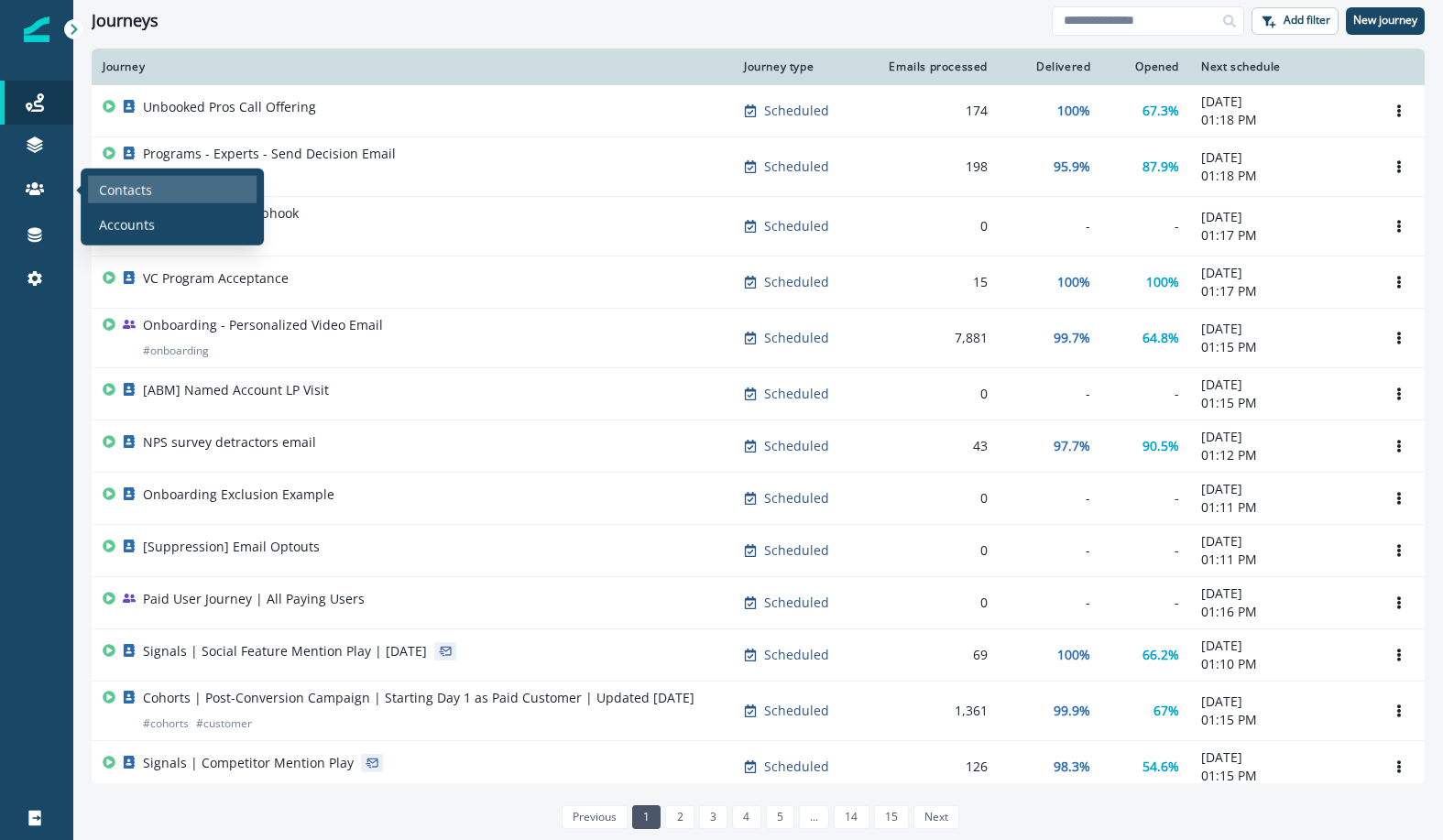 click on "Contacts" at bounding box center (126, 189) 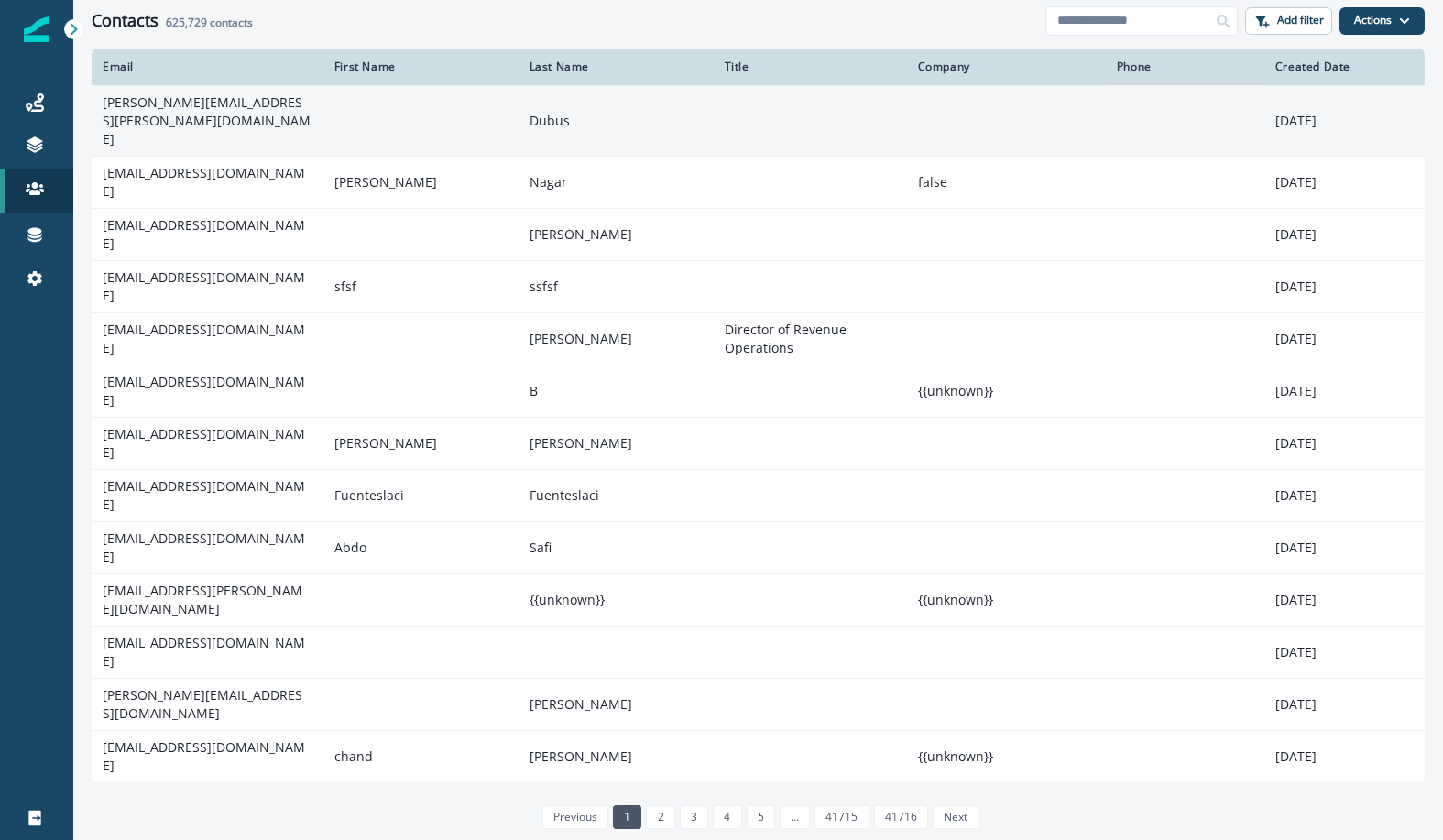 click on "mallory.dubus@varsitytutors.com" at bounding box center [207, 120] 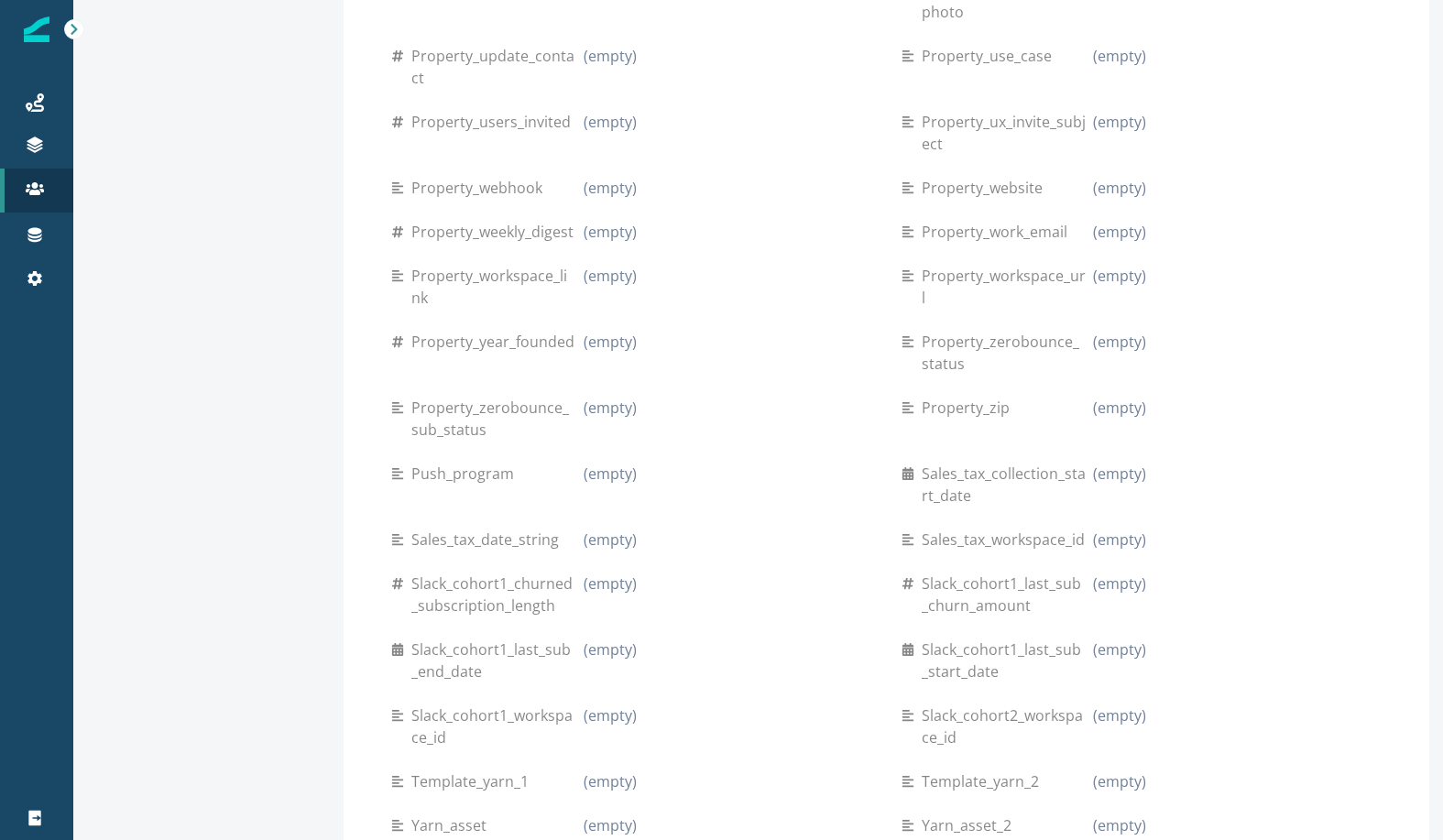 scroll, scrollTop: 14305, scrollLeft: 0, axis: vertical 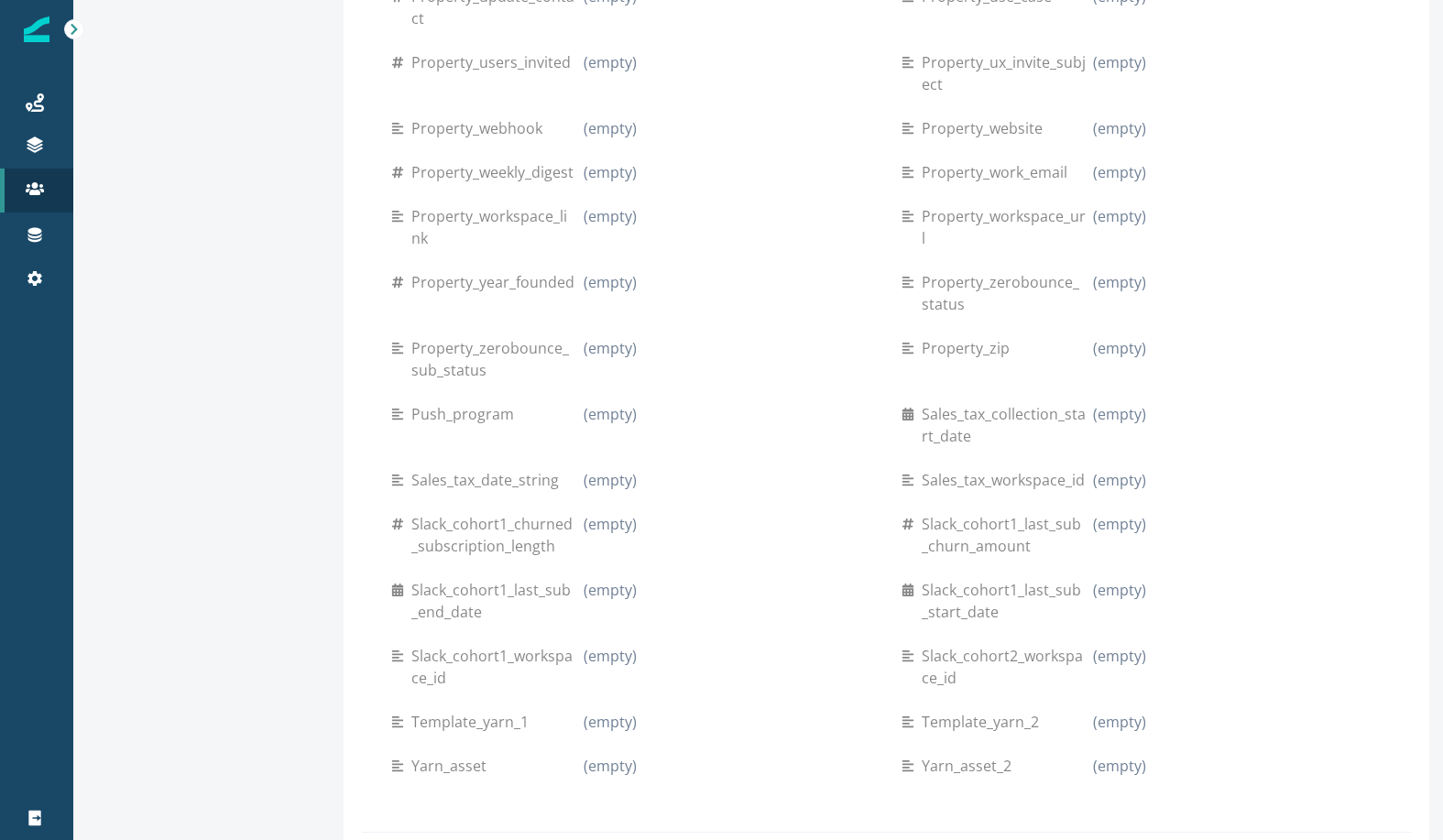 click on "Custom fields Actual Investment Amount (empty) Add payment instruction in comms (empty) Agency Partner (empty) Cohort Number (empty) Cohort Start Date (empty) Cohort Subsection (empty) Community Round - Blocked Country (empty) Community Round Applicant False Community Round Investor Image (empty) Content 1 False Content 2 False Content 3 False Content 4 False Content 5 False Create Program Approval Date (empty) Creator Program Application Status (empty) Creator Program Approval Date (empty) Creator Program Rejection Date (empty) Creator Rejection Reason (empty) Credits Spent Claygent Erorr (empty) Events Optin (empty) Exercise 1 False Exercise 2 False Exercise 3 False Exercise 4 False Exercise 5 False Expert Program Application Status (empty) Expert Program Approval Date (empty) Expert Program Rejection Date (empty) Expert Rejection Reason (empty) Final Allocation (empty) Final Project False First Activated Date (empty) First Month as Customer (empty) GS Meeting Link (empty) GTME Owner True (empty) (empty) 0" at bounding box center (886, -6432) 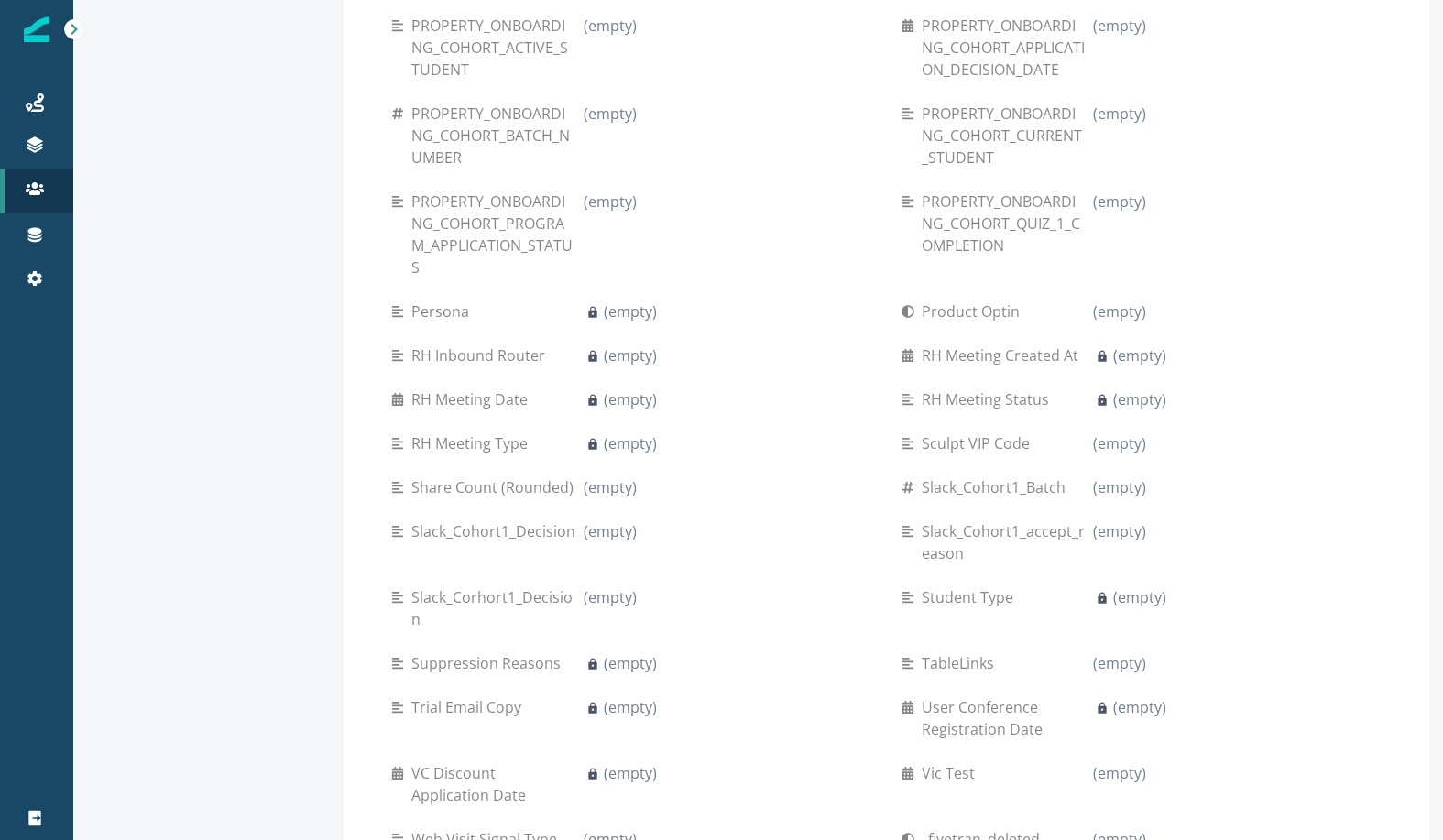 scroll, scrollTop: 3015, scrollLeft: 0, axis: vertical 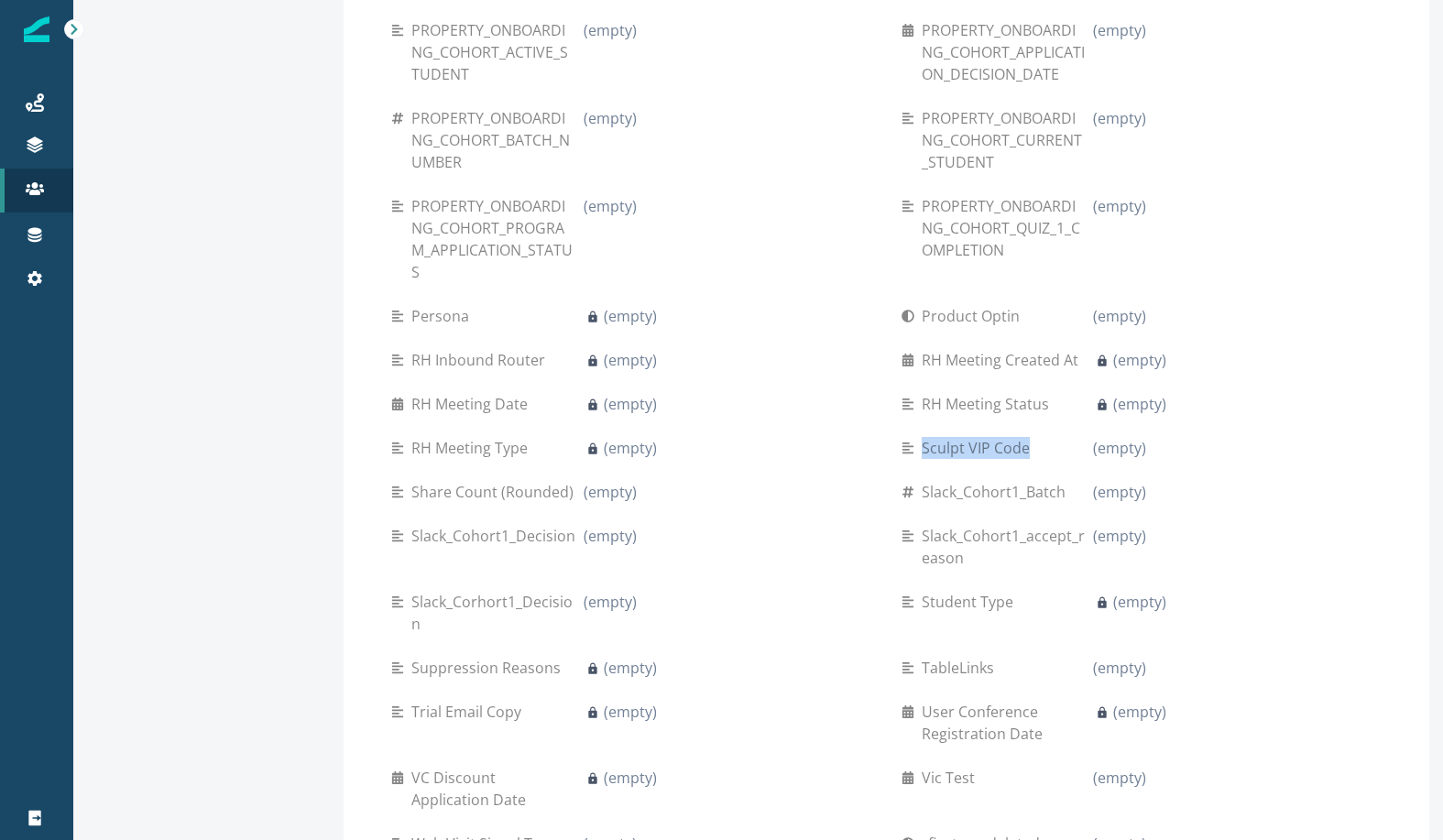 drag, startPoint x: 1025, startPoint y: 415, endPoint x: 918, endPoint y: 398, distance: 108.3421 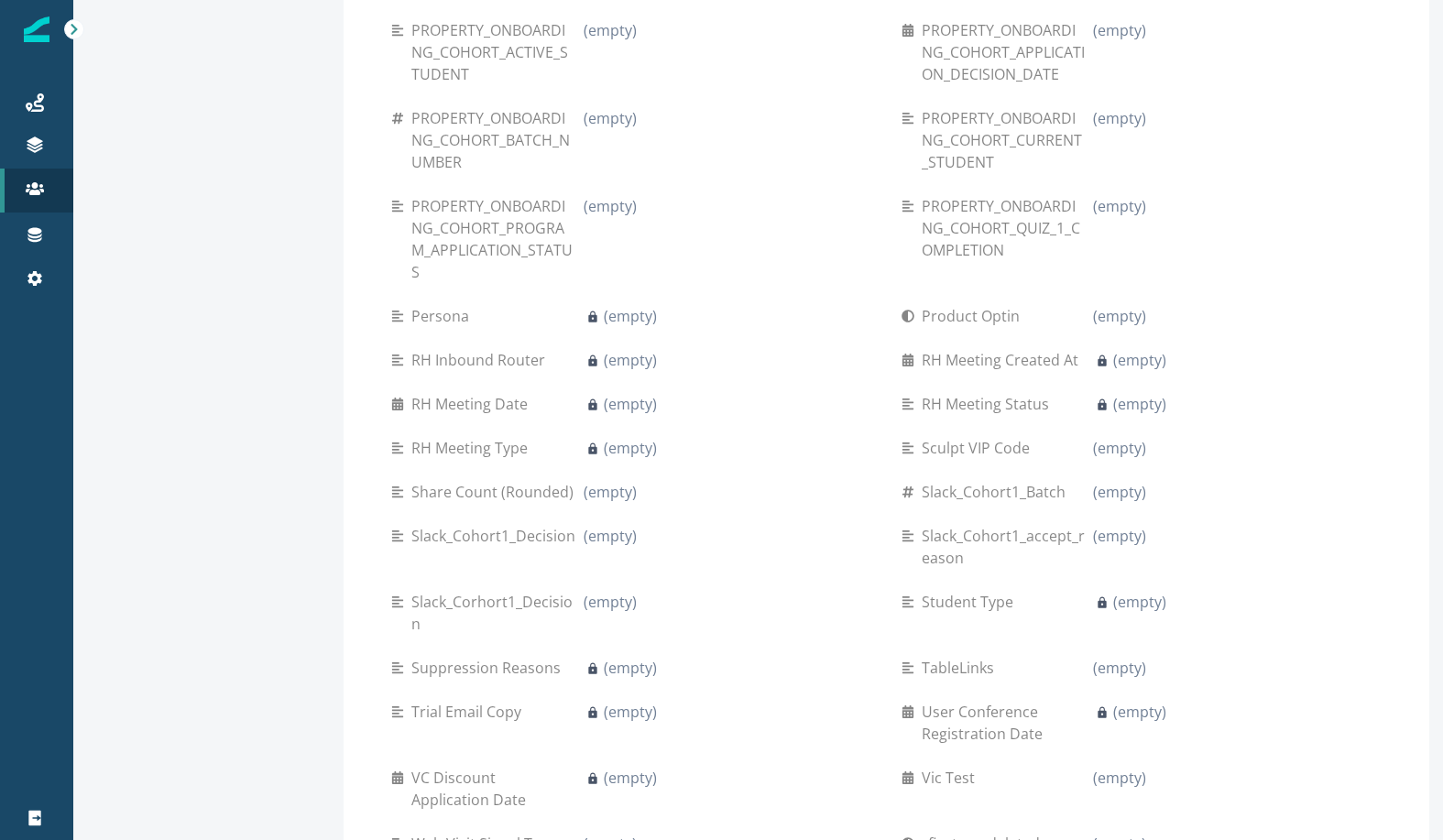 click on "Sculpt VIP code" at bounding box center (998, 448) 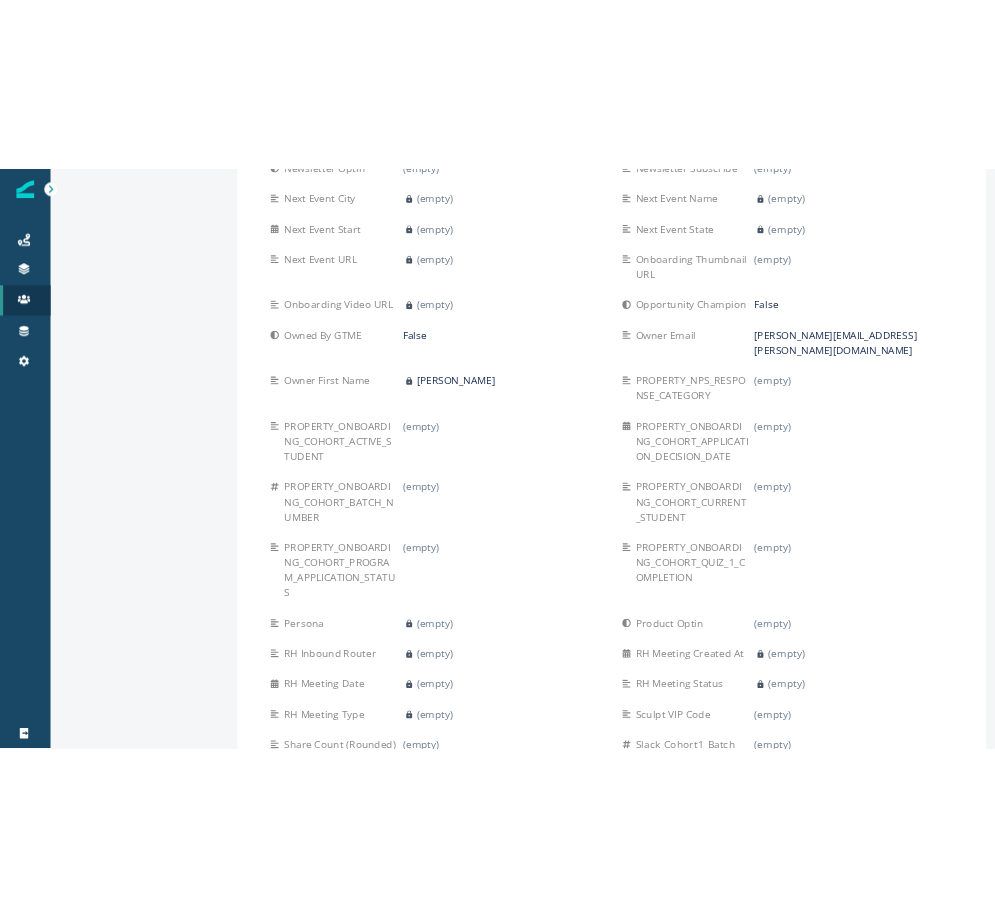 scroll, scrollTop: 2936, scrollLeft: 0, axis: vertical 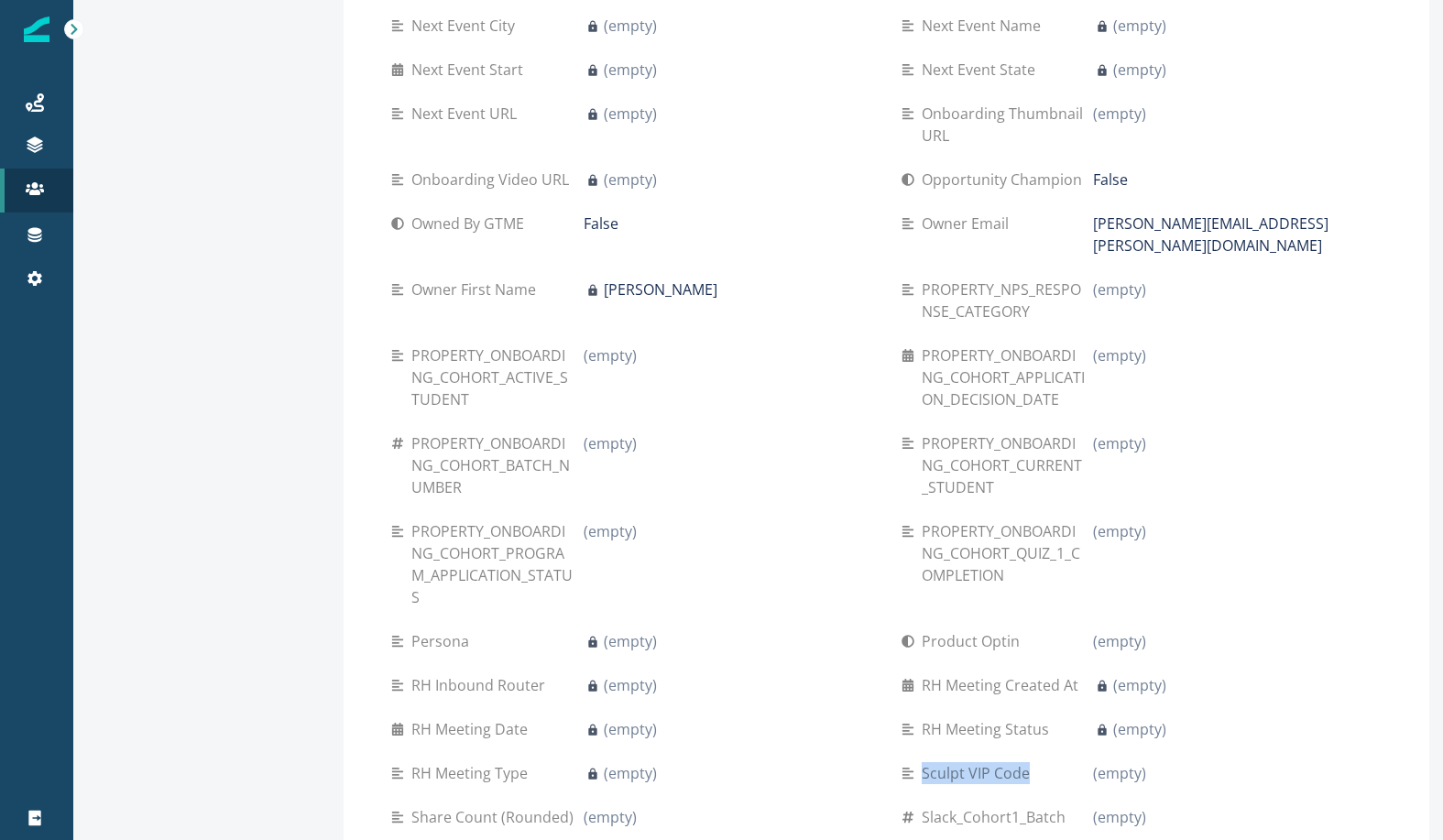 drag, startPoint x: 1025, startPoint y: 725, endPoint x: 884, endPoint y: 732, distance: 141.17365 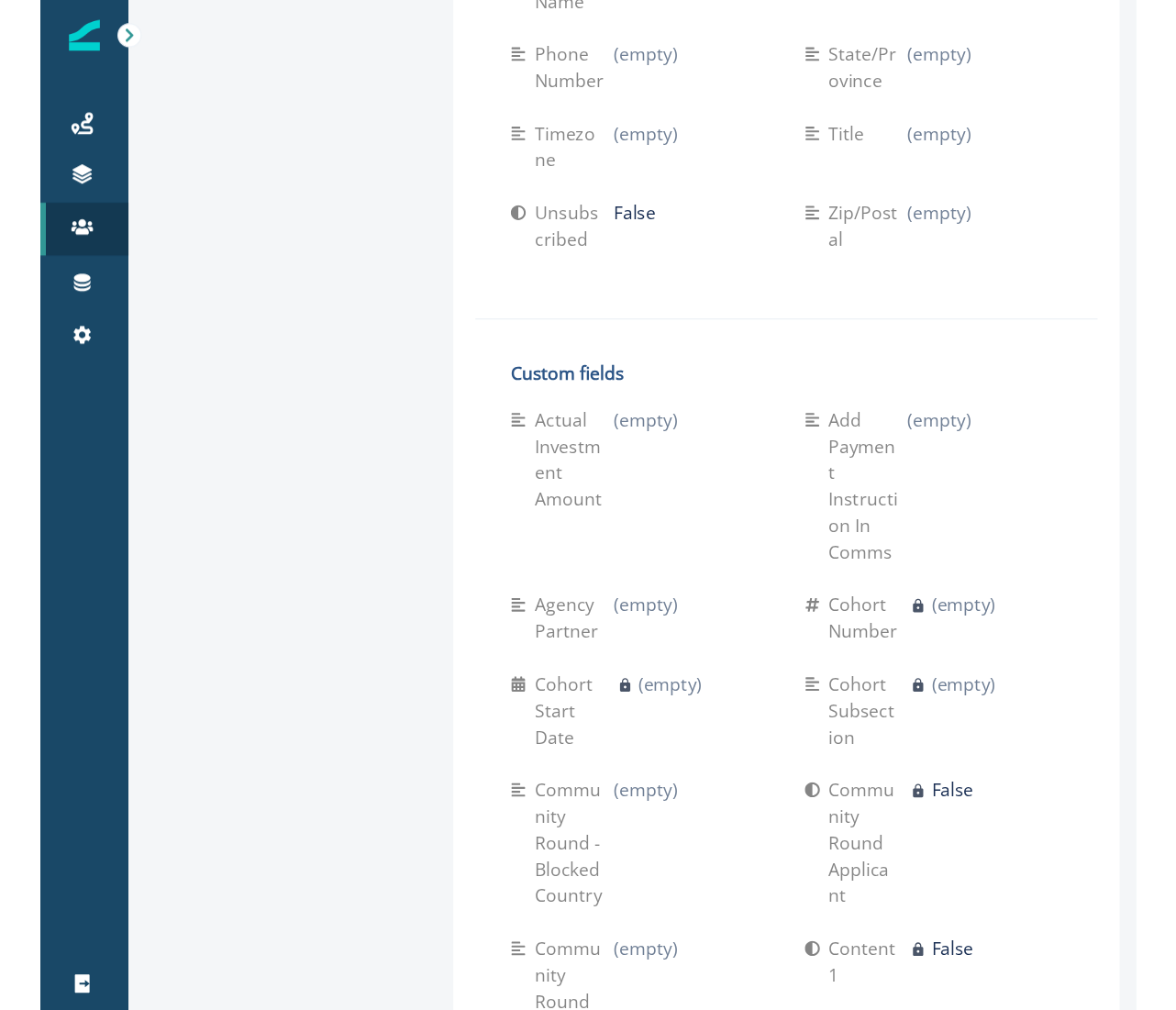 scroll, scrollTop: 0, scrollLeft: 0, axis: both 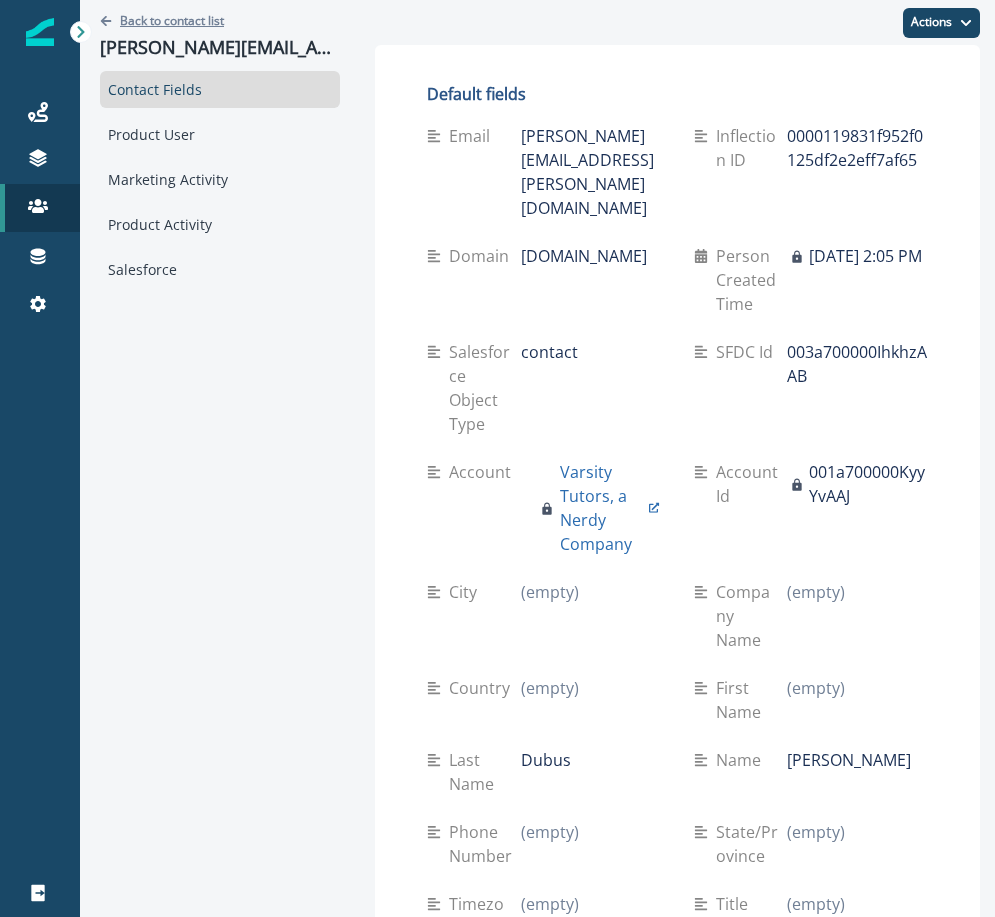 click on "Back to contact list" at bounding box center [172, 20] 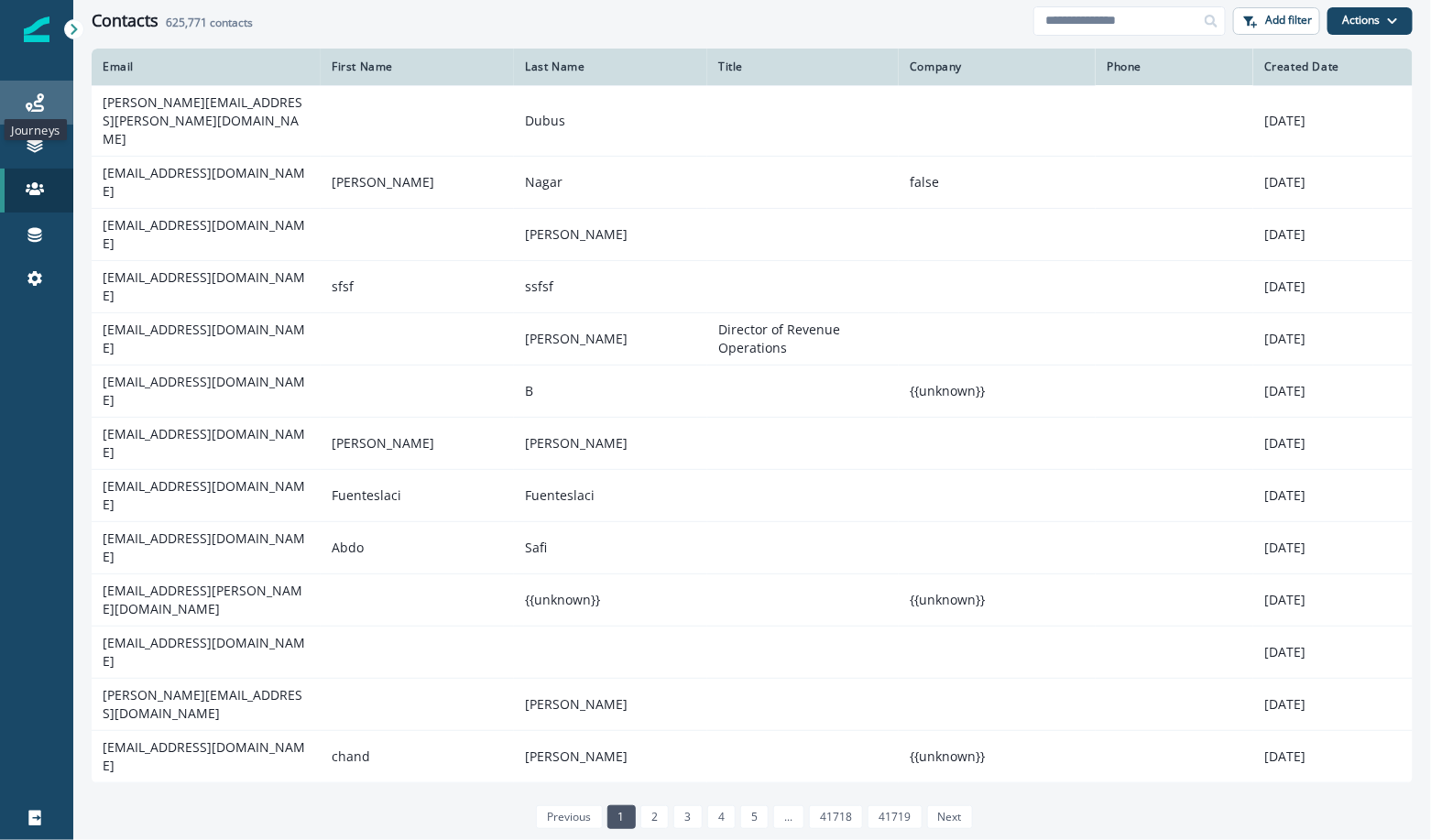 click 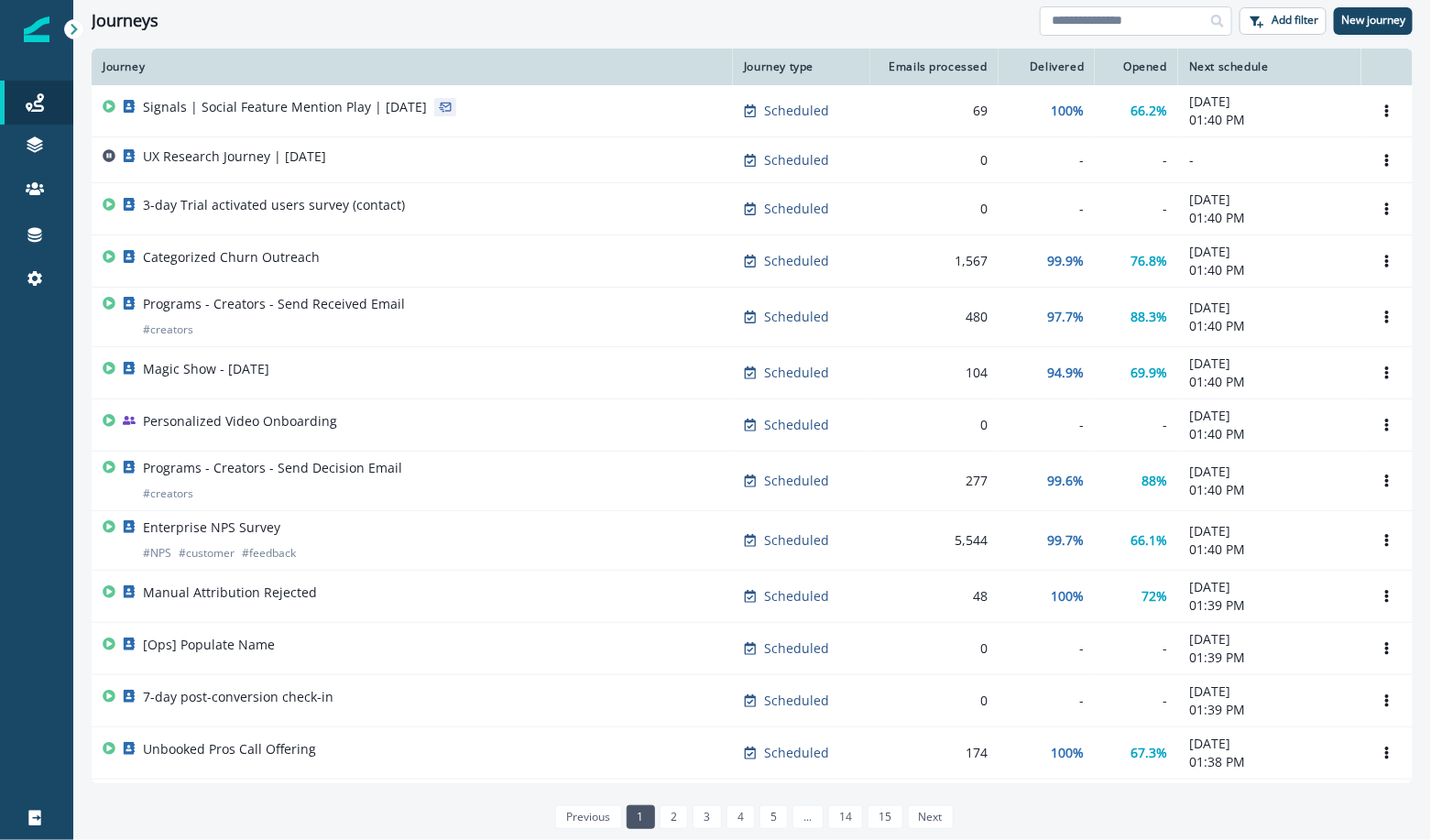 click at bounding box center [1136, 21] 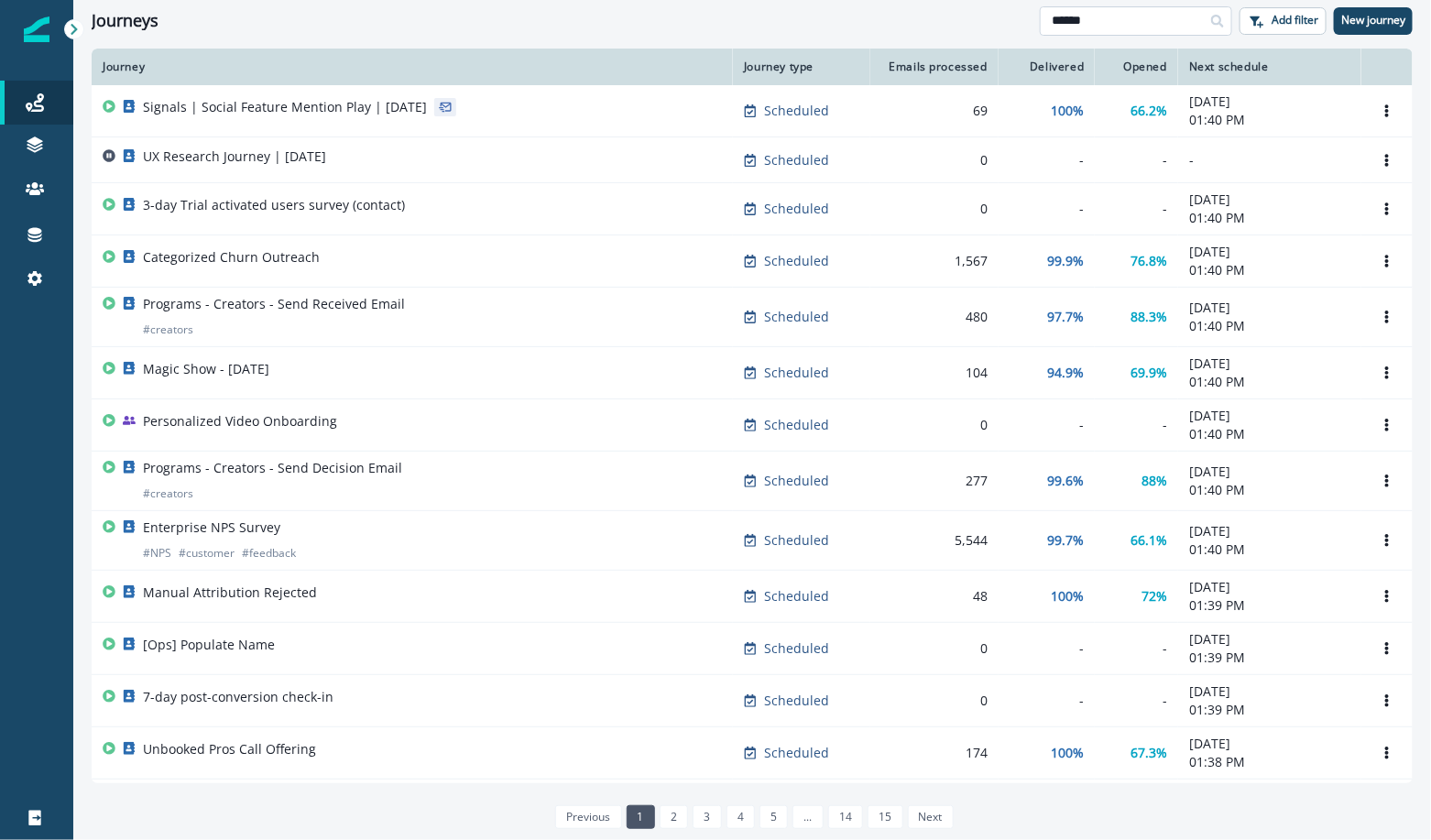 type on "******" 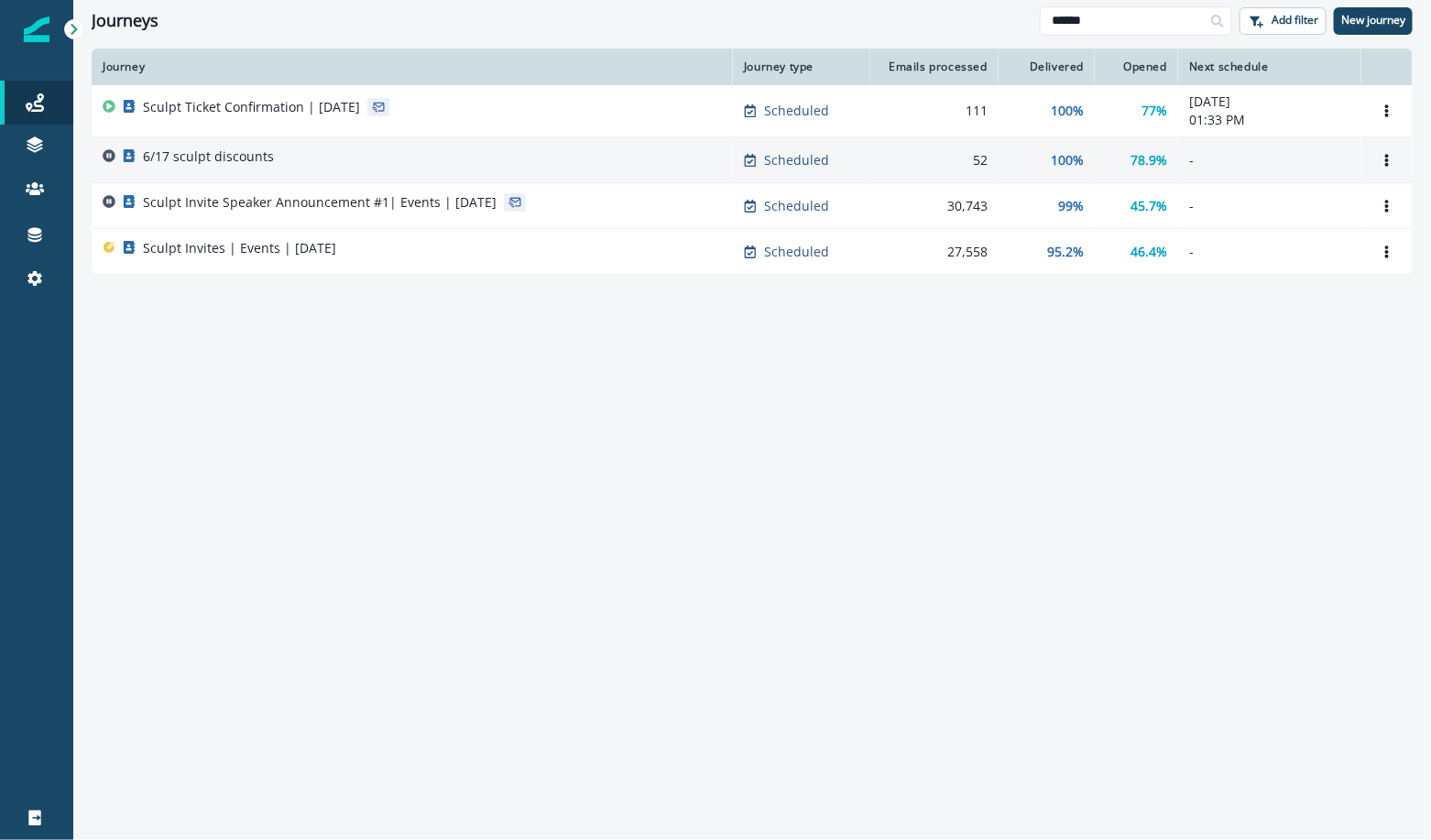 click on "6/17 sculpt discounts" at bounding box center [412, 160] 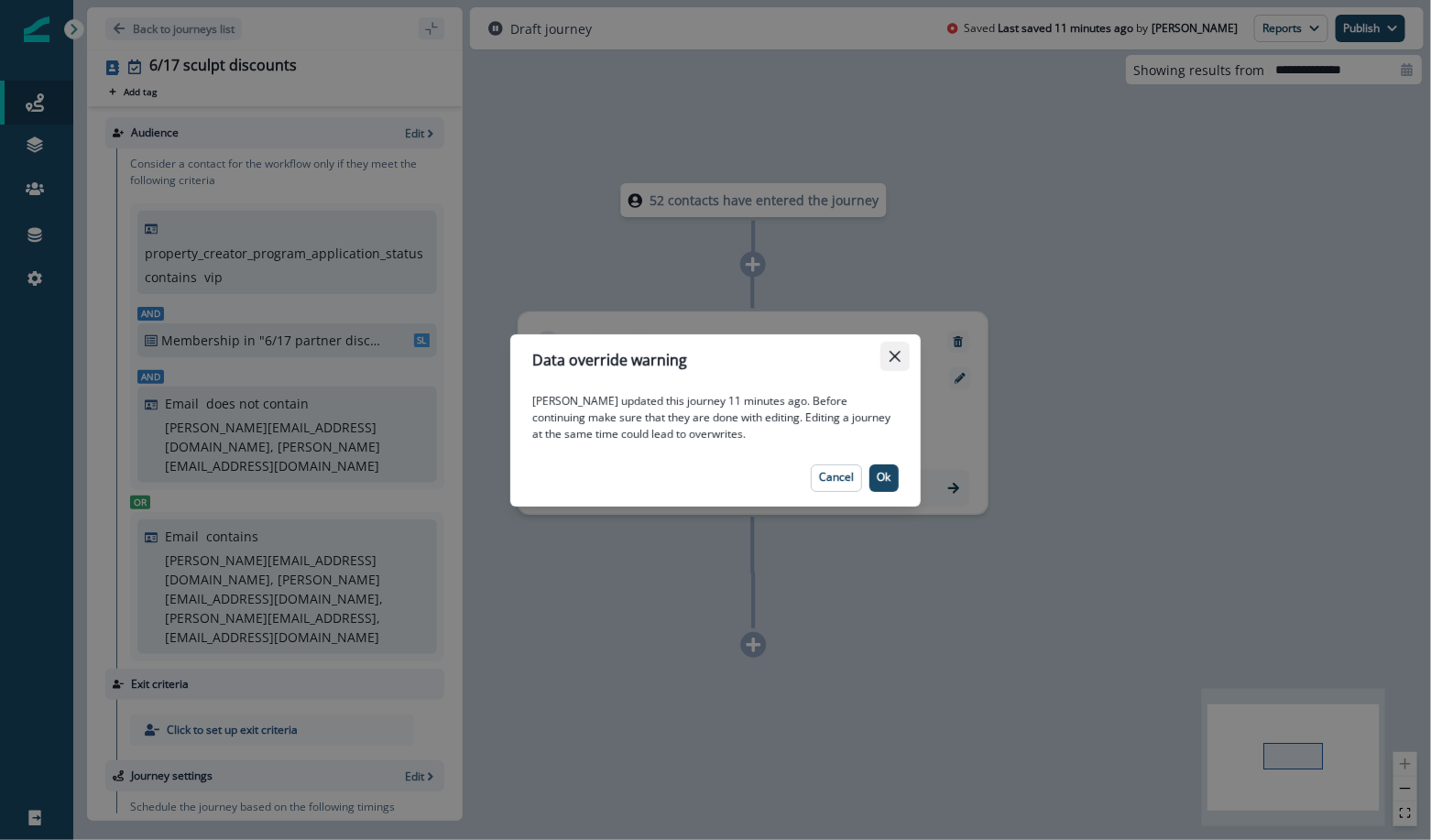 click 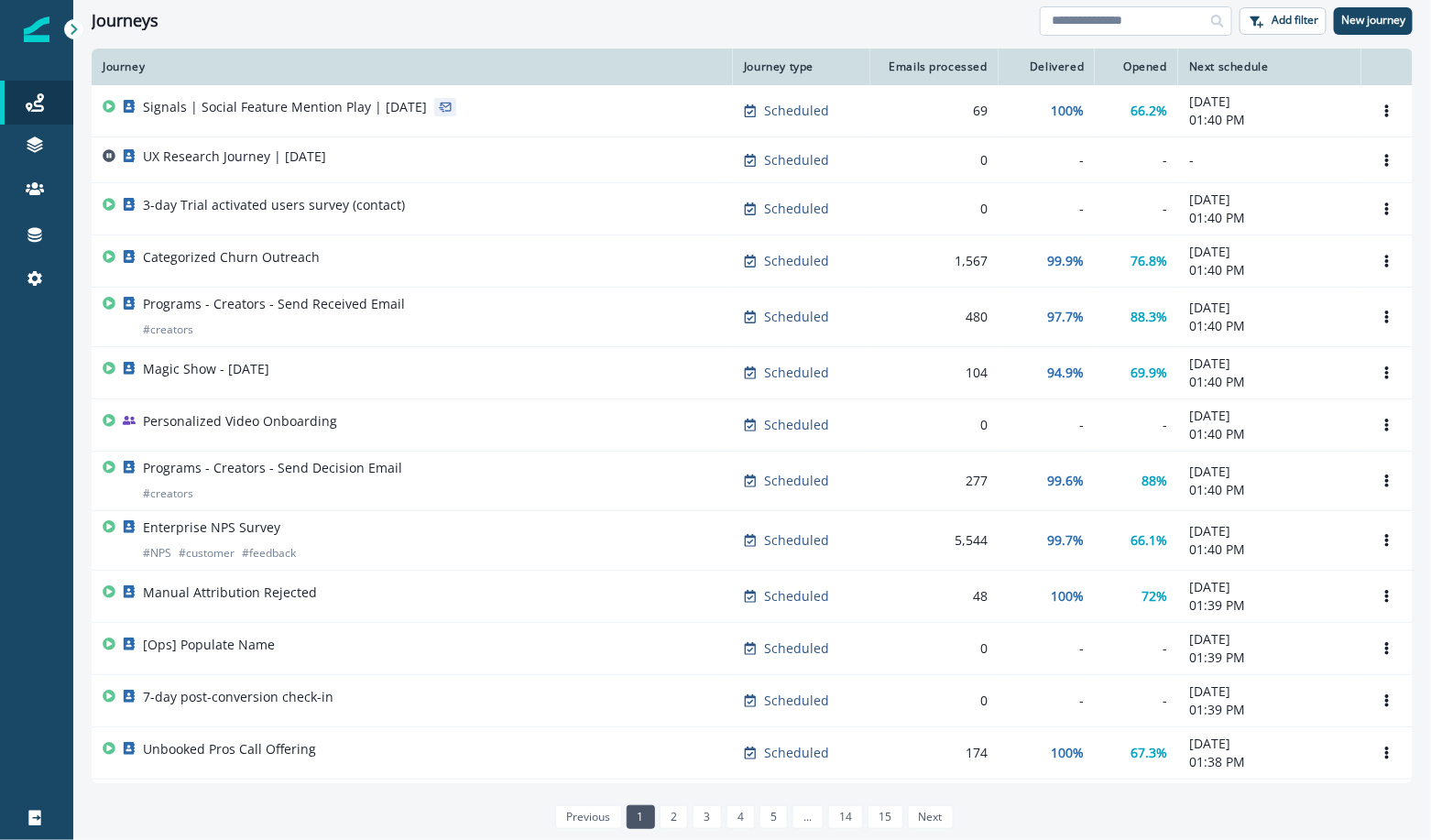 click at bounding box center [1136, 21] 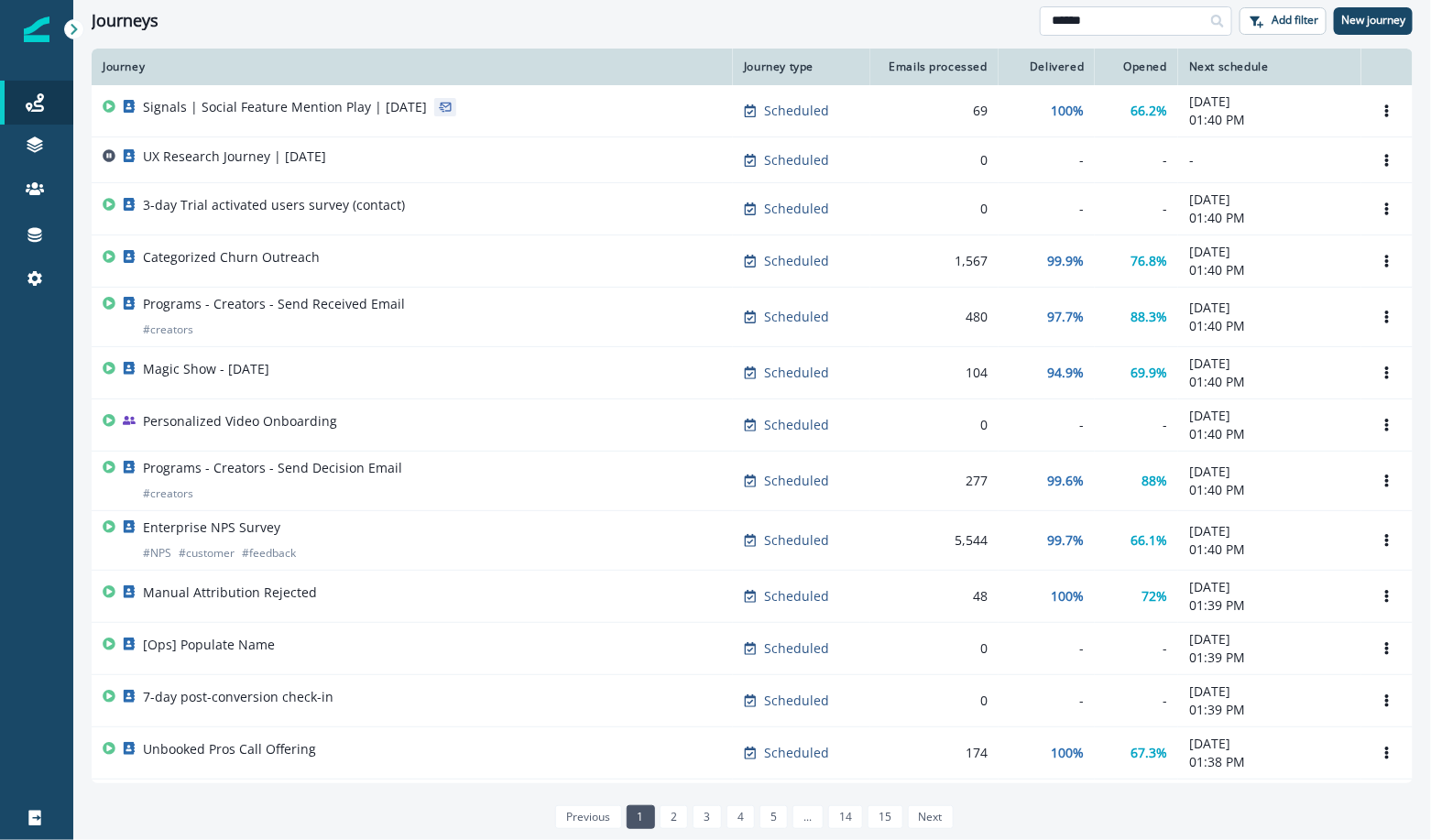 type on "******" 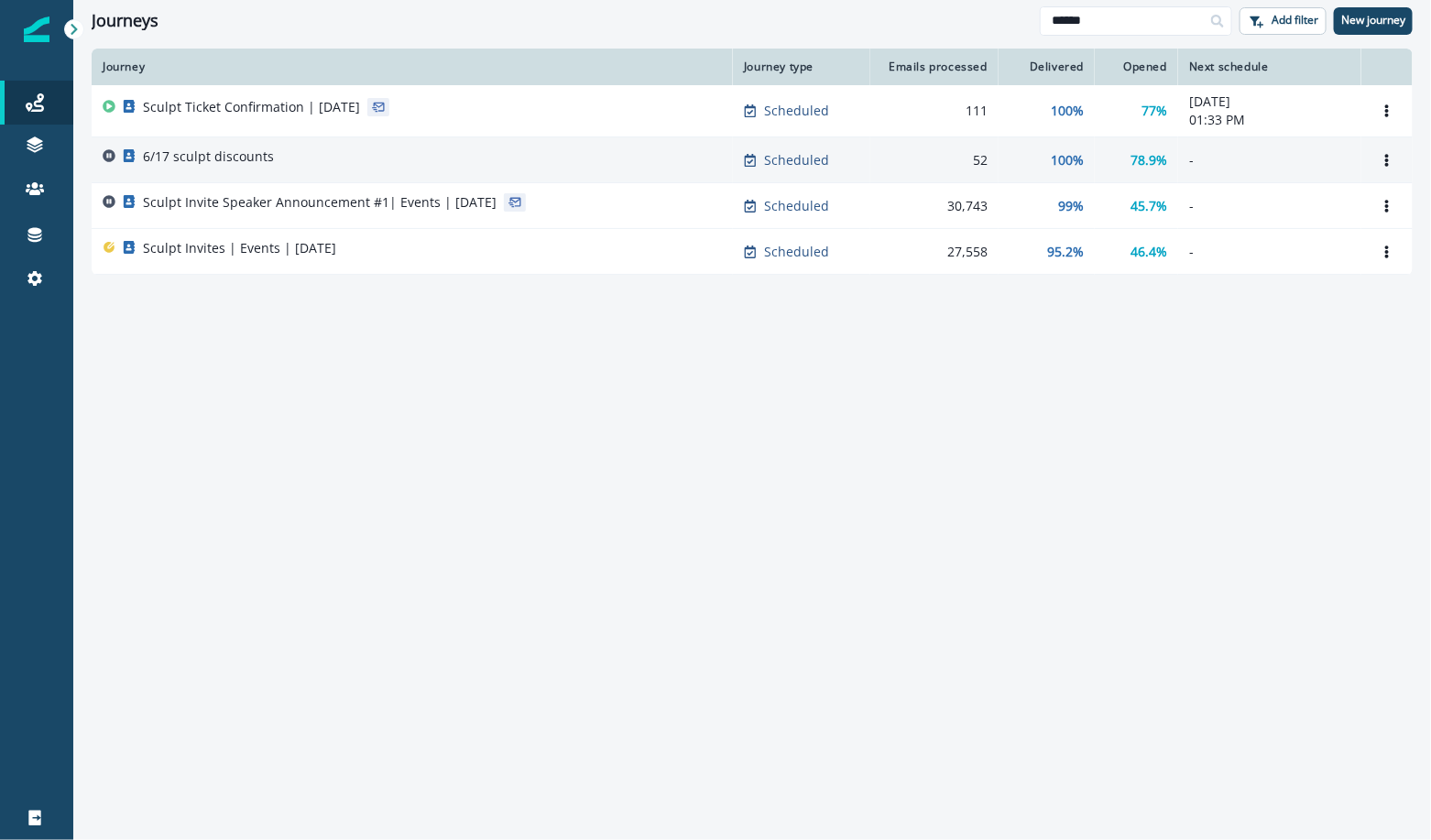 click on "6/17 sculpt discounts" at bounding box center (412, 160) 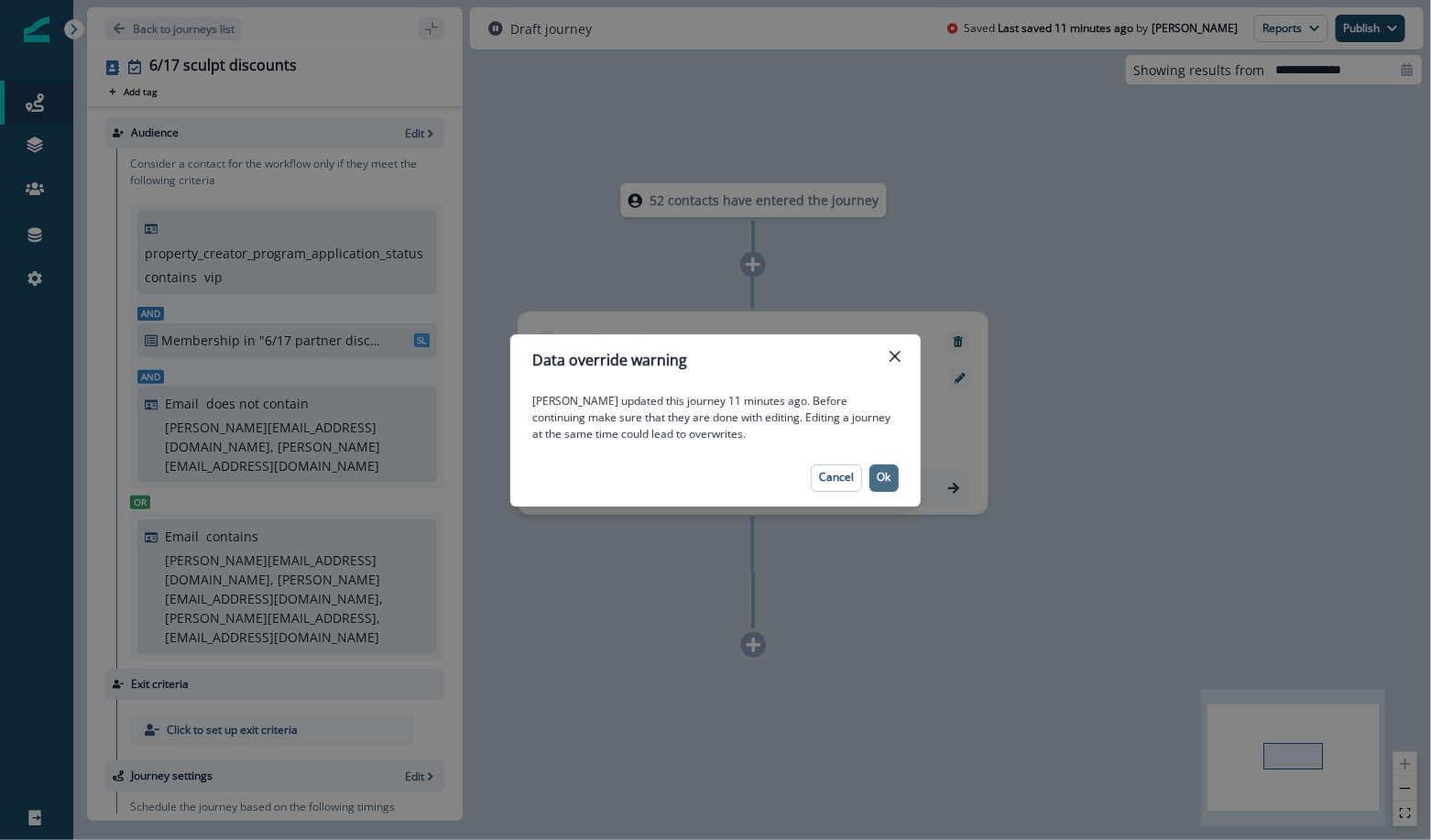click on "Ok" at bounding box center [884, 477] 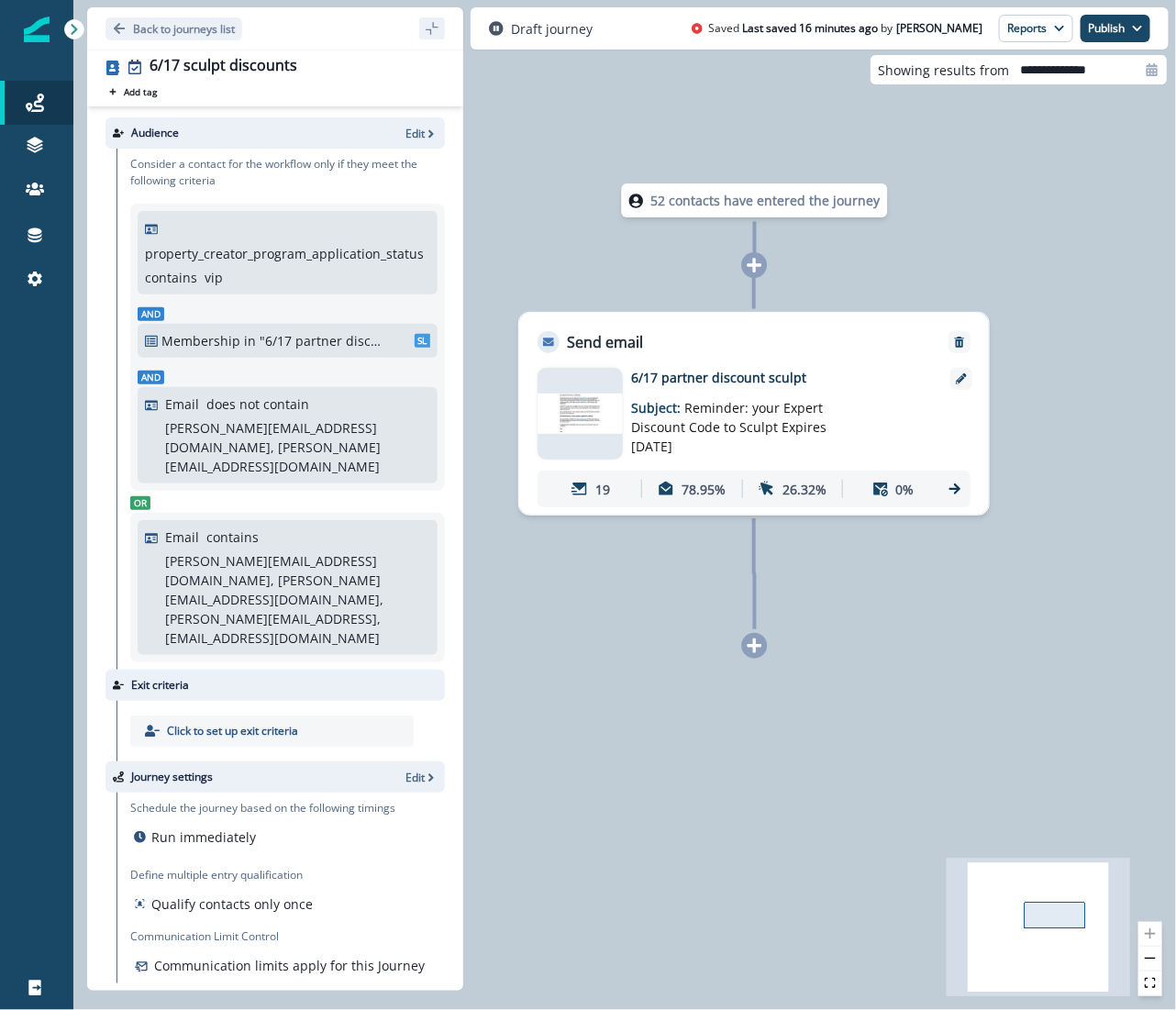 click on "felix@stackoptimise.com, marijn@leadgem.nl, robert@profitlabs.ai, ziad@rillationrevenue.com" at bounding box center (295, 599) 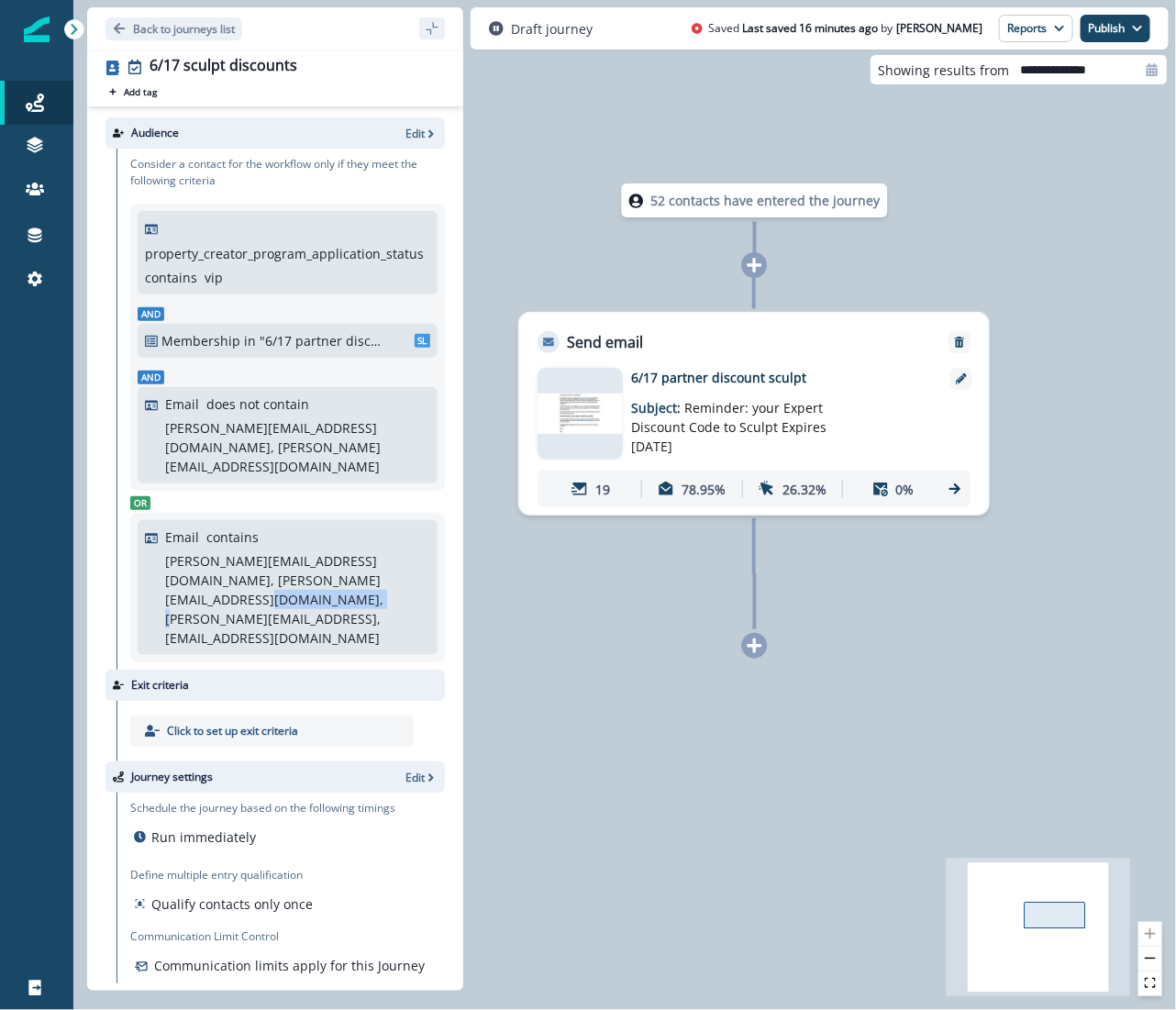 click on "felix@stackoptimise.com, marijn@leadgem.nl, robert@profitlabs.ai, ziad@rillationrevenue.com" at bounding box center [295, 599] 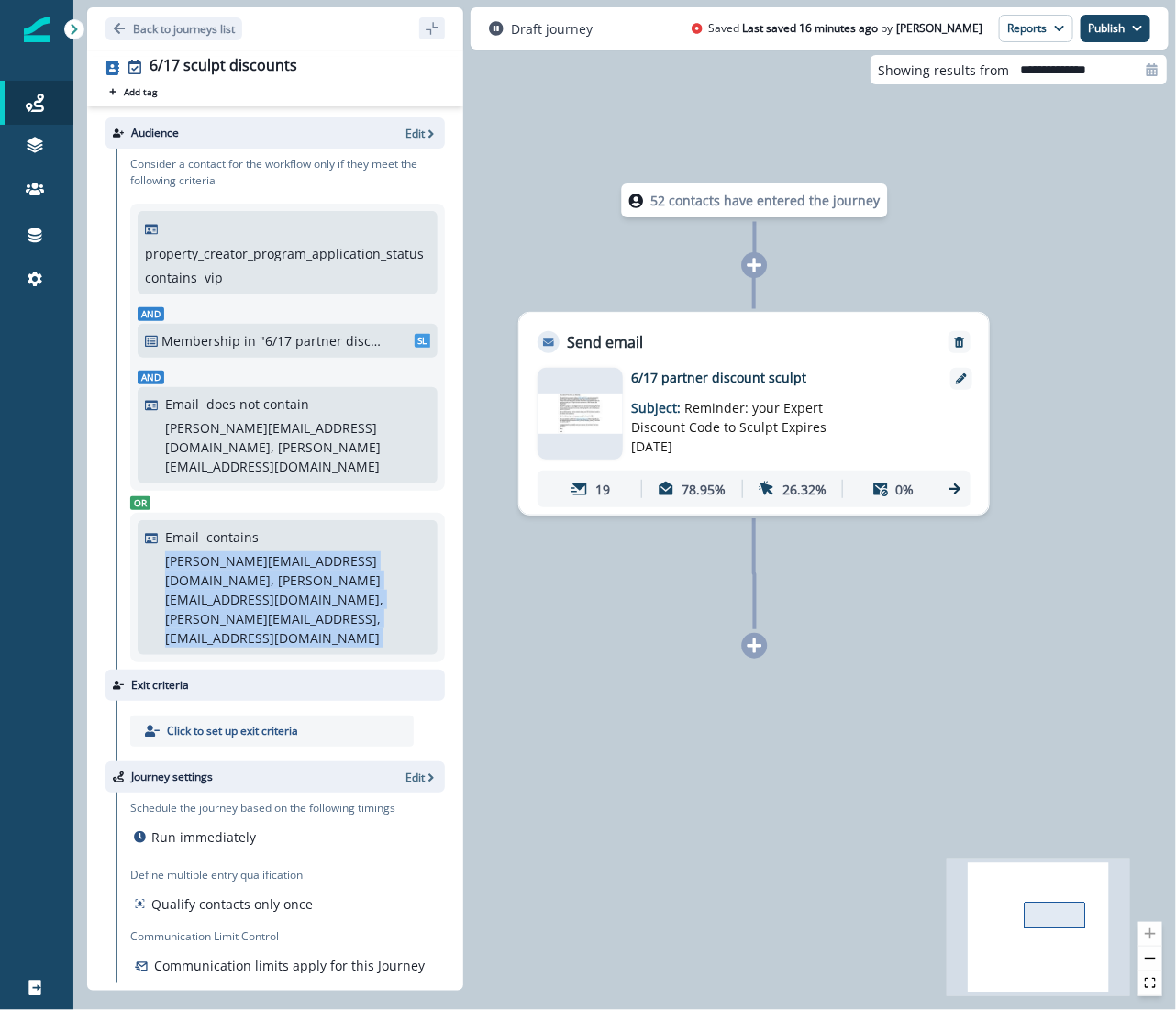 click on "felix@stackoptimise.com, marijn@leadgem.nl, robert@profitlabs.ai, ziad@rillationrevenue.com" at bounding box center (295, 599) 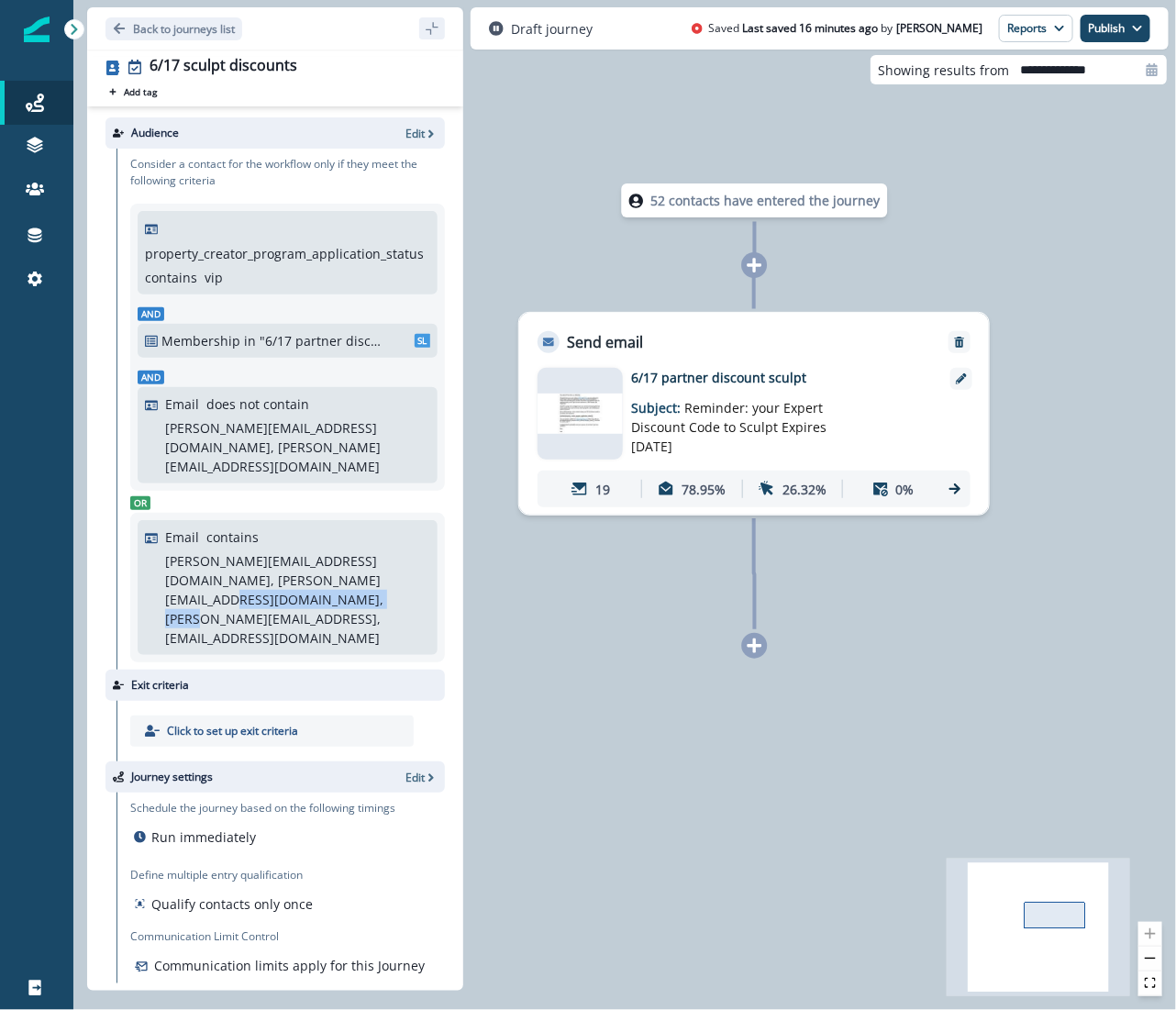 drag, startPoint x: 364, startPoint y: 585, endPoint x: 161, endPoint y: 582, distance: 203.02217 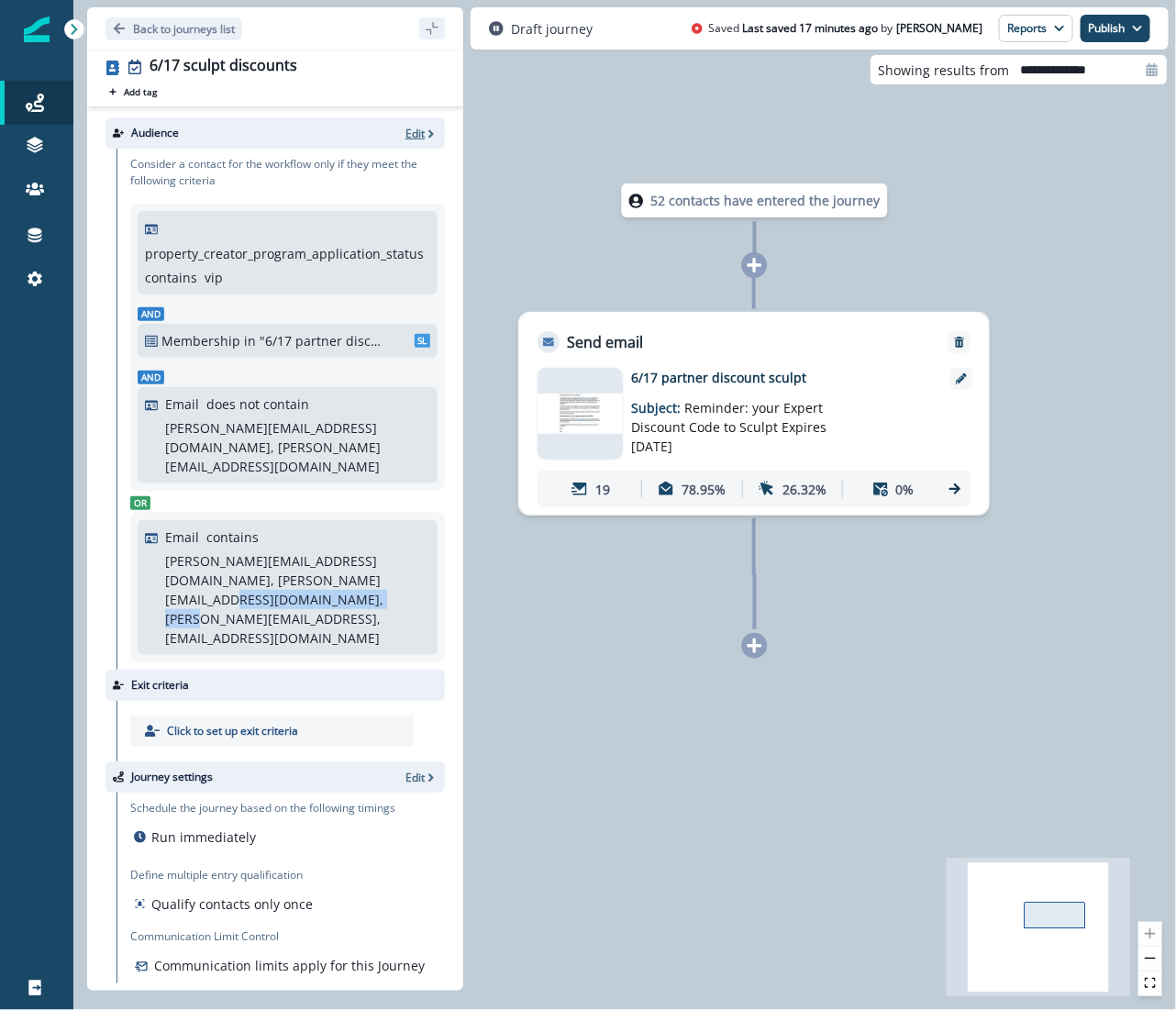 click on "Edit" at bounding box center [415, 133] 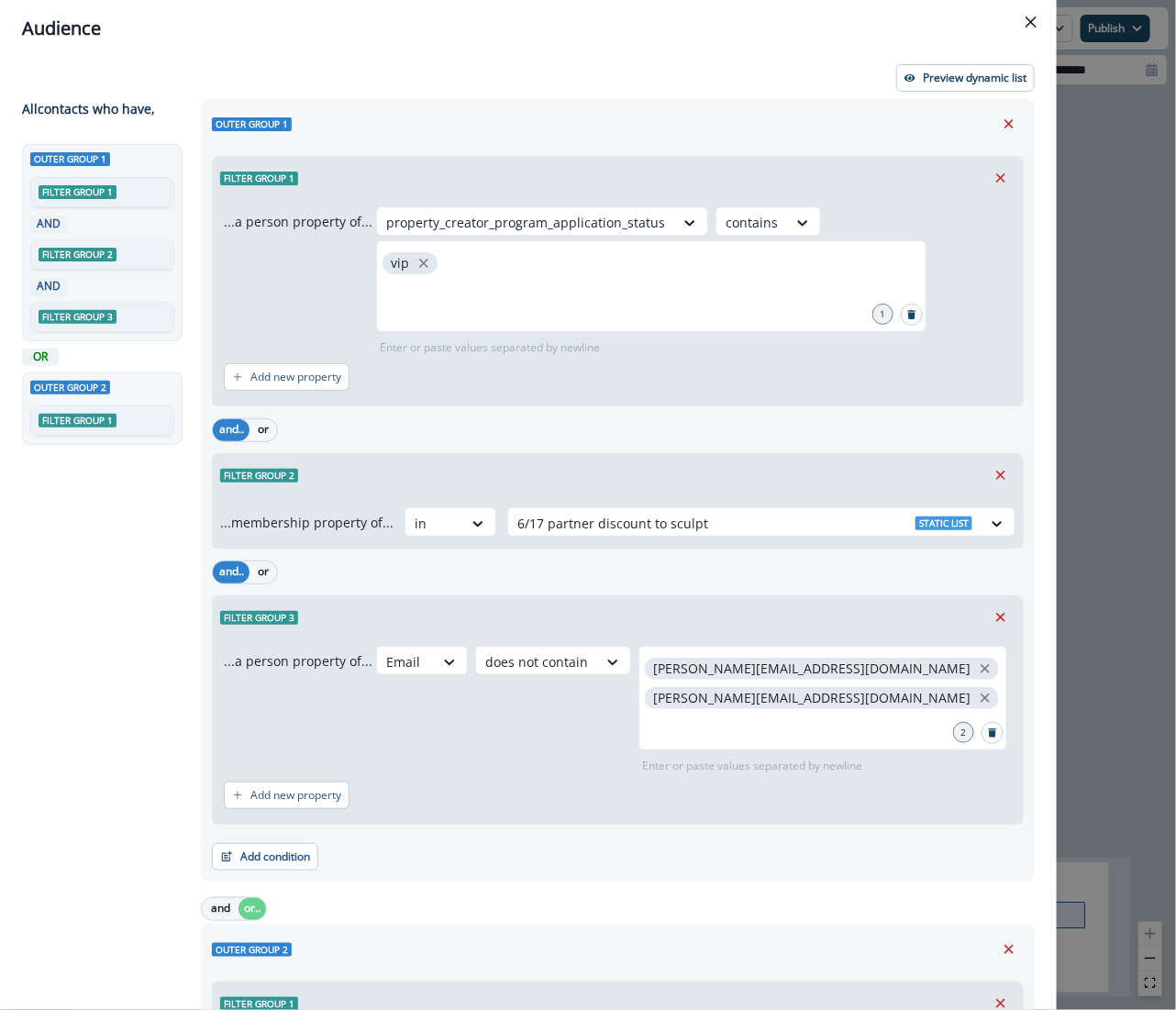 scroll, scrollTop: 318, scrollLeft: 0, axis: vertical 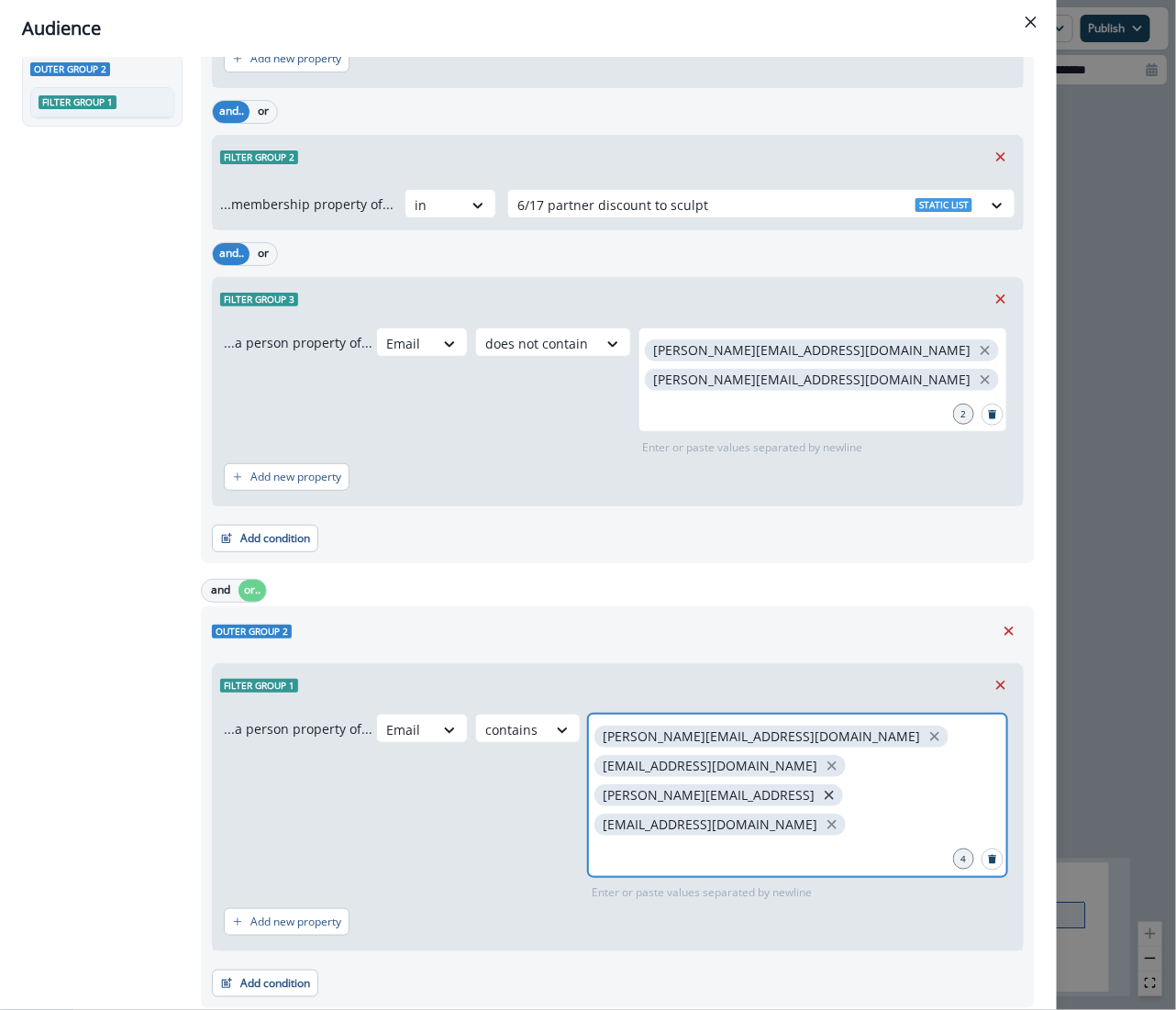 click 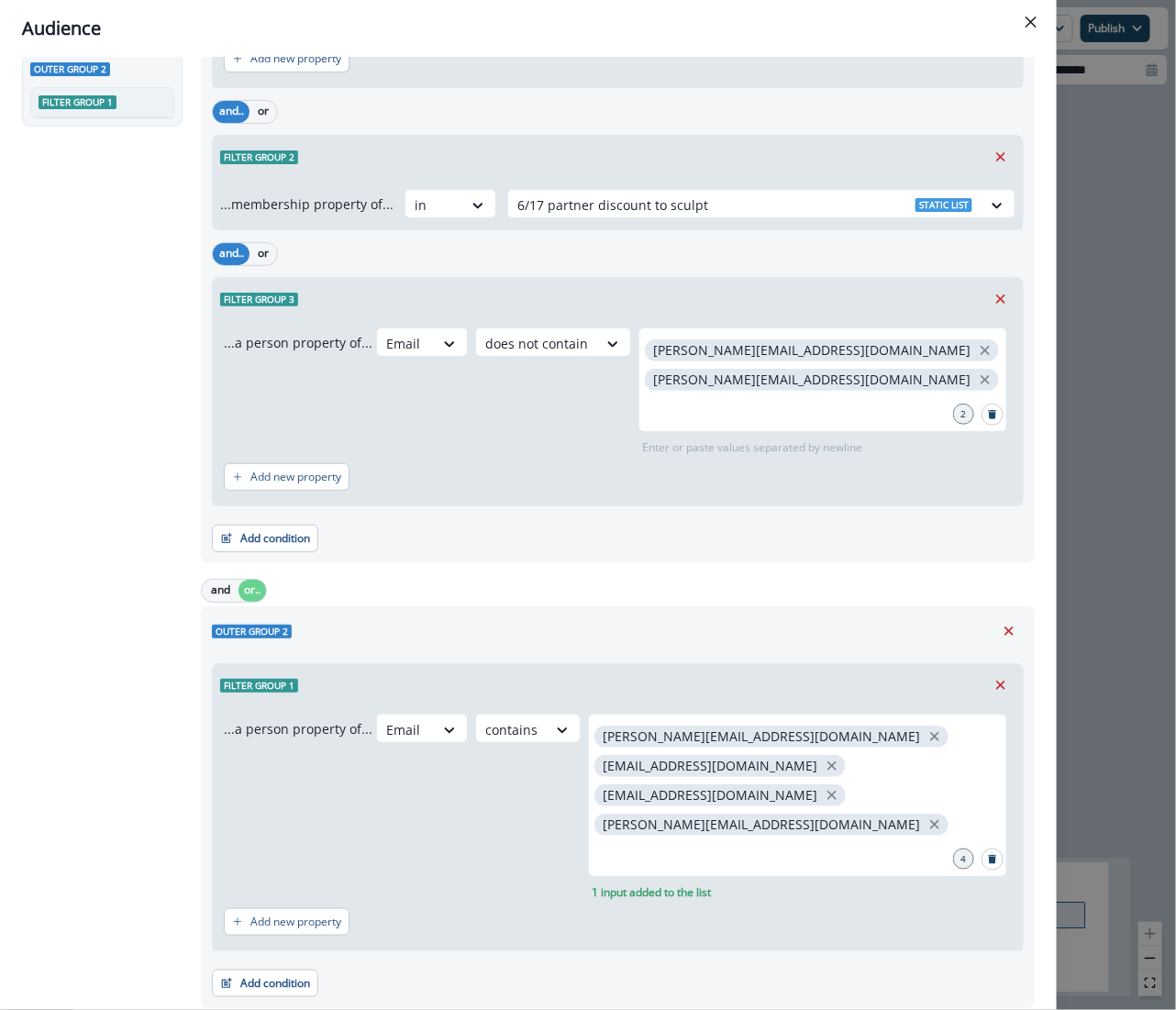 click on "Add new property" at bounding box center [617, 922] 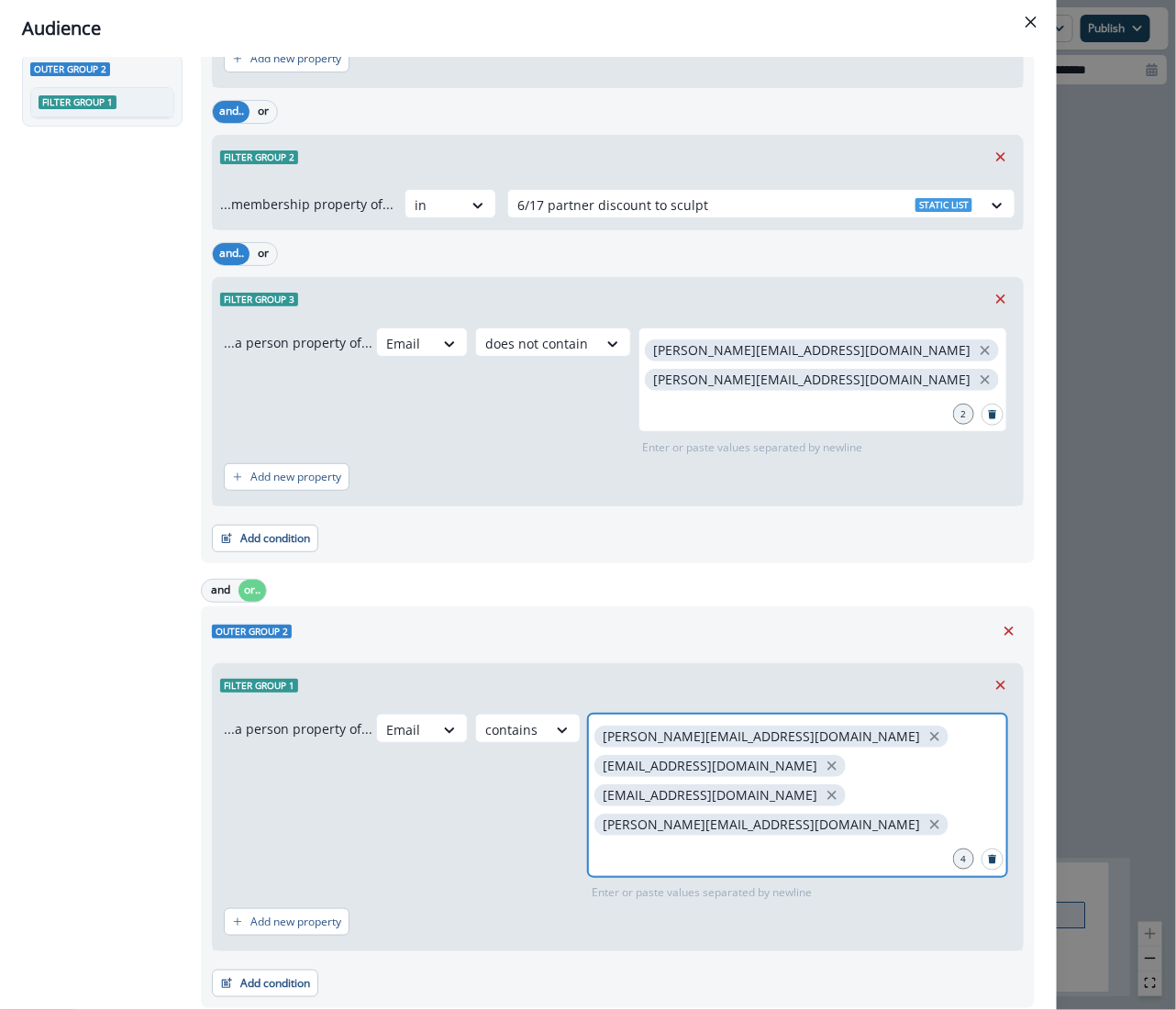 click at bounding box center [797, 854] 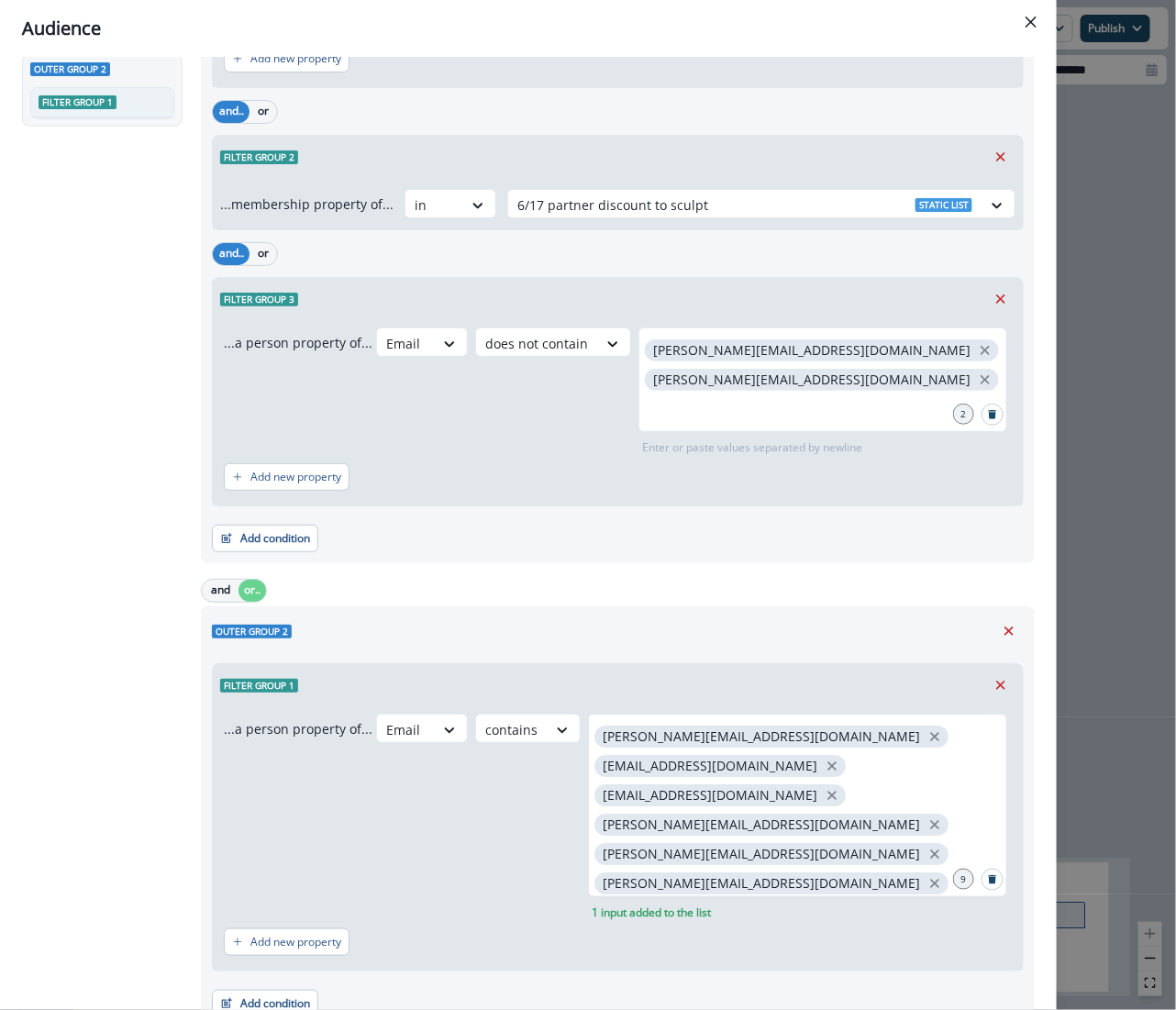 click on "Outer group 2" at bounding box center [617, 631] 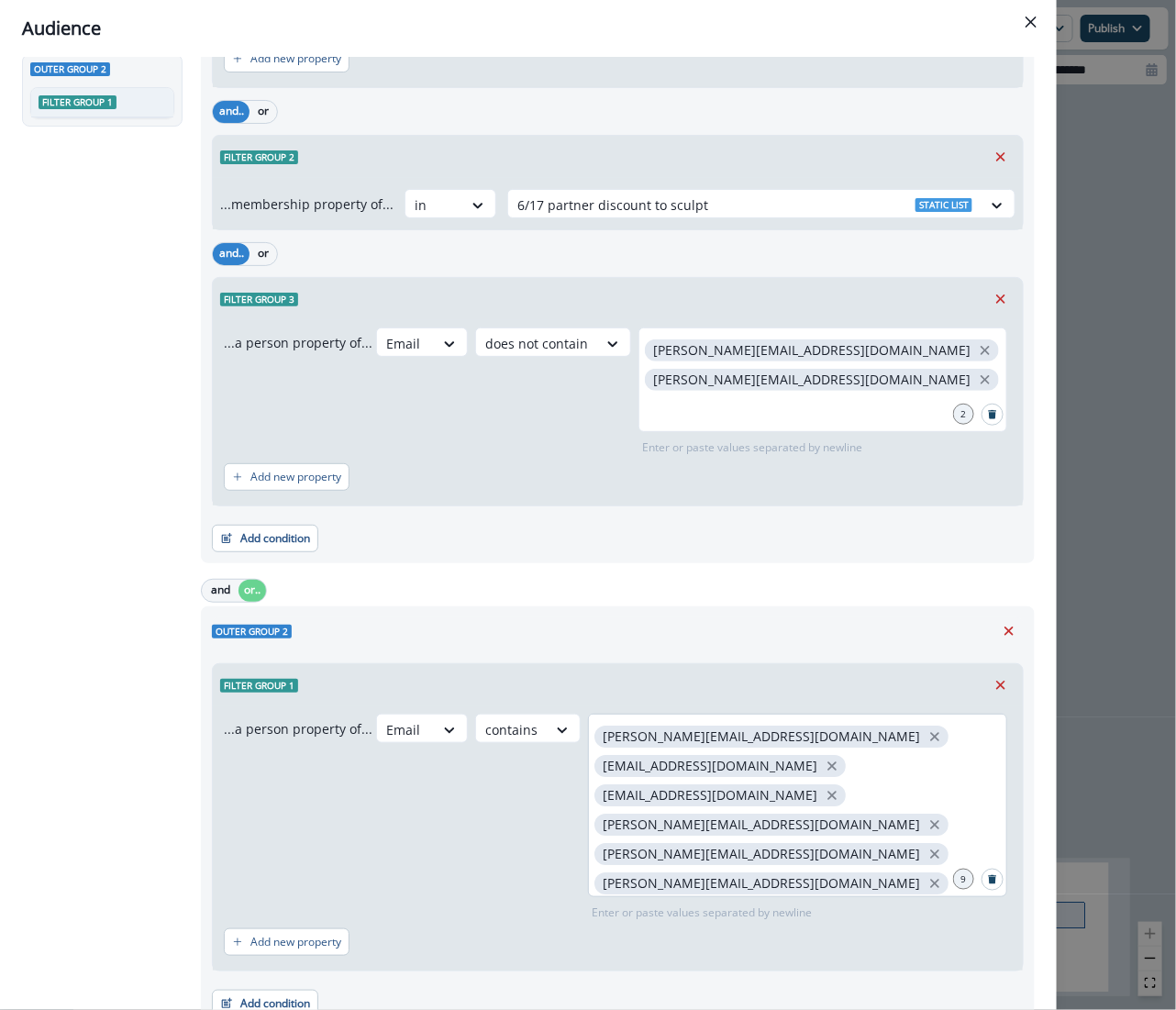 click on "arne@arvana.io" at bounding box center [761, 854] 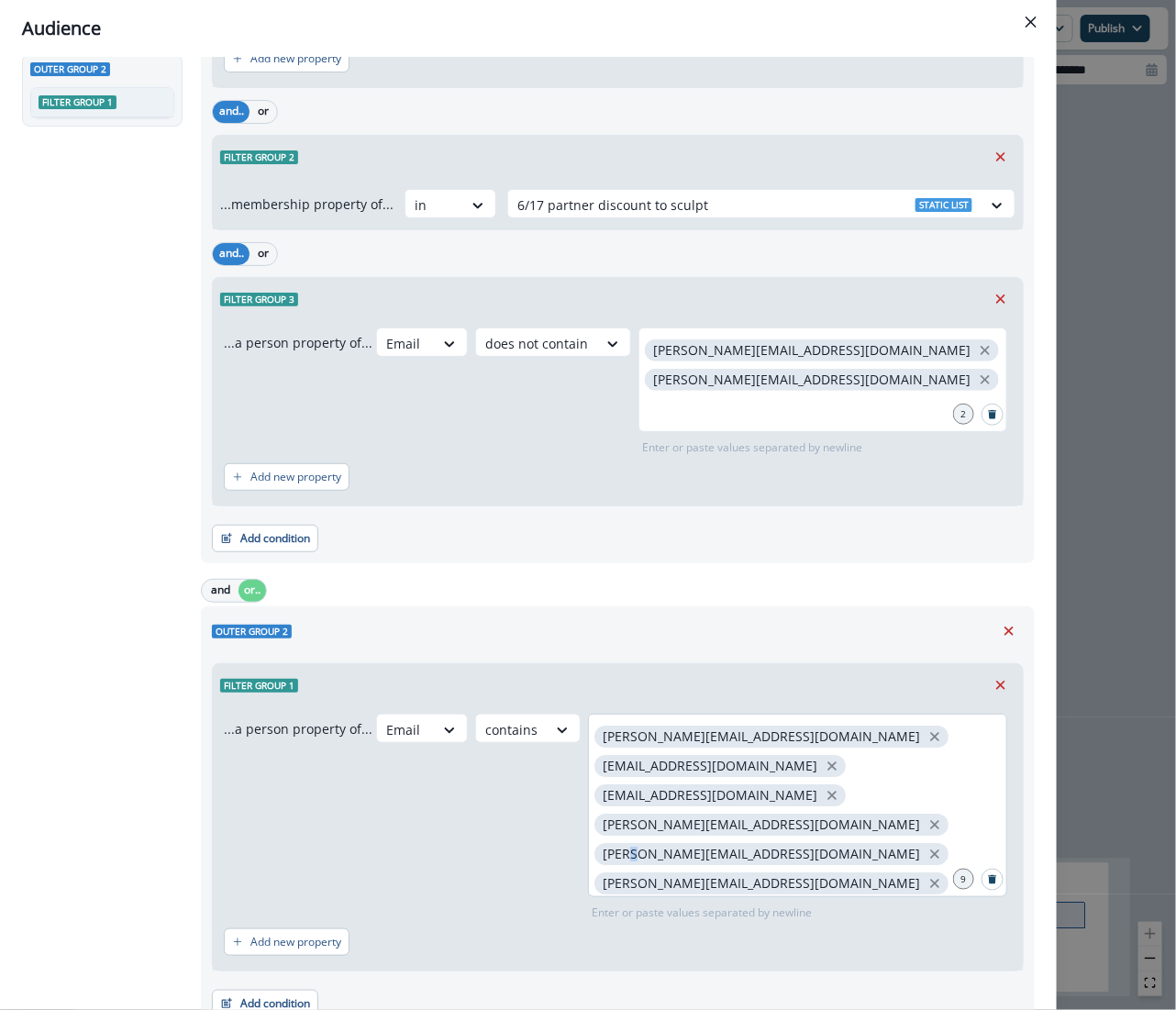 click on "arne@arvana.io" at bounding box center [761, 854] 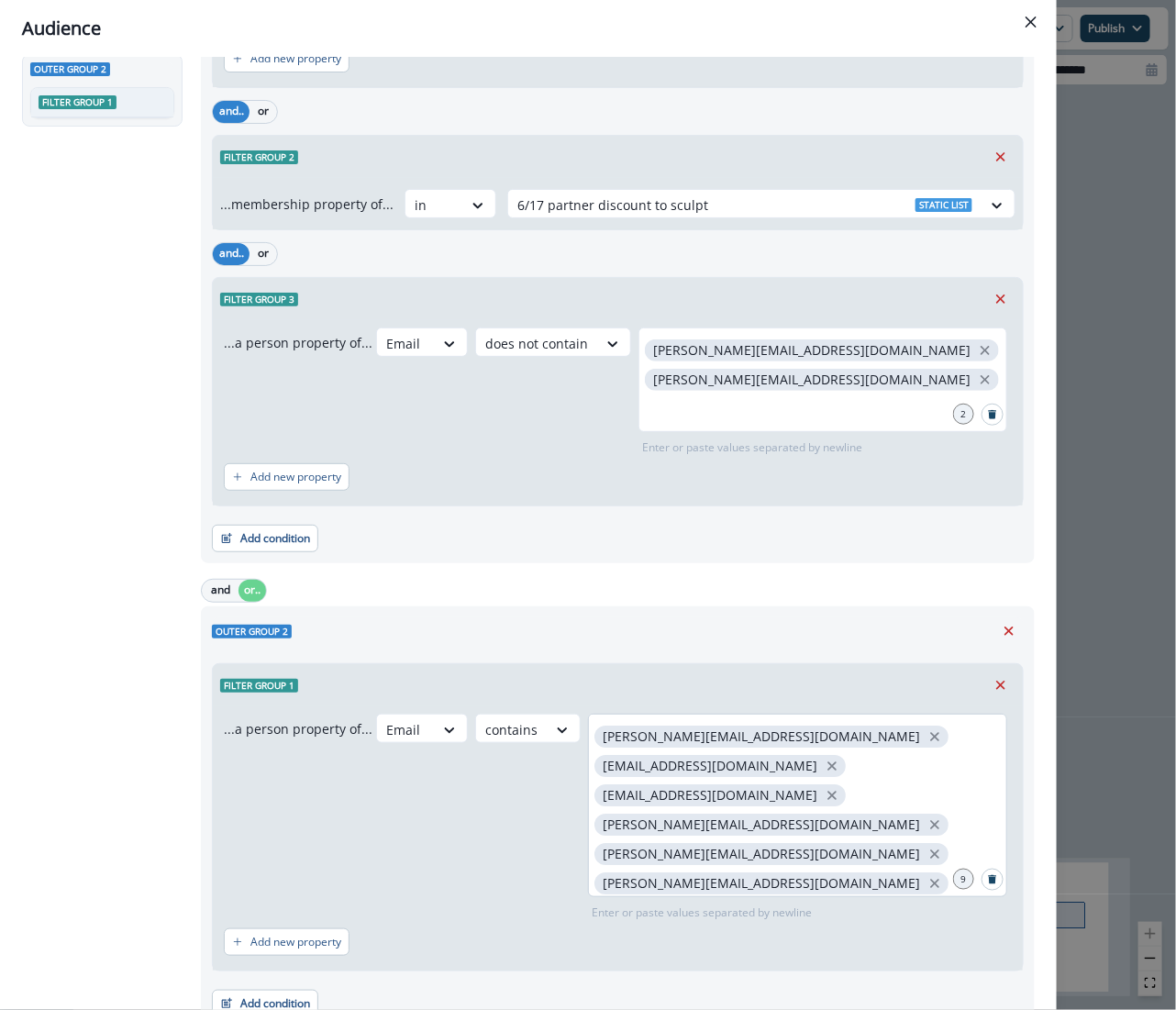 click on "arne@arvana.io" at bounding box center [761, 854] 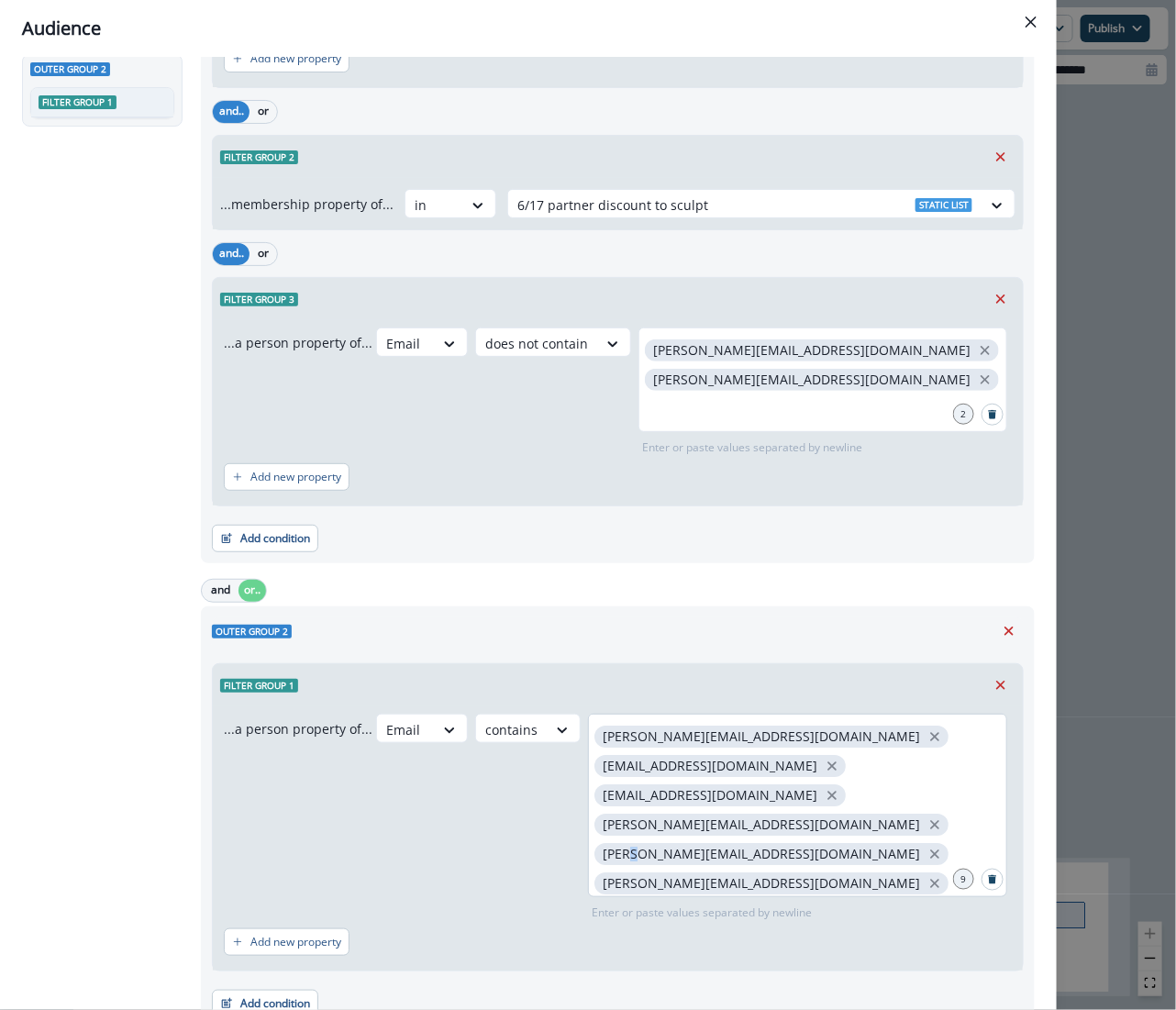 click on "arne@arvana.io" at bounding box center (761, 854) 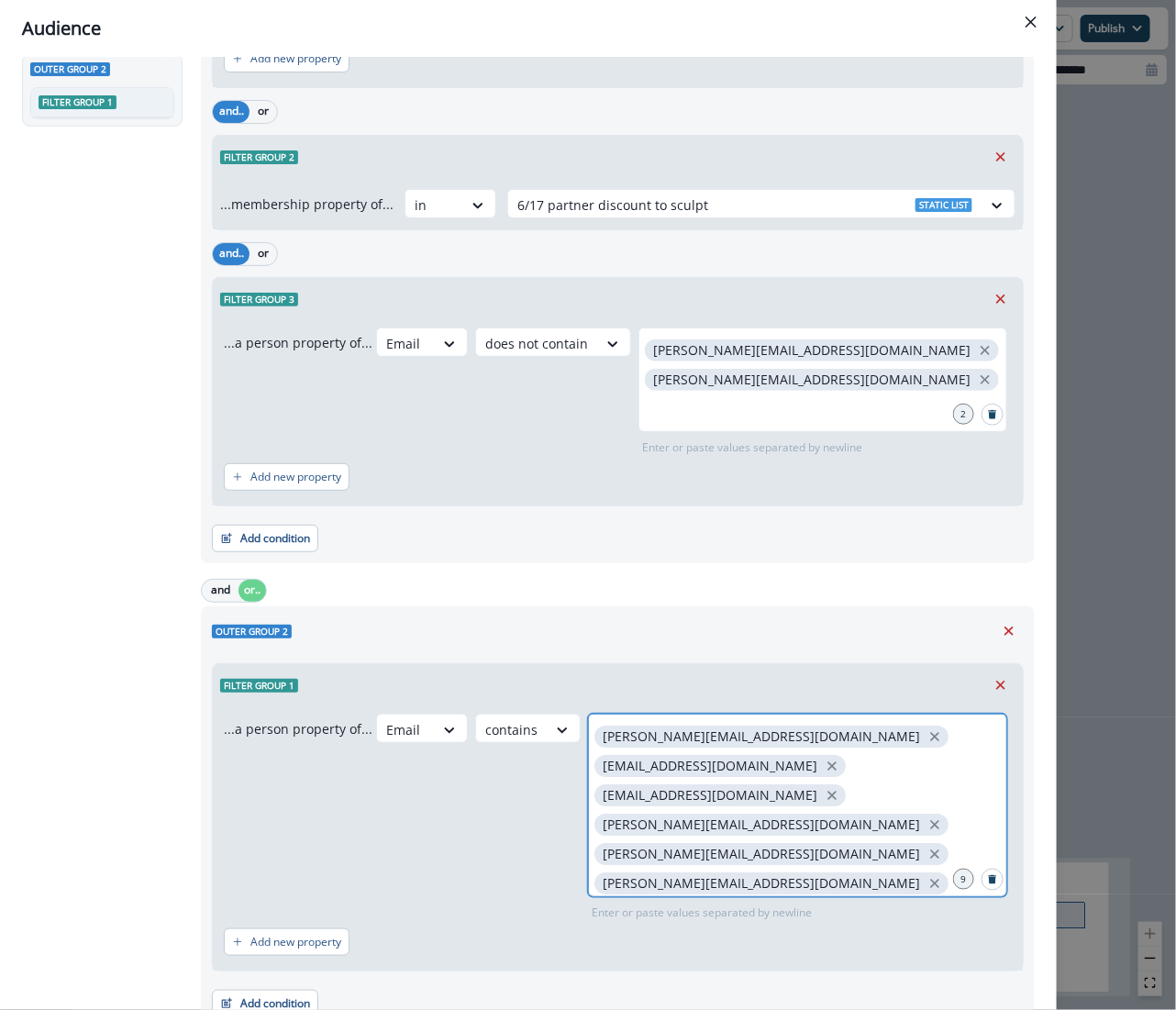 click 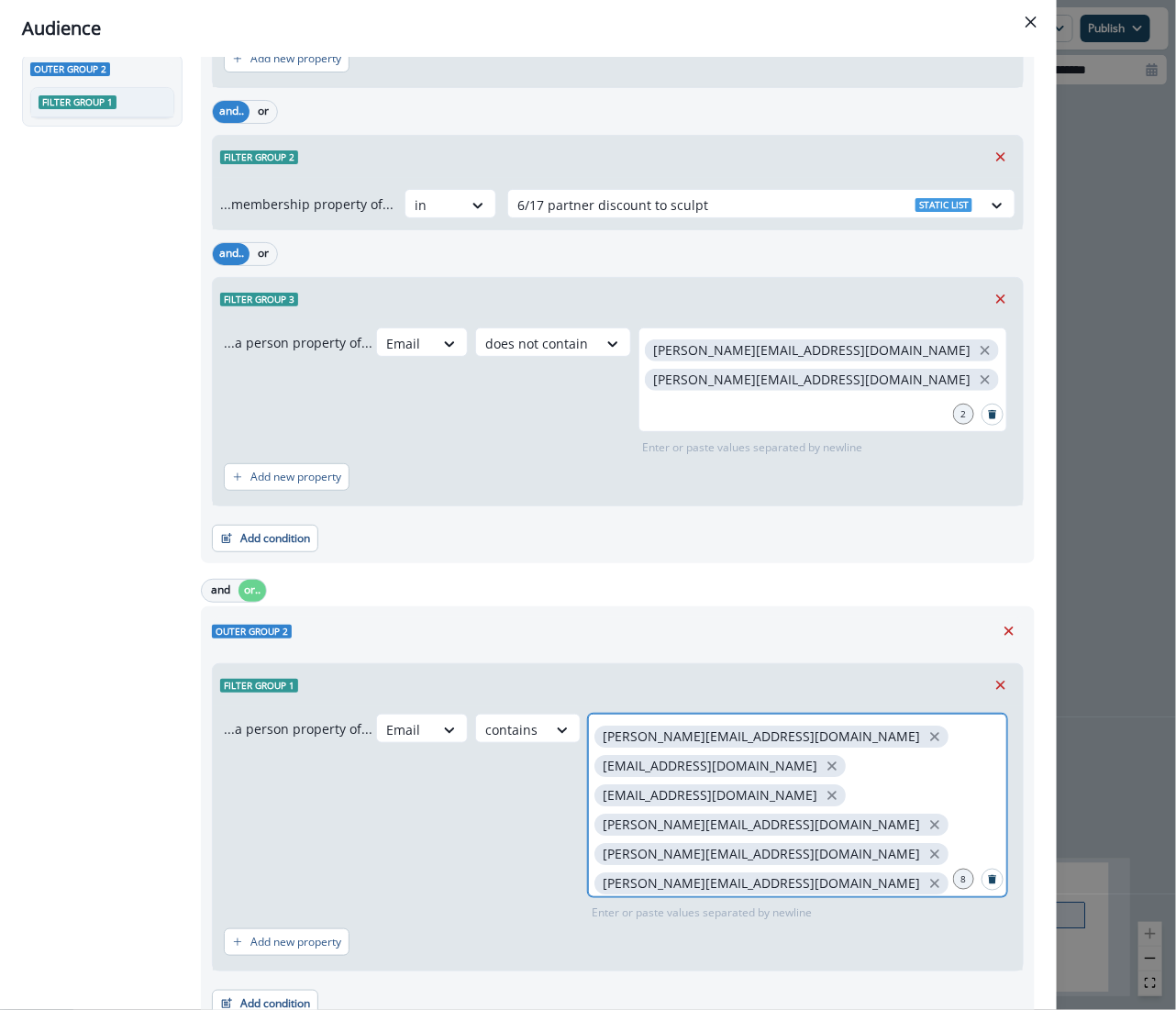 click 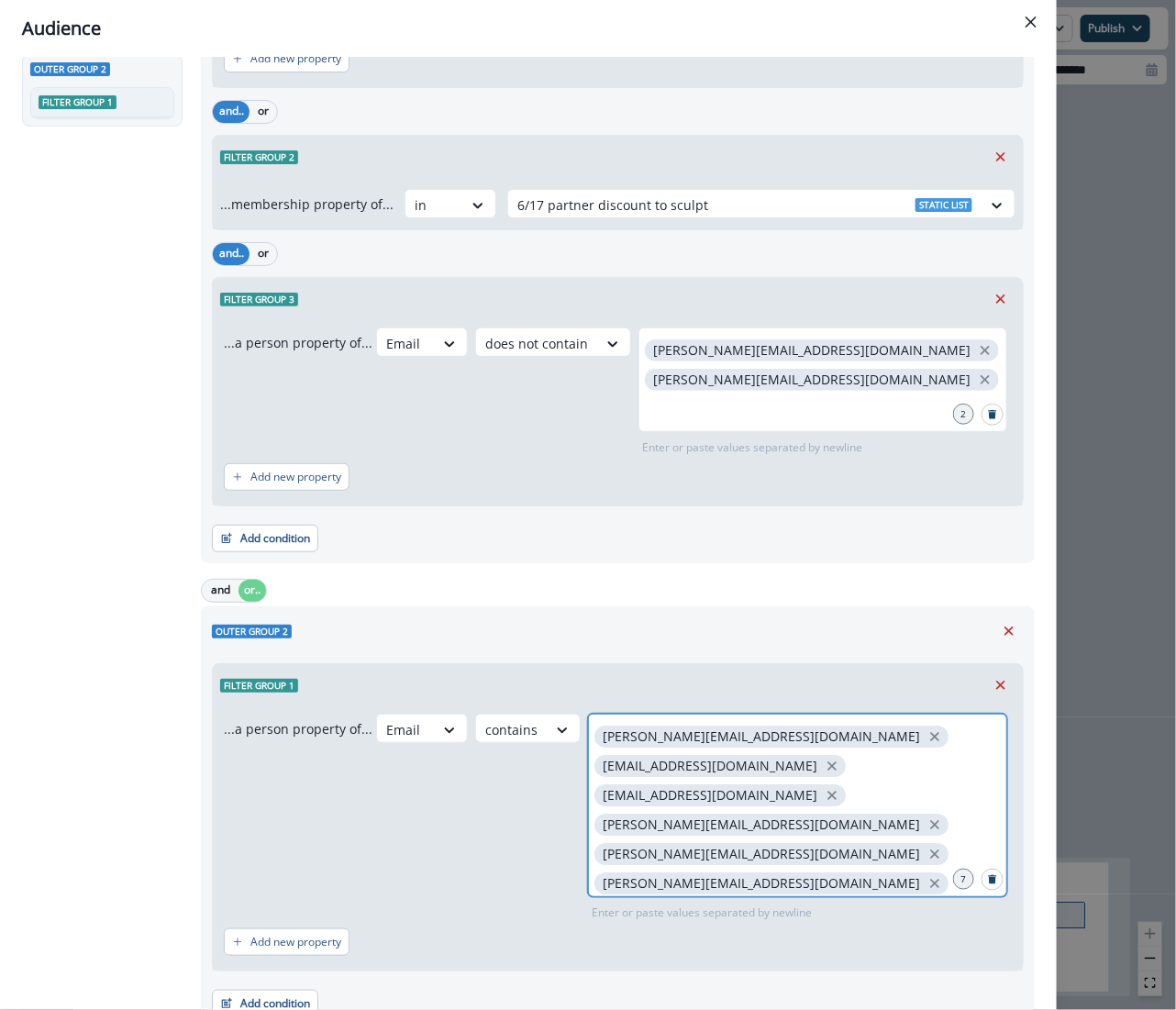 click 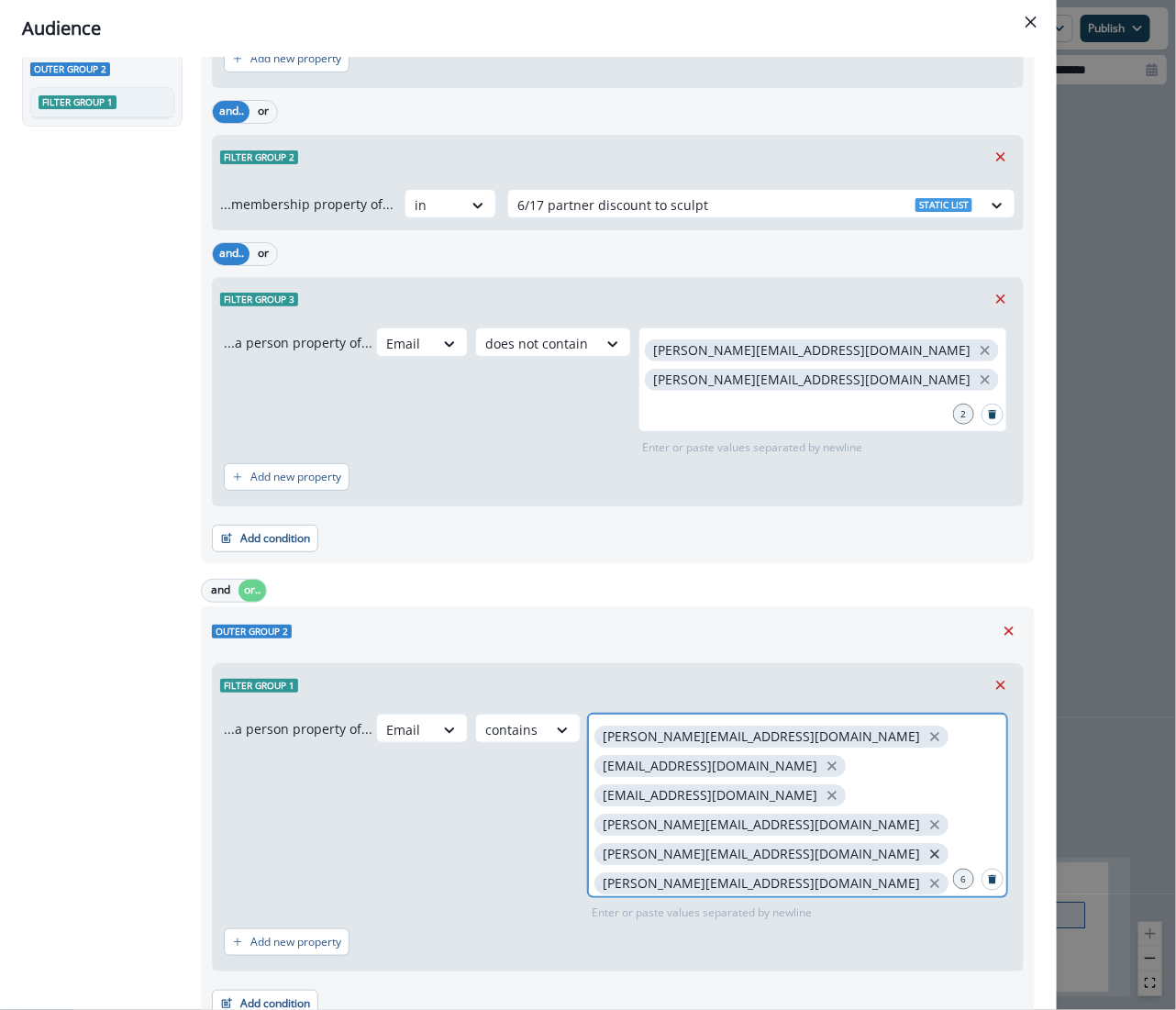 click 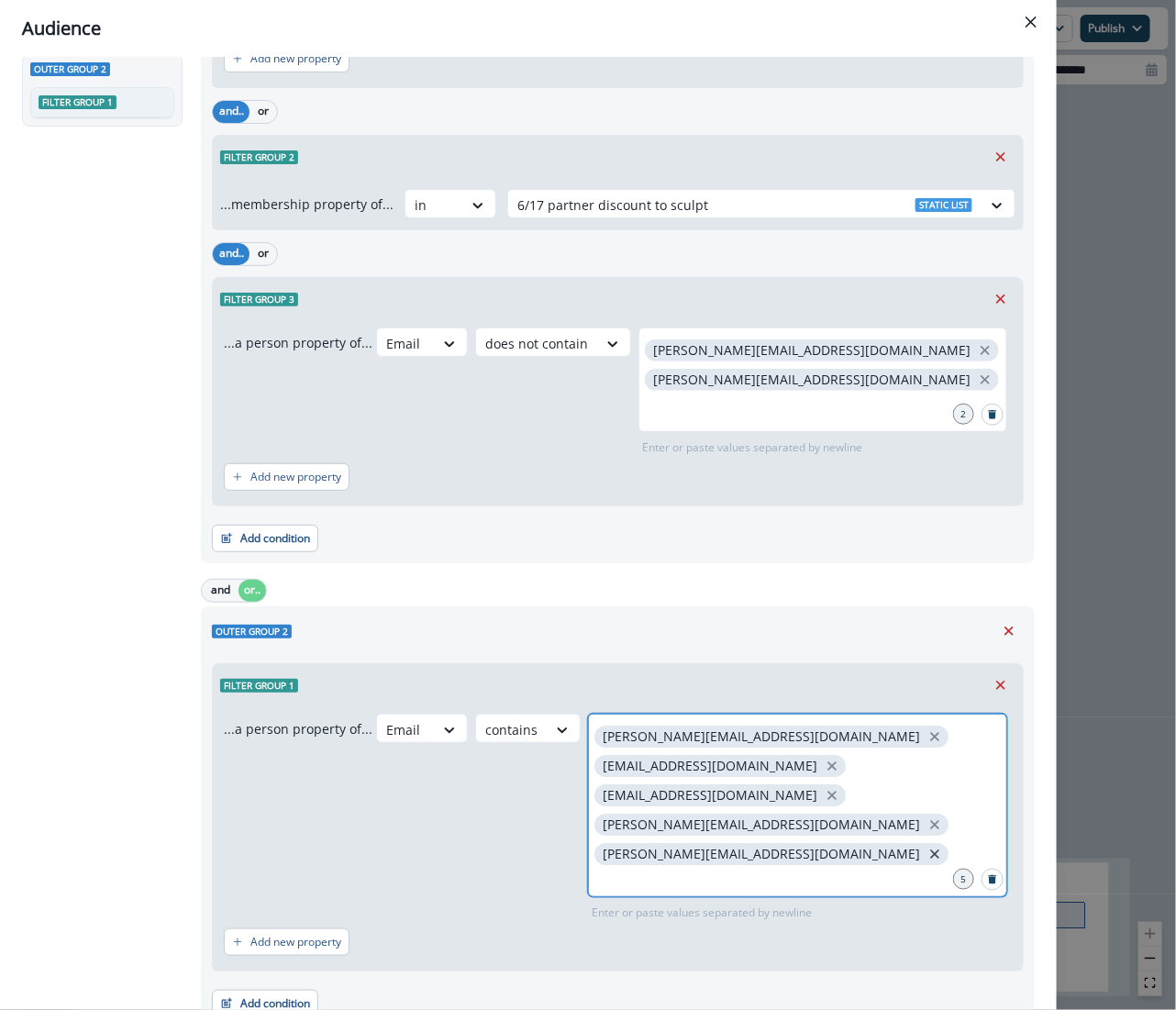 click 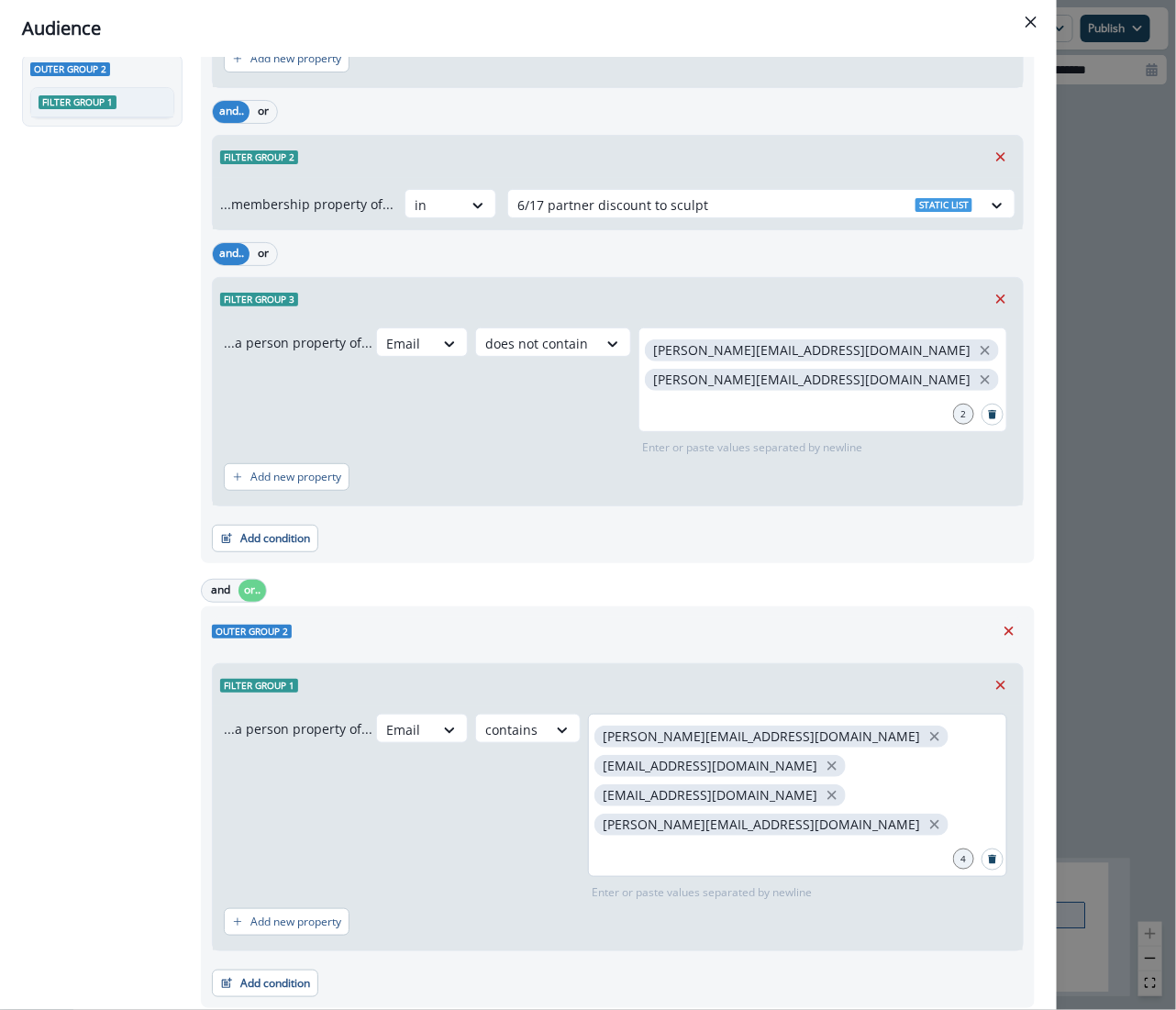 click on "Add new property" at bounding box center (617, 922) 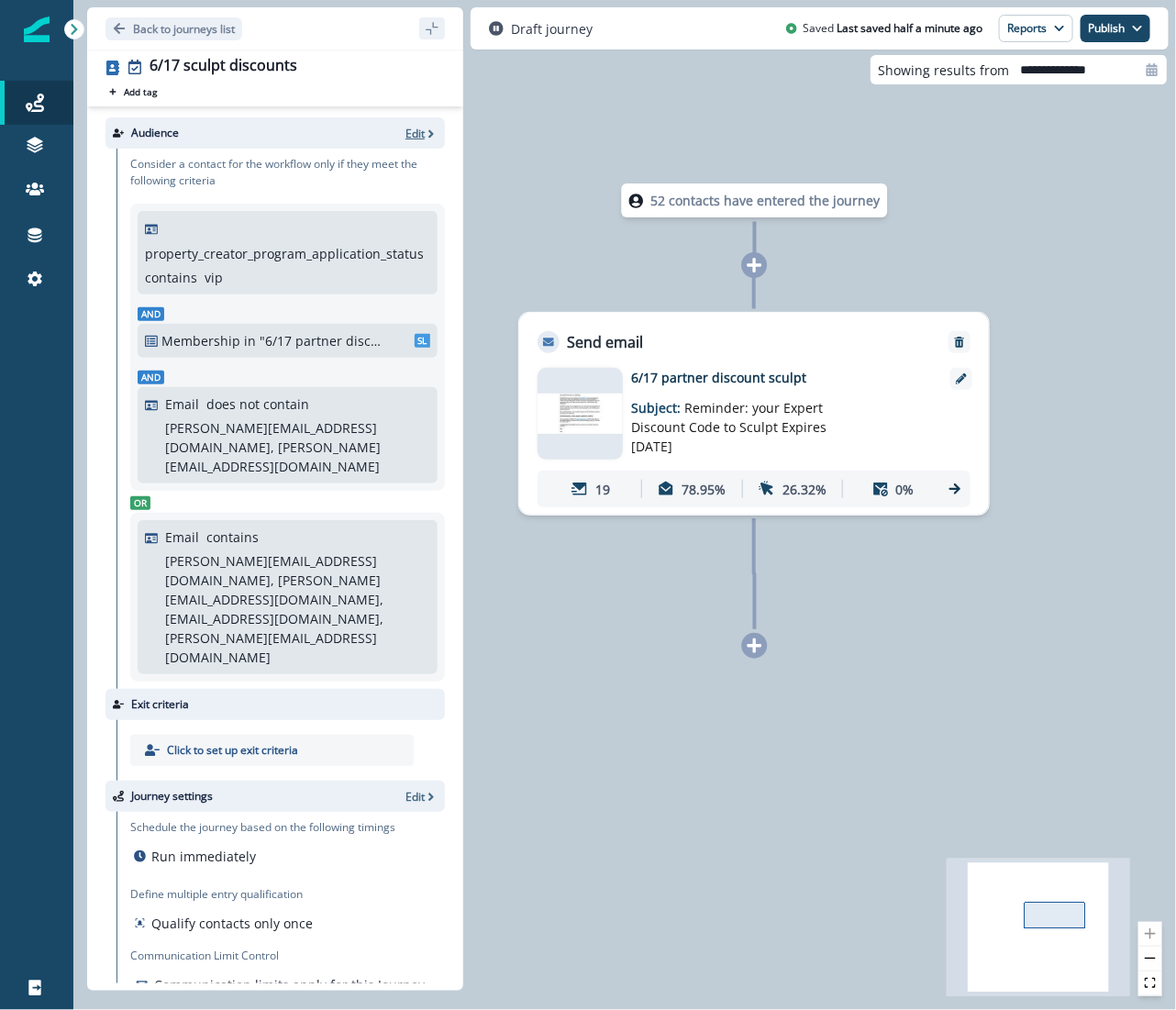 click on "Edit" at bounding box center (415, 133) 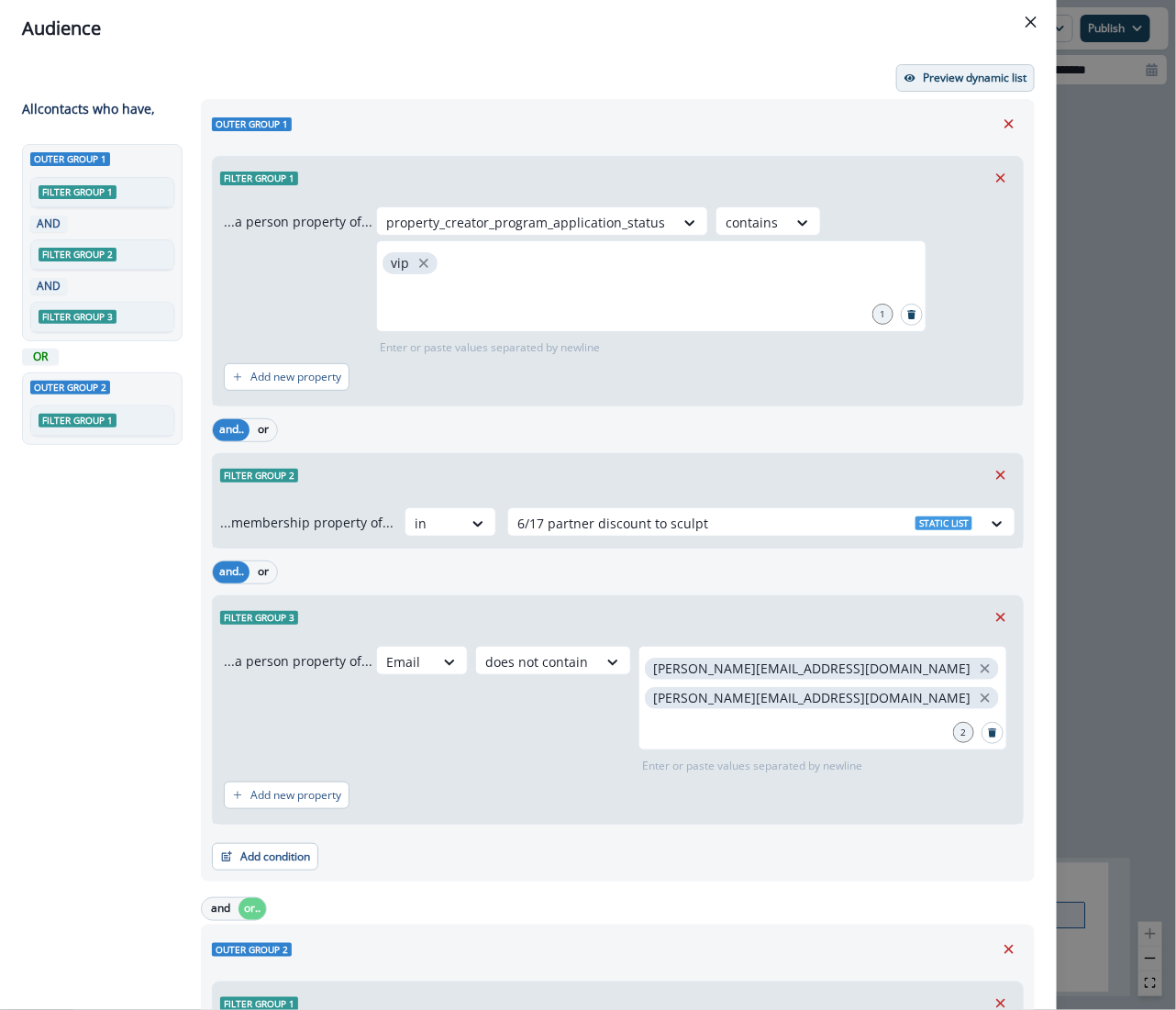 click on "Preview dynamic list" at bounding box center (974, 78) 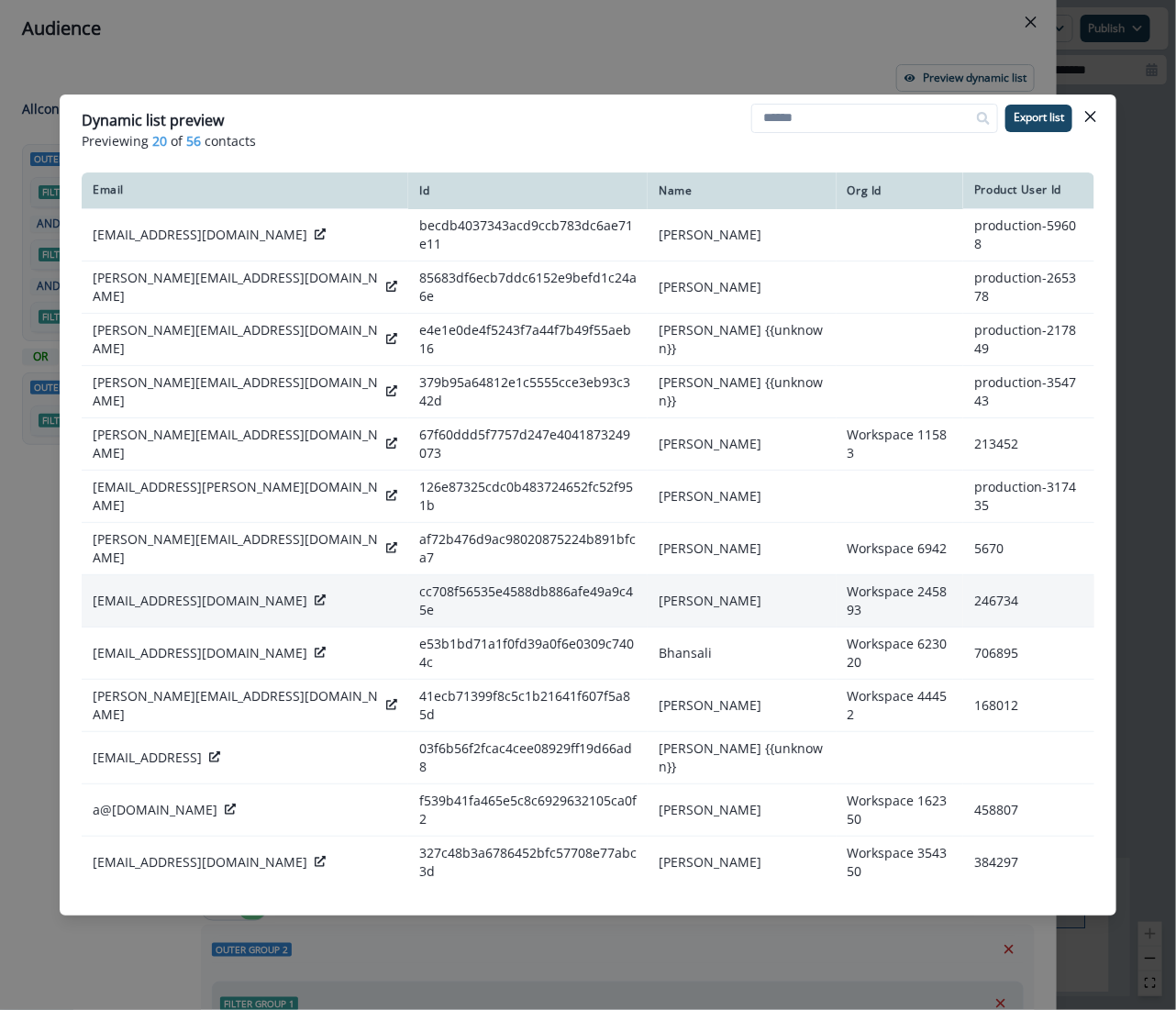 click 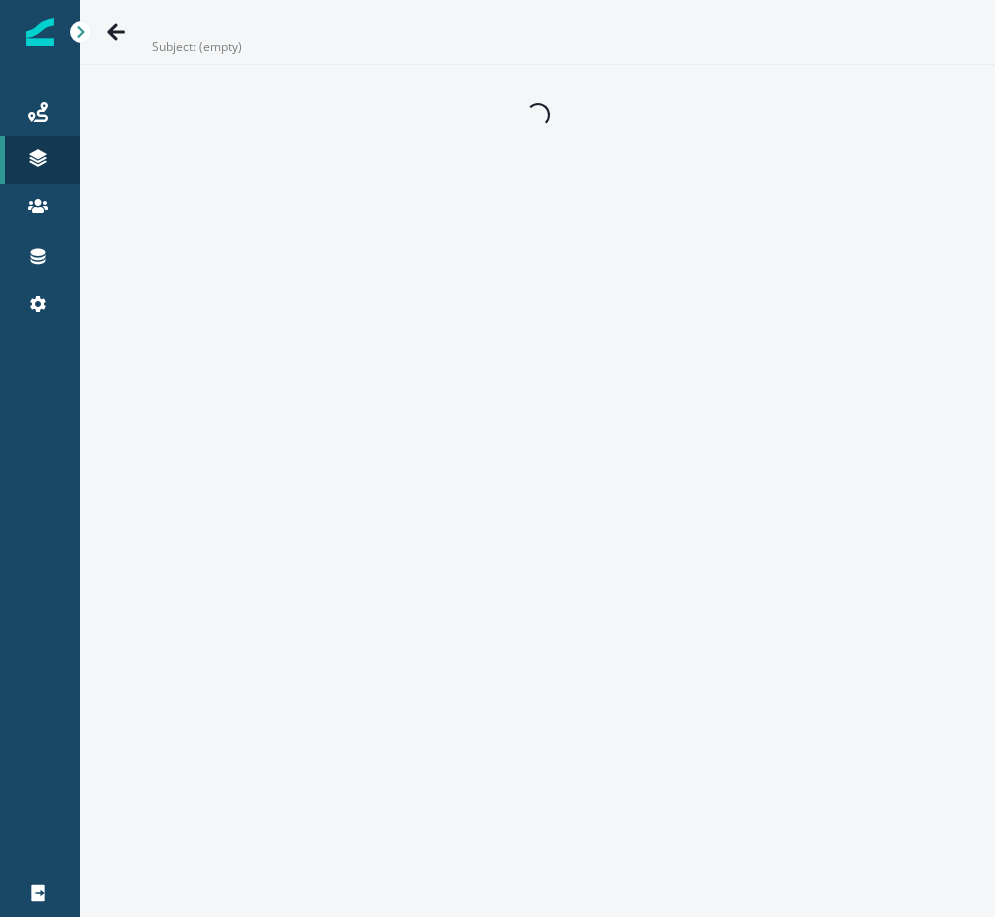 scroll, scrollTop: 0, scrollLeft: 0, axis: both 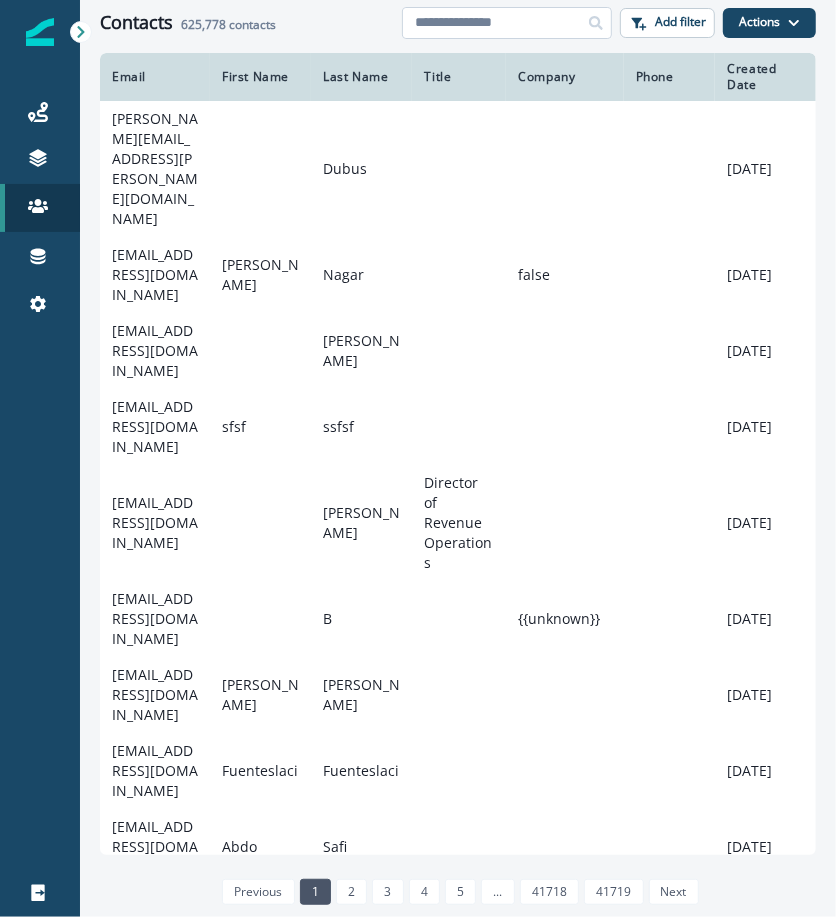 click at bounding box center [507, 23] 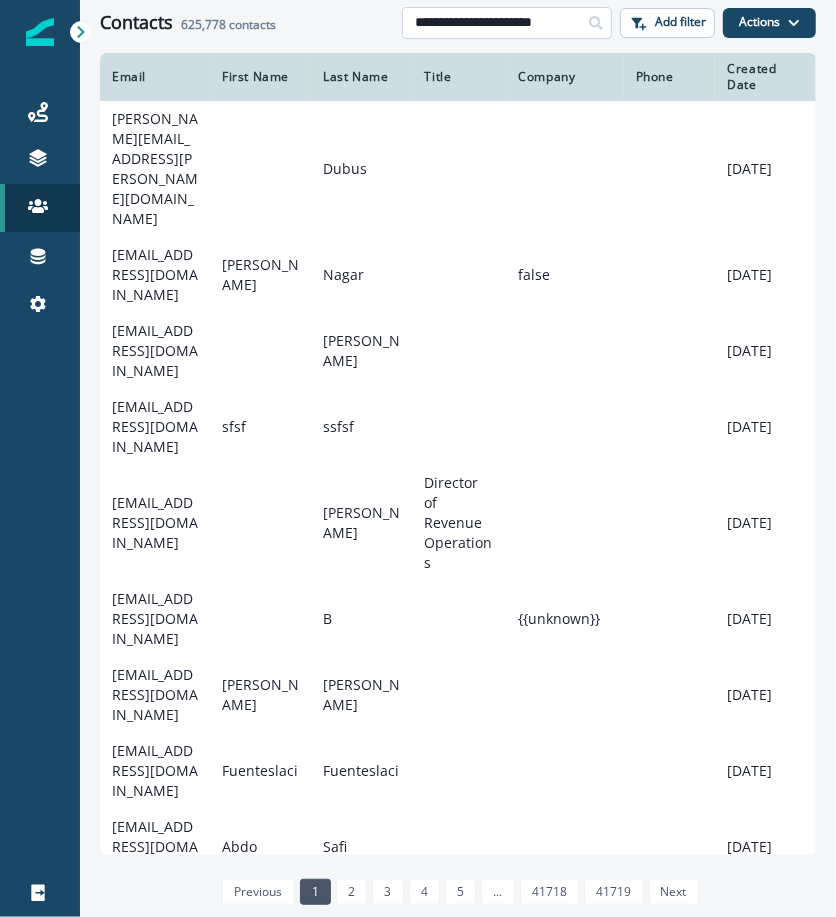 type on "**********" 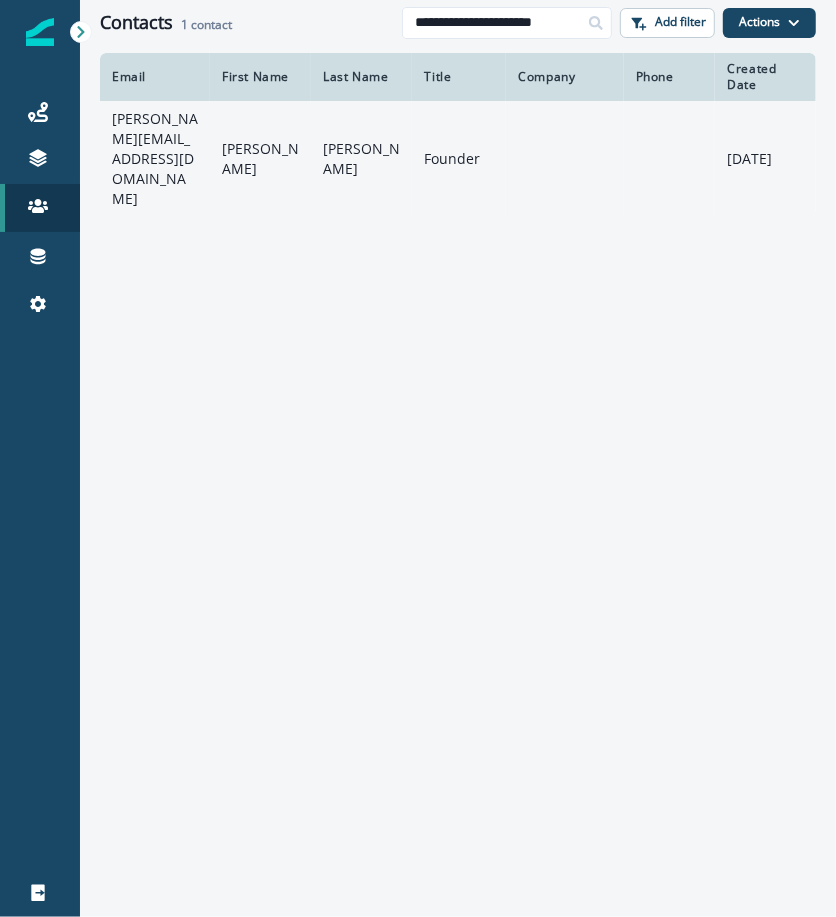 click on "Felix" at bounding box center (260, 159) 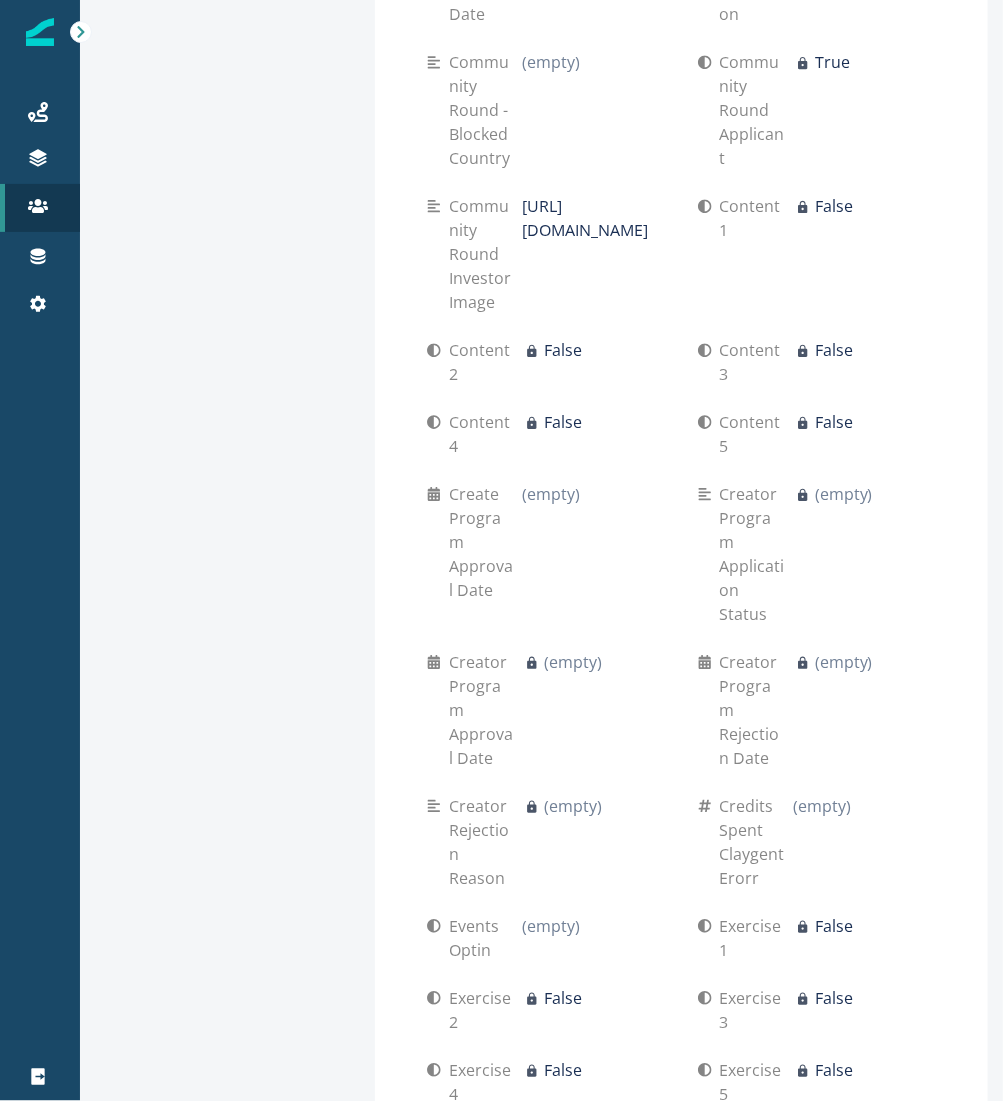 scroll, scrollTop: 1339, scrollLeft: 0, axis: vertical 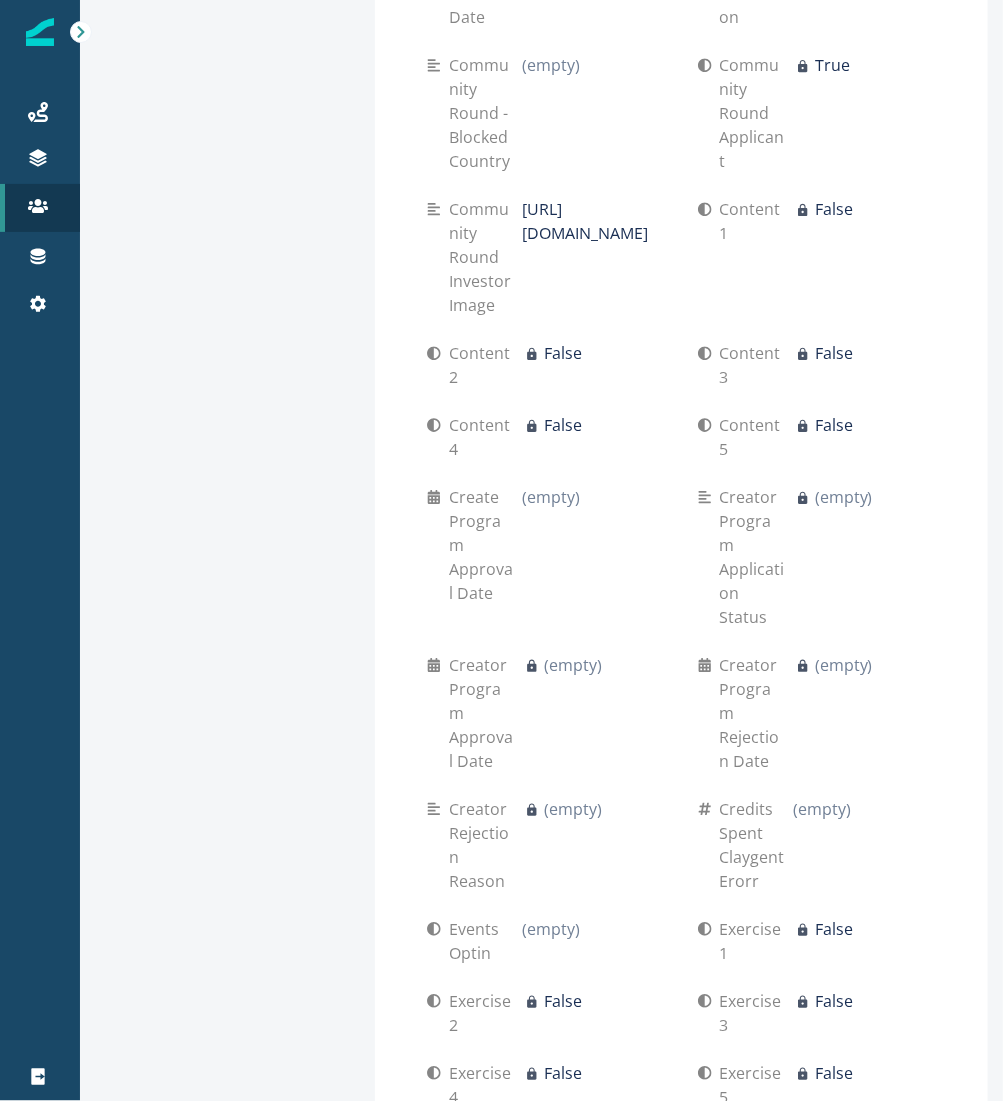 click on "Create Program Approval Date" at bounding box center [485, 545] 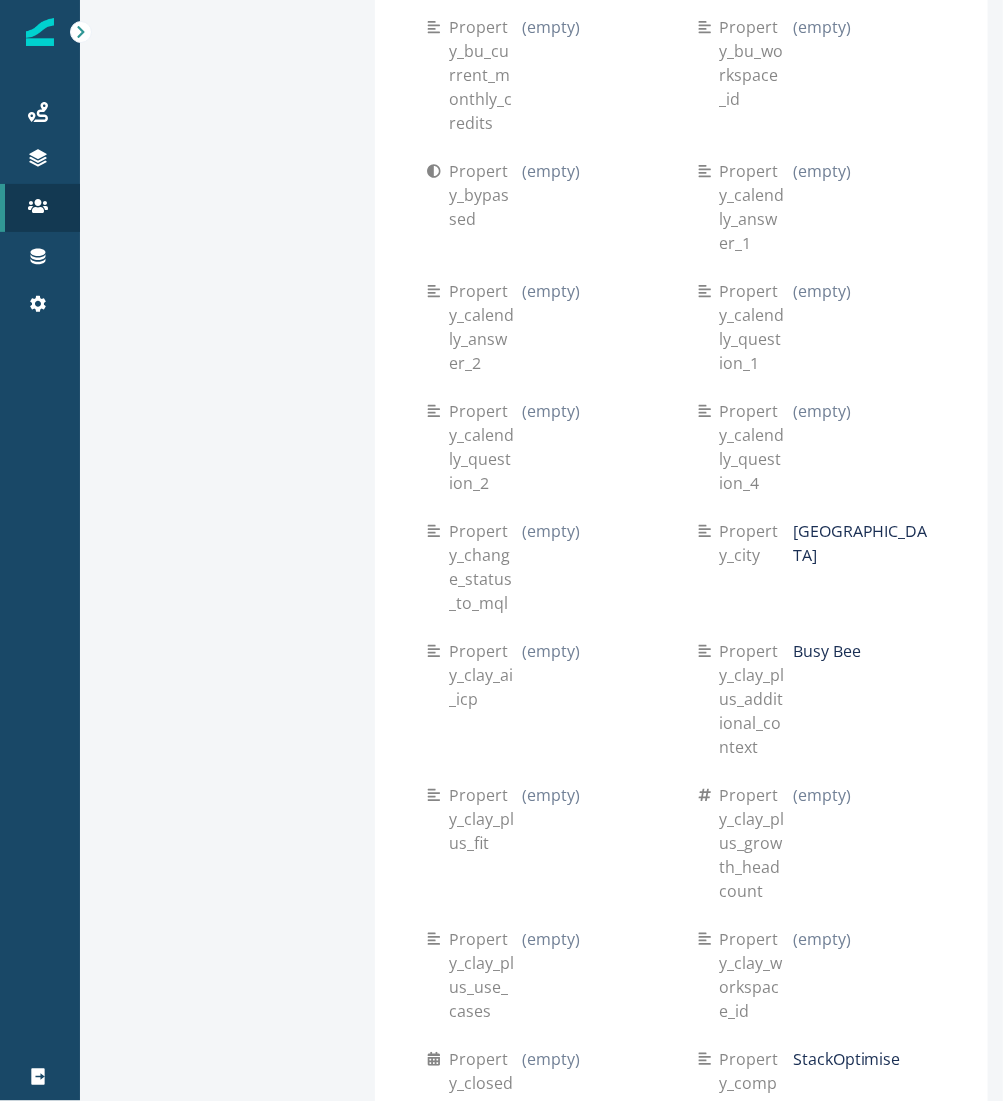 click on "(empty)" at bounding box center (551, 1443) 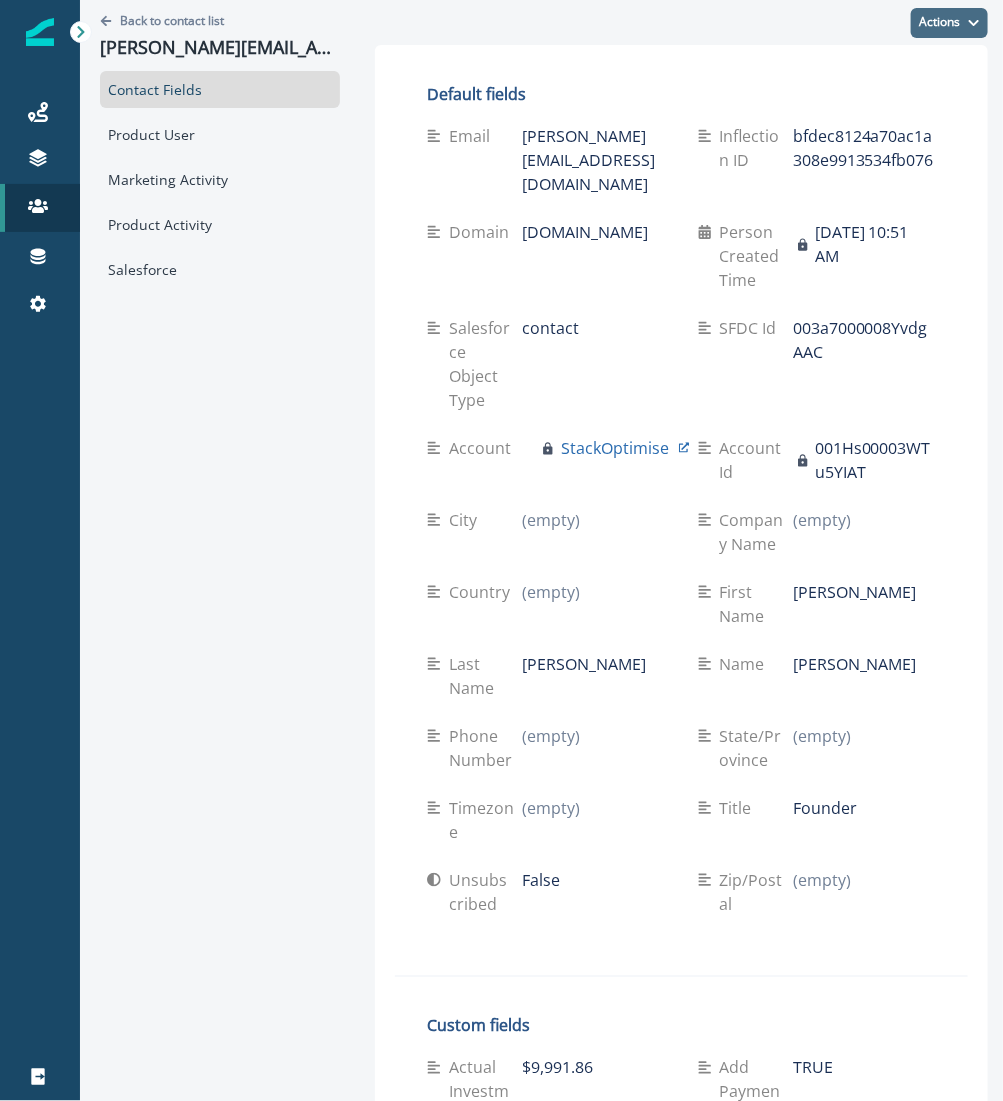 click on "Actions" at bounding box center (949, 23) 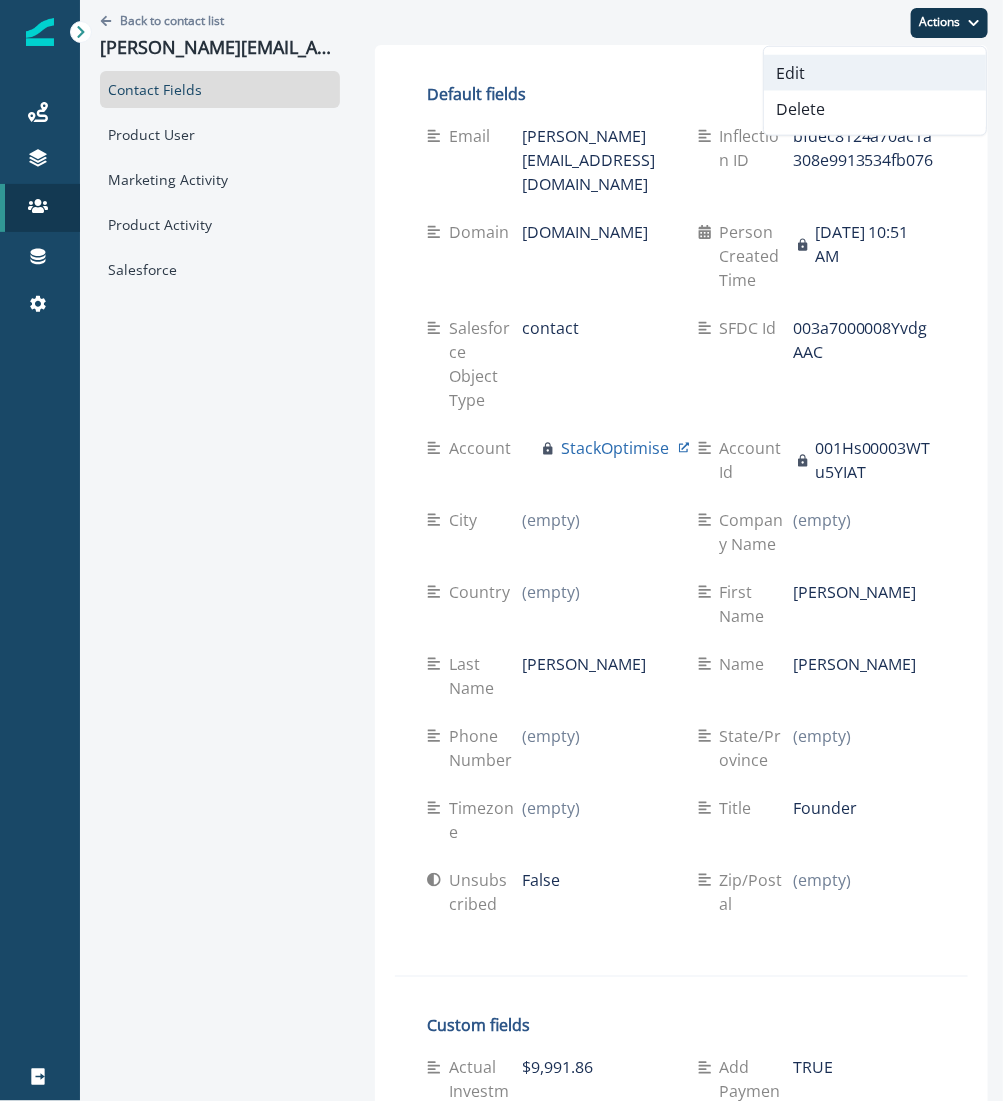 click on "Edit" at bounding box center (875, 73) 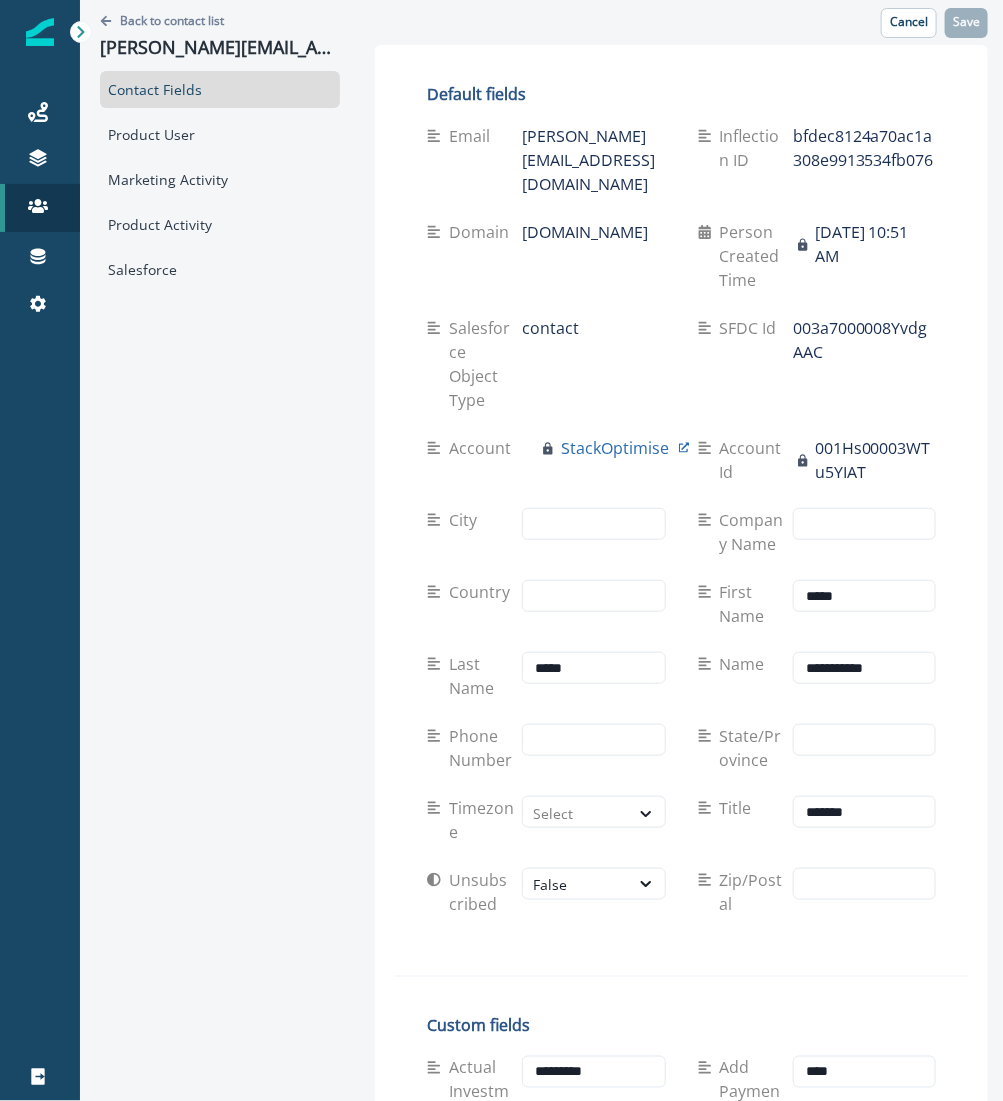 scroll, scrollTop: 9717, scrollLeft: 0, axis: vertical 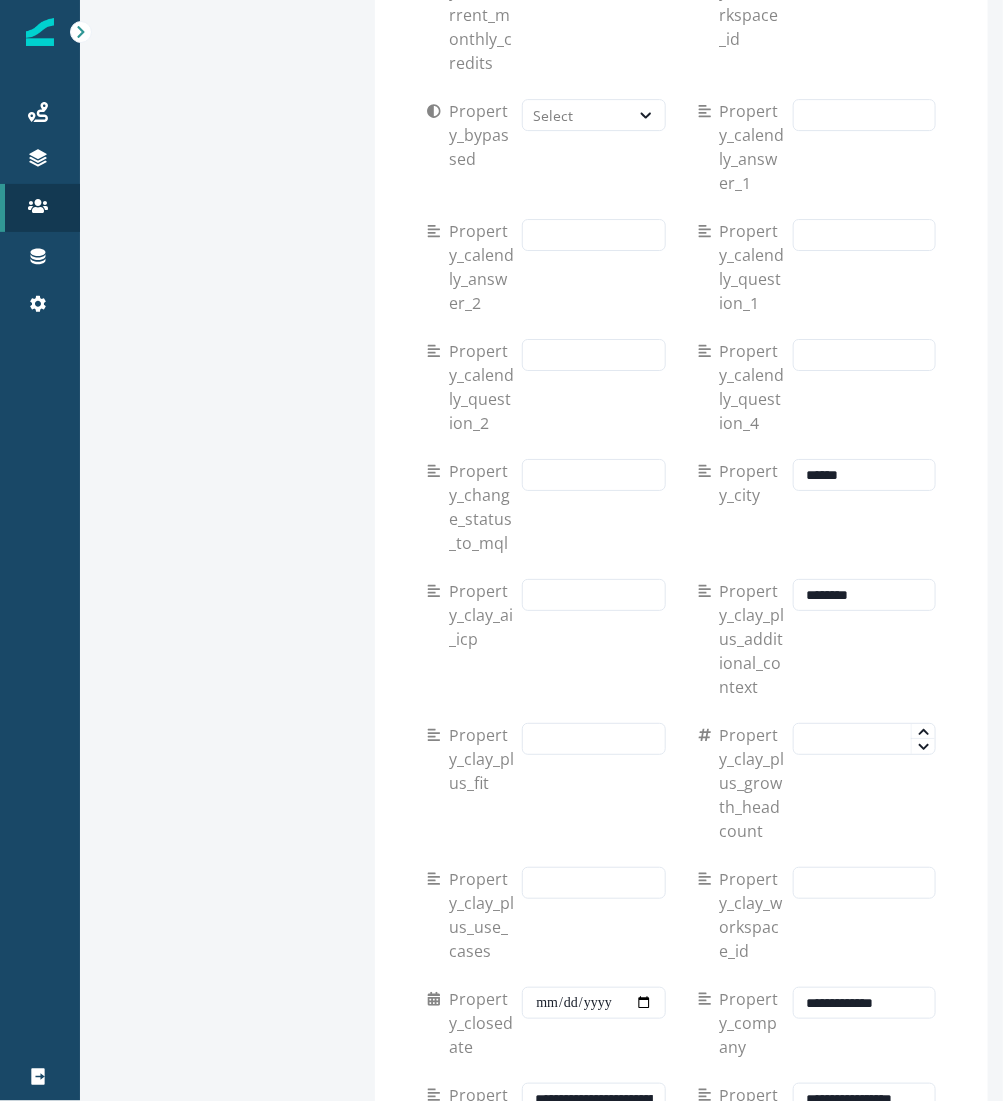 click on "property_creator_program_approved_date" at bounding box center (485, 1443) 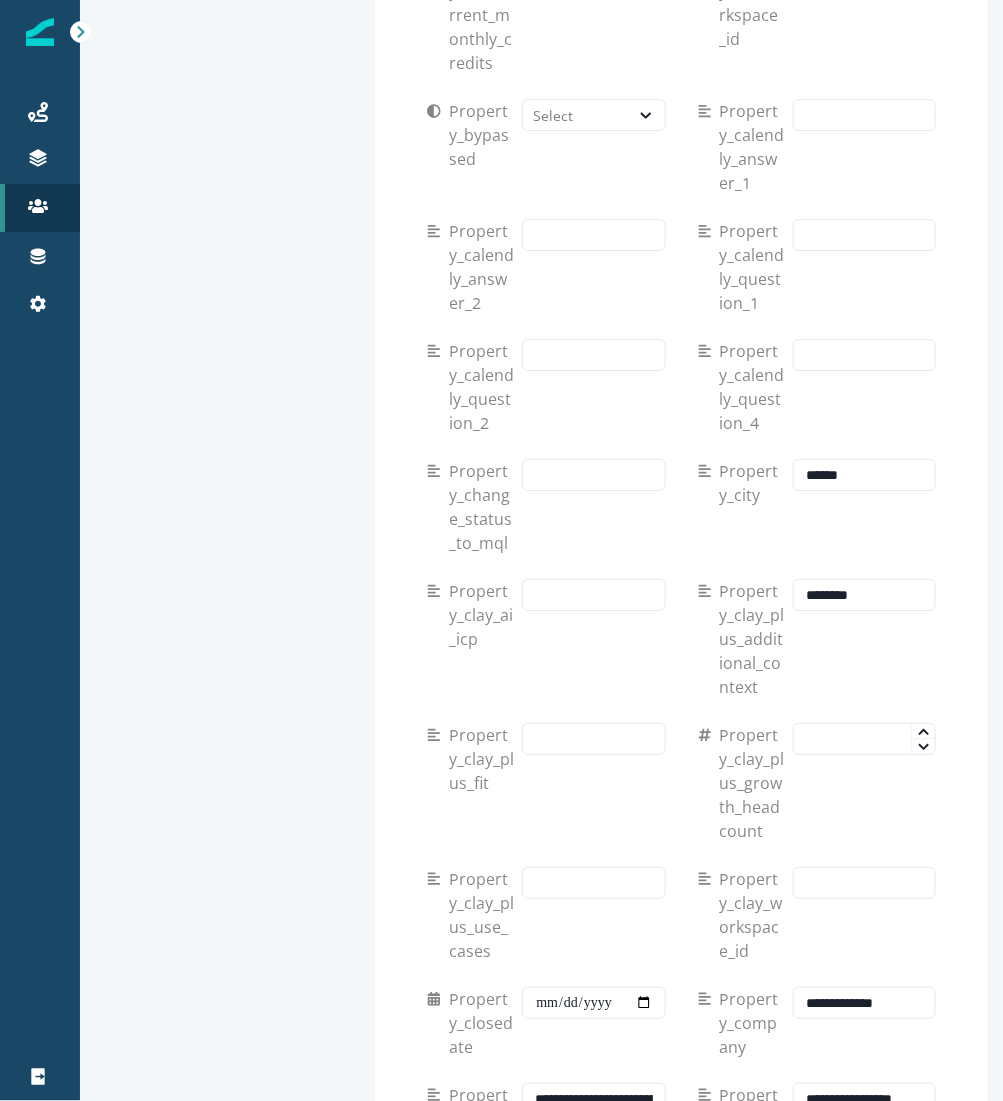 click at bounding box center (864, 1219) 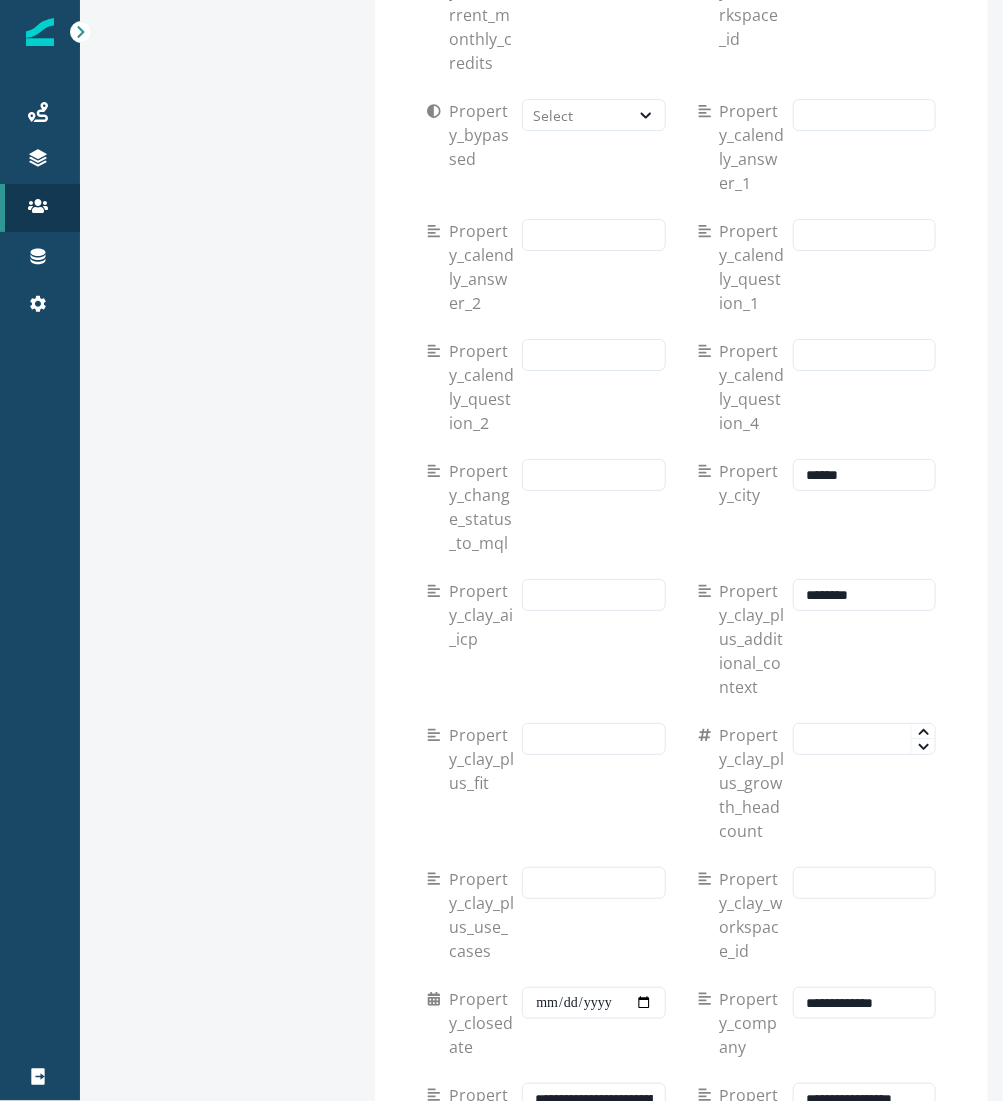 paste on "**********" 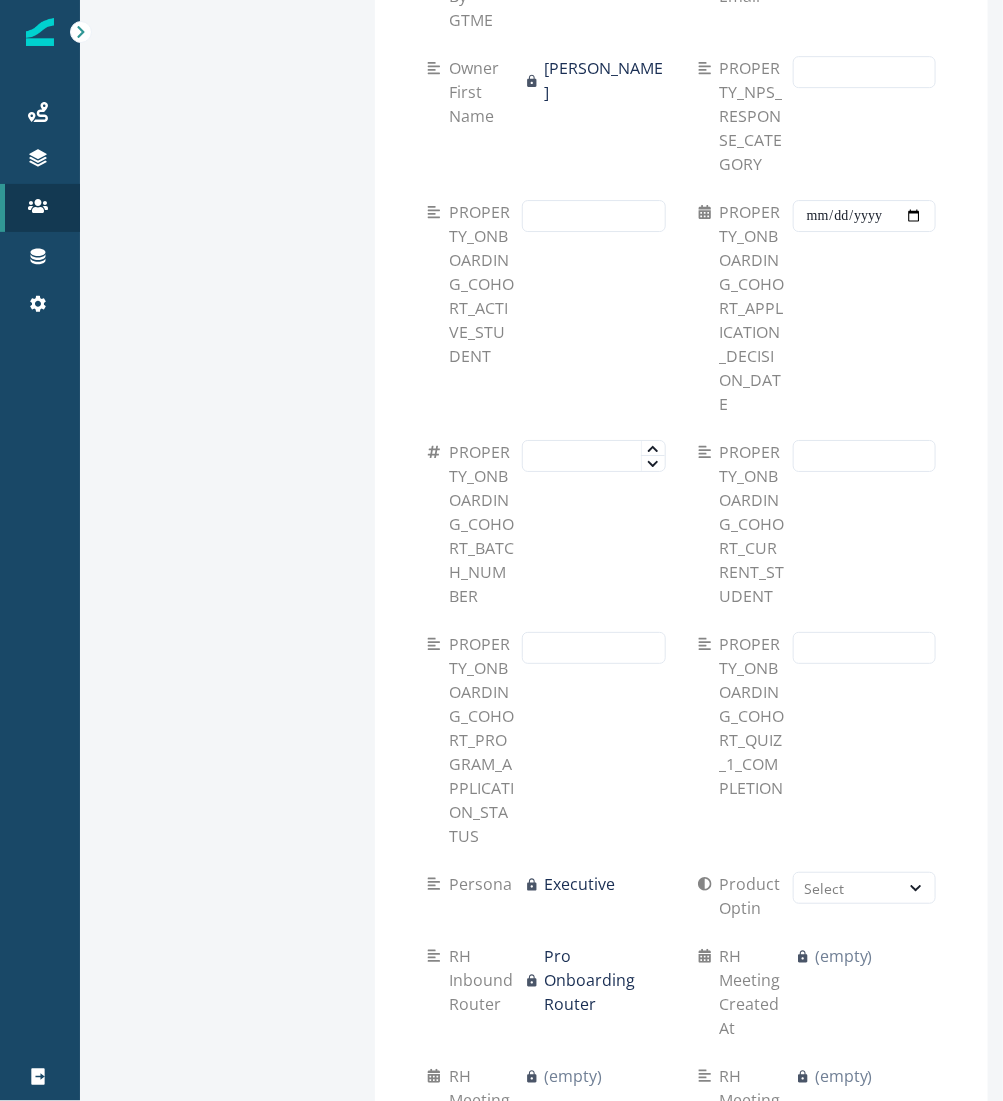 scroll, scrollTop: 0, scrollLeft: 0, axis: both 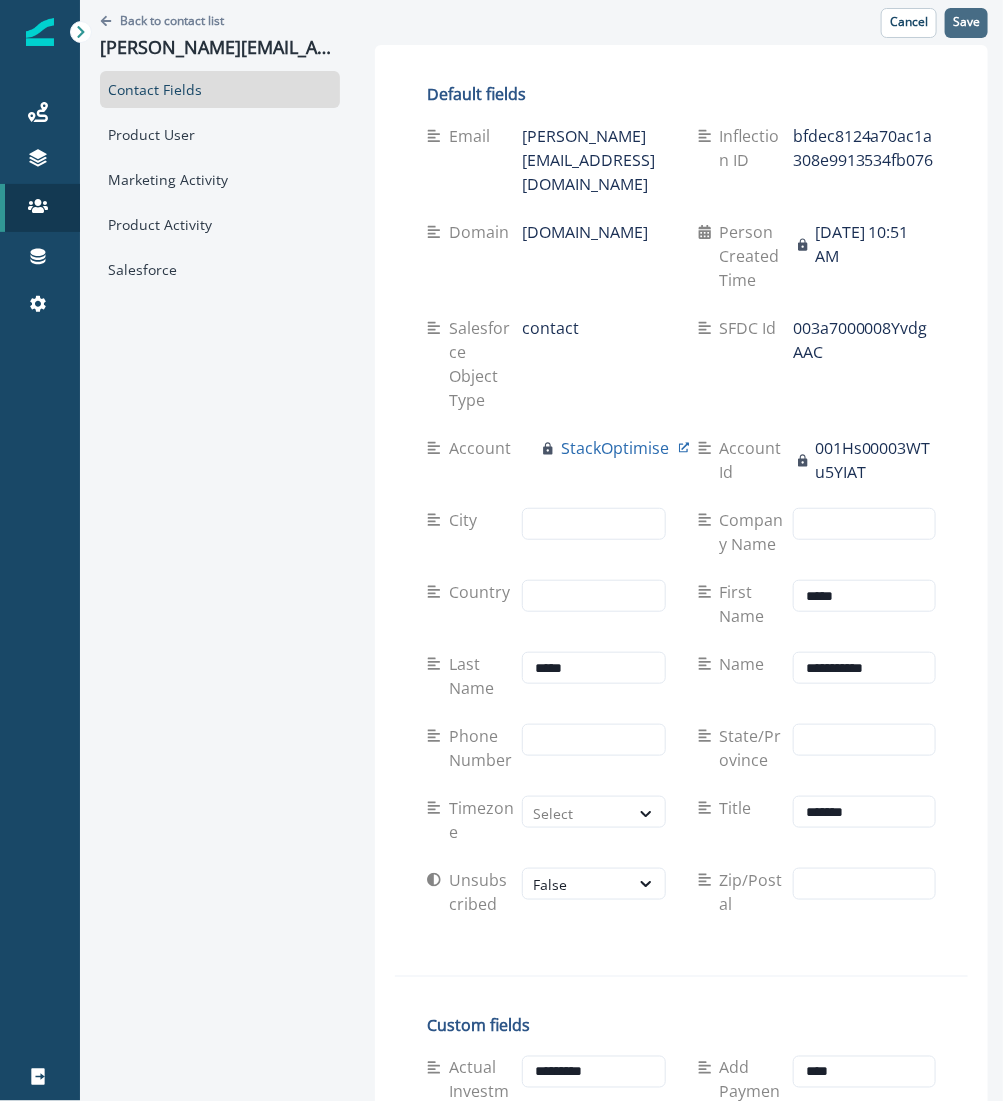 click on "Save" at bounding box center (966, 22) 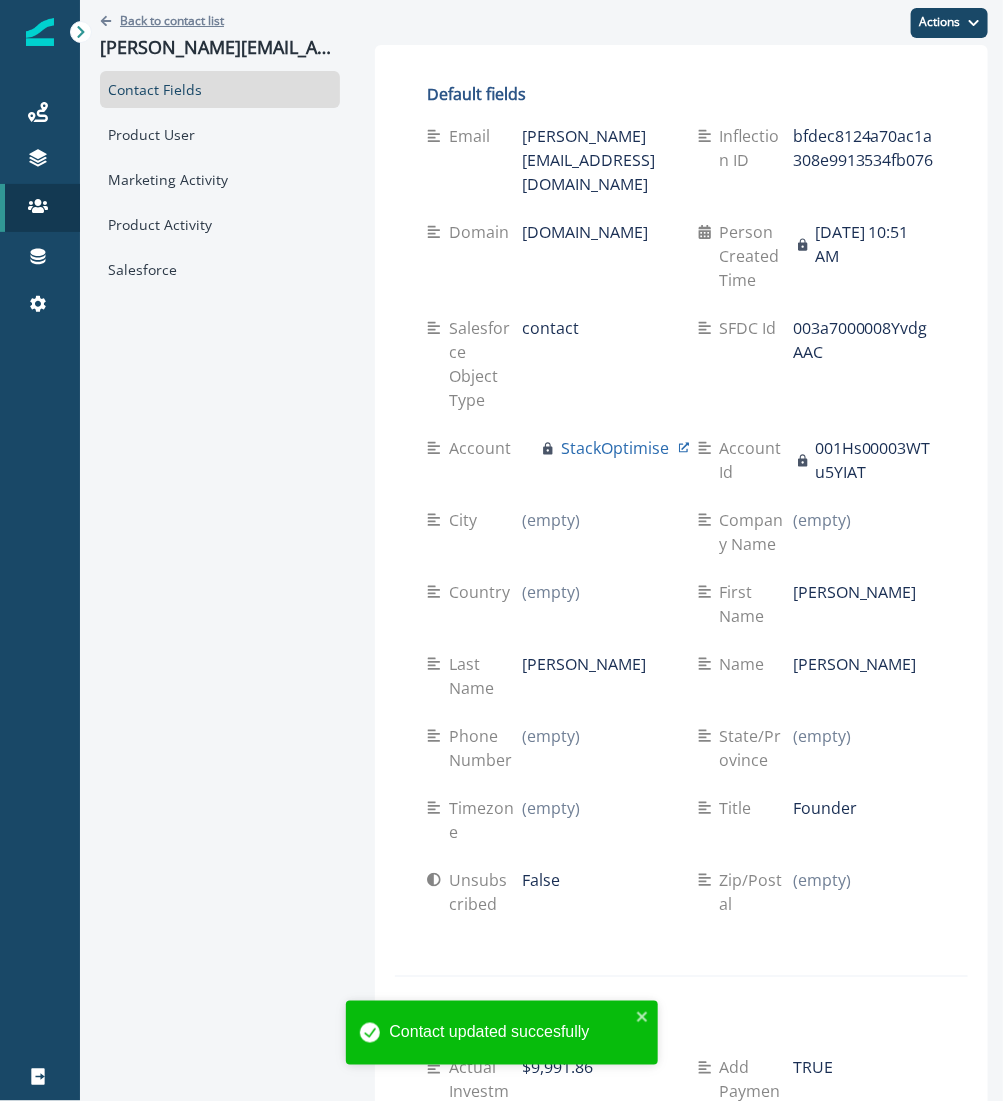 click on "Back to contact list" at bounding box center (172, 20) 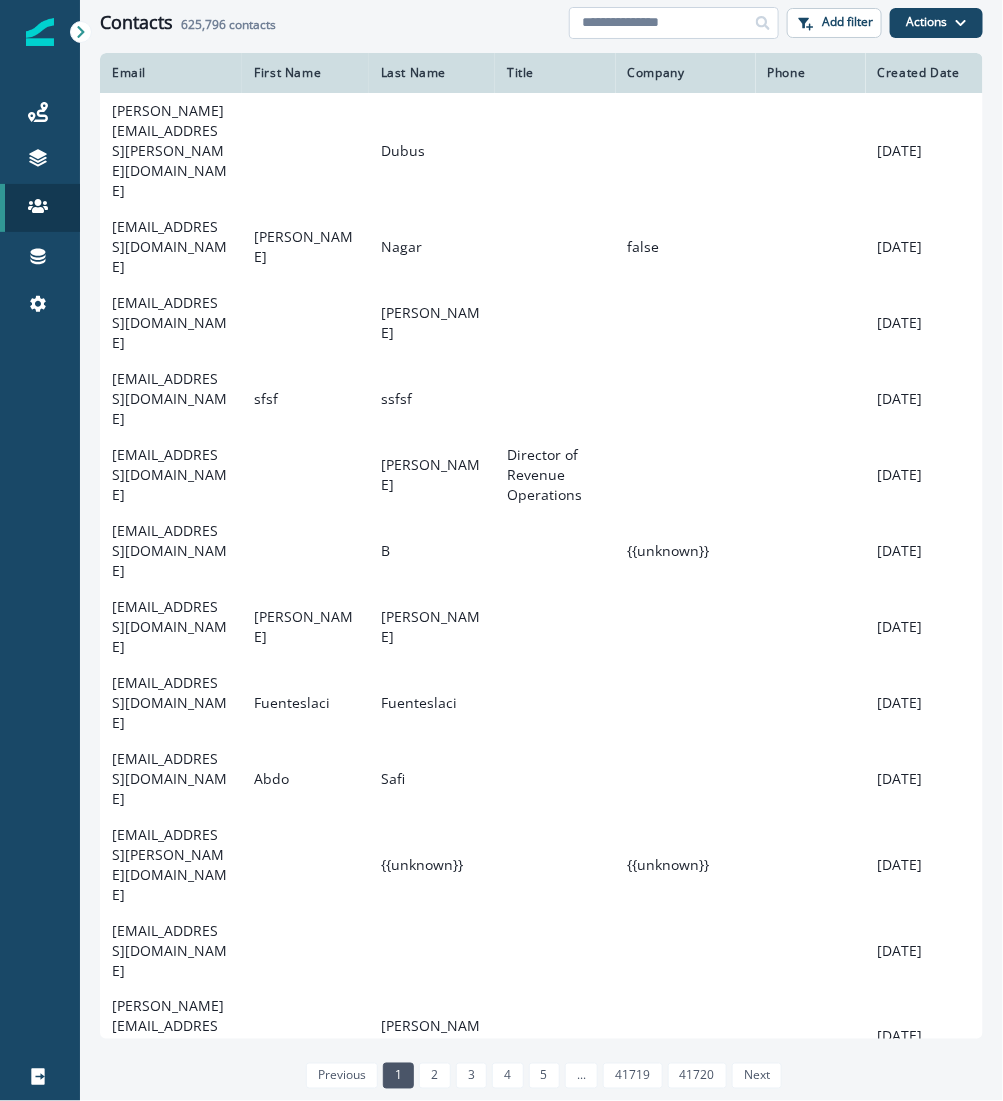 click at bounding box center [674, 23] 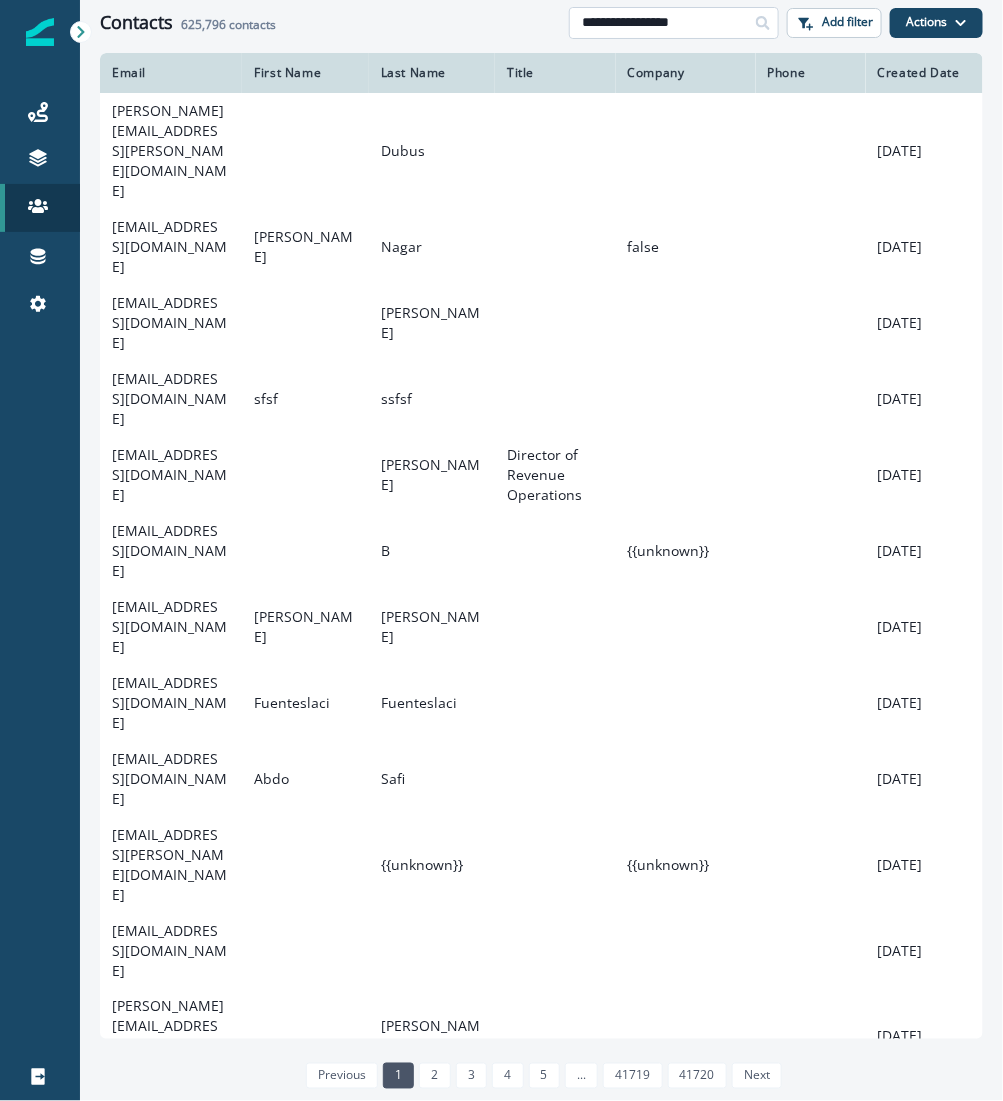 type on "**********" 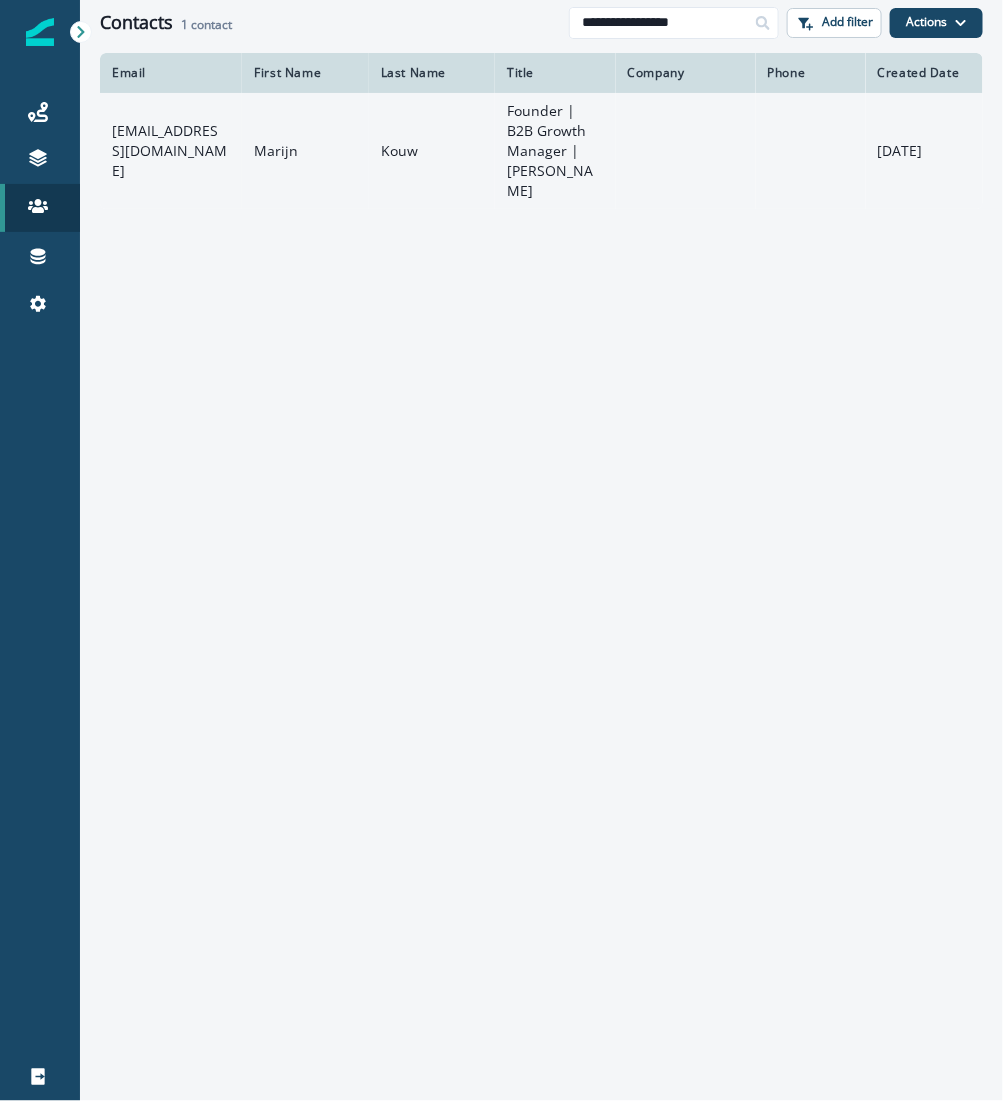 click on "marijn@leadgem.nl" at bounding box center (171, 151) 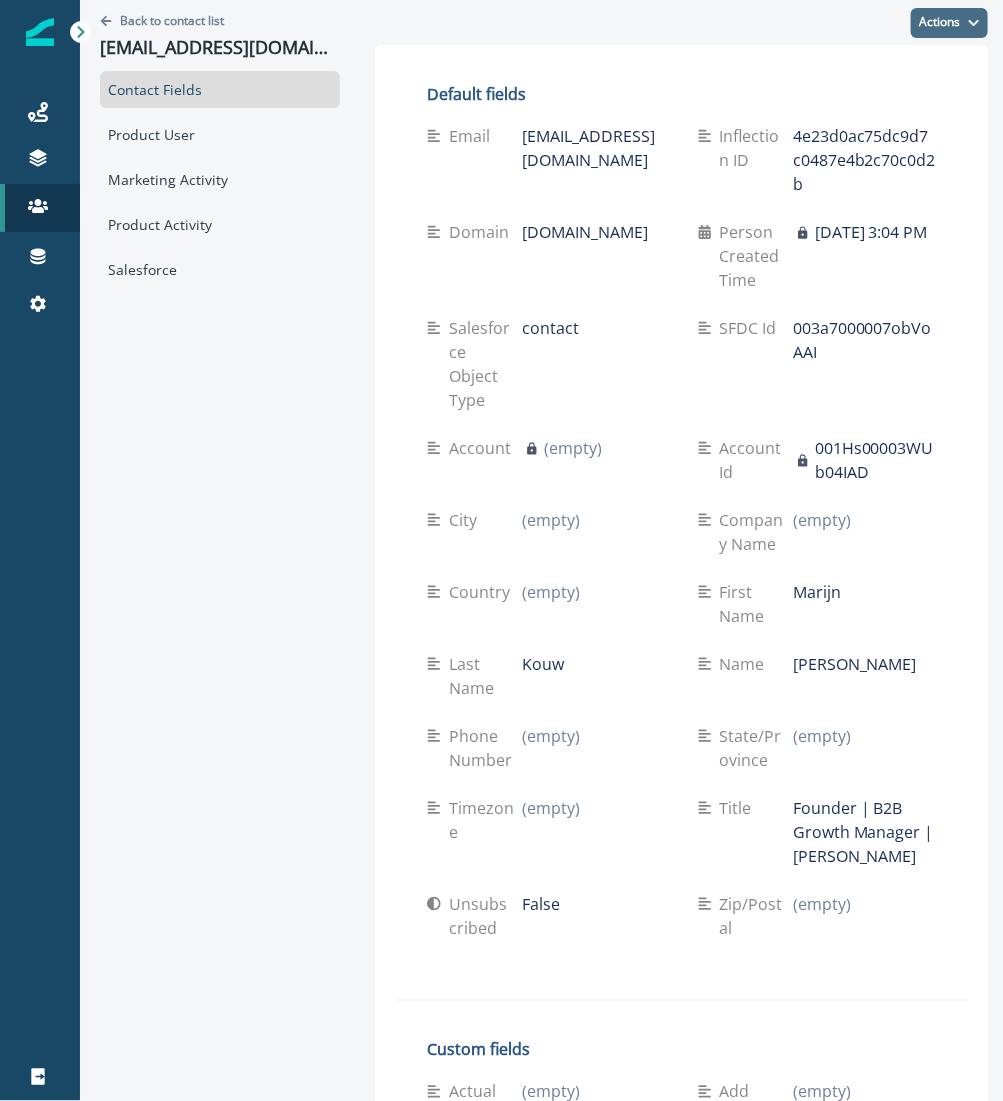 click on "Actions" at bounding box center (949, 23) 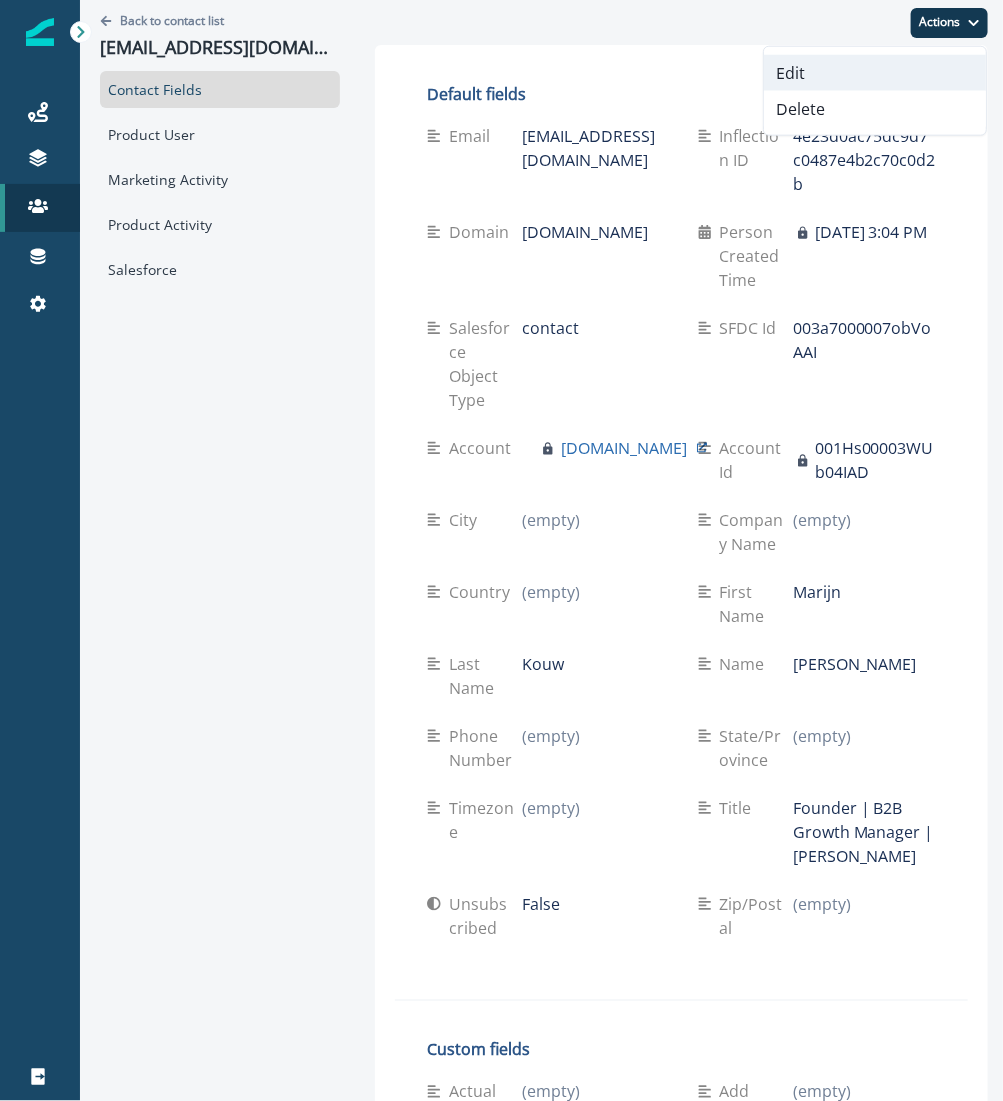 click on "Edit" at bounding box center [875, 73] 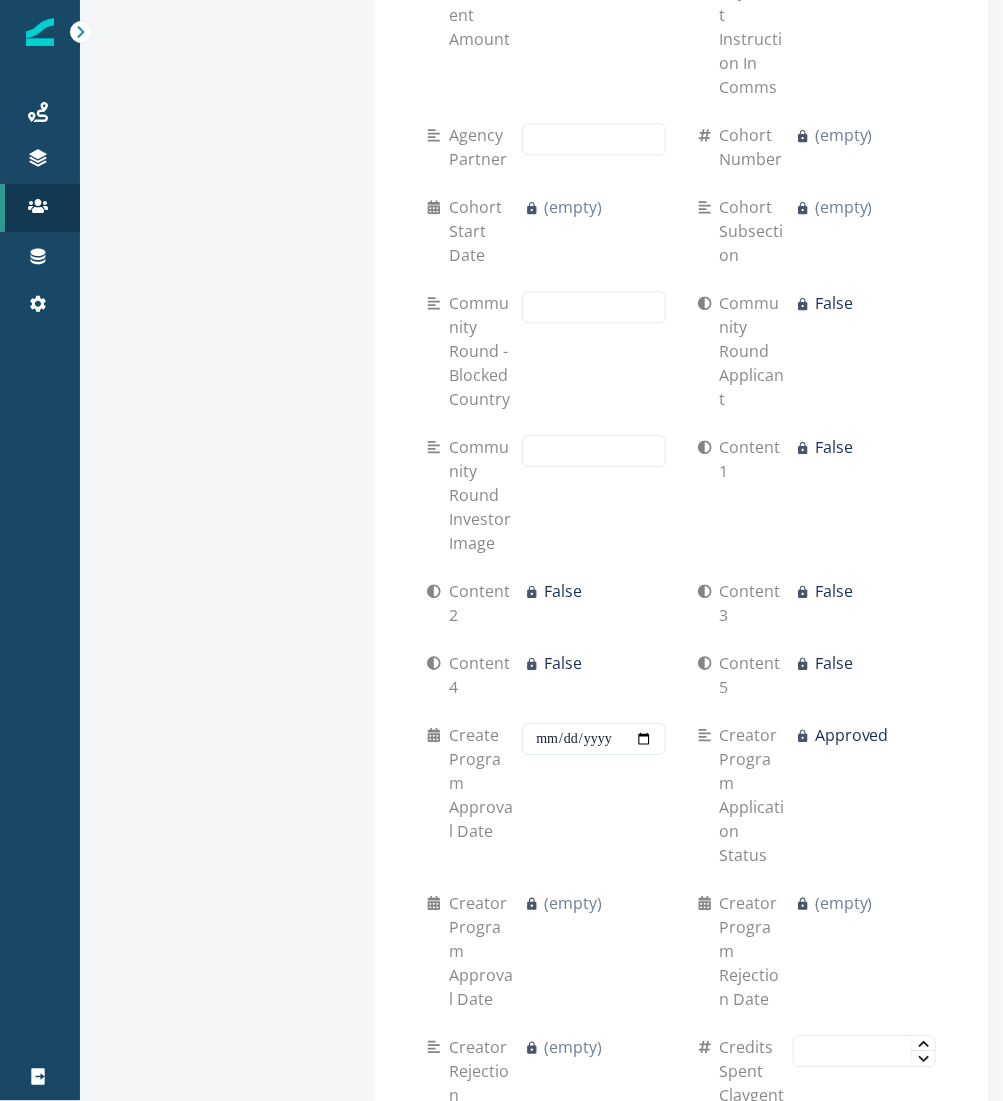 scroll, scrollTop: 9066, scrollLeft: 0, axis: vertical 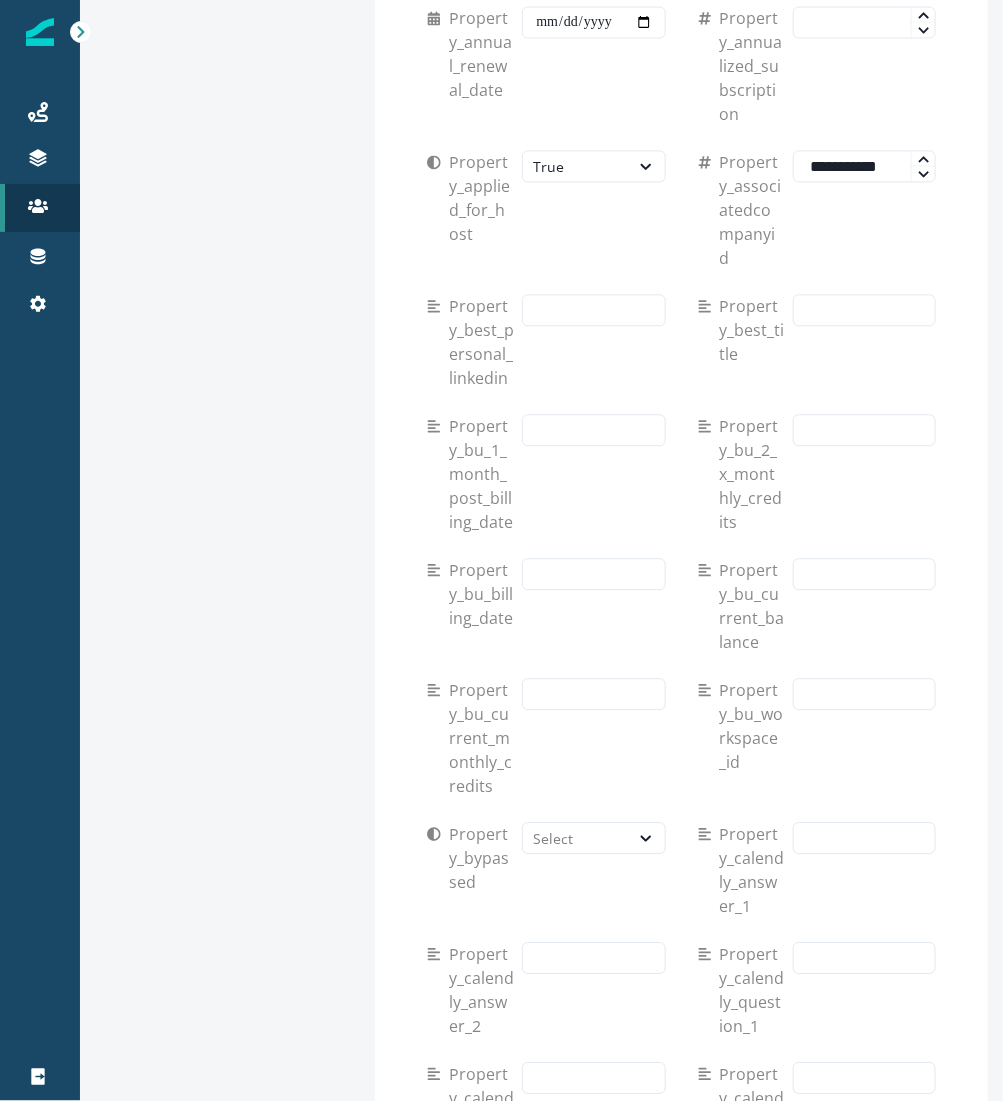 click on "********" at bounding box center [864, 1942] 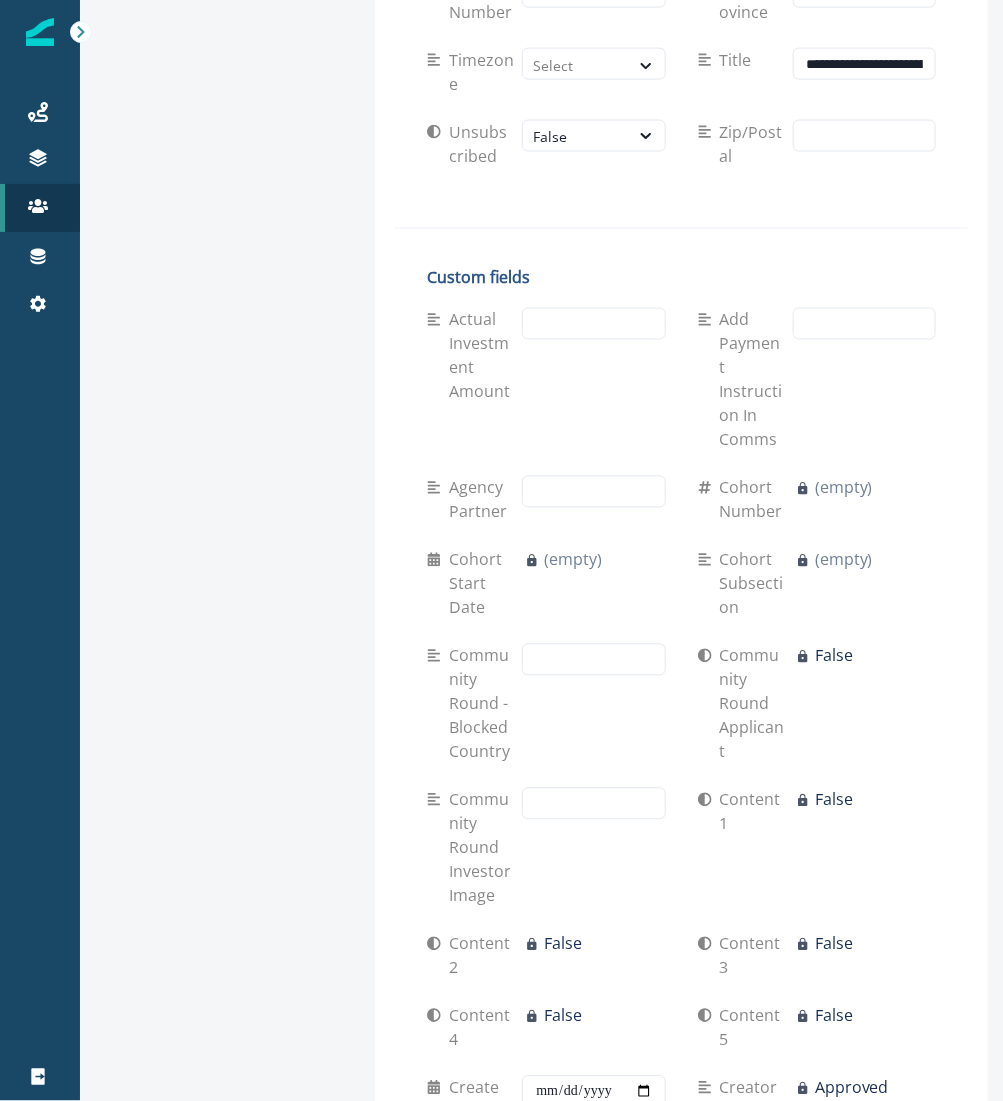 scroll, scrollTop: 0, scrollLeft: 0, axis: both 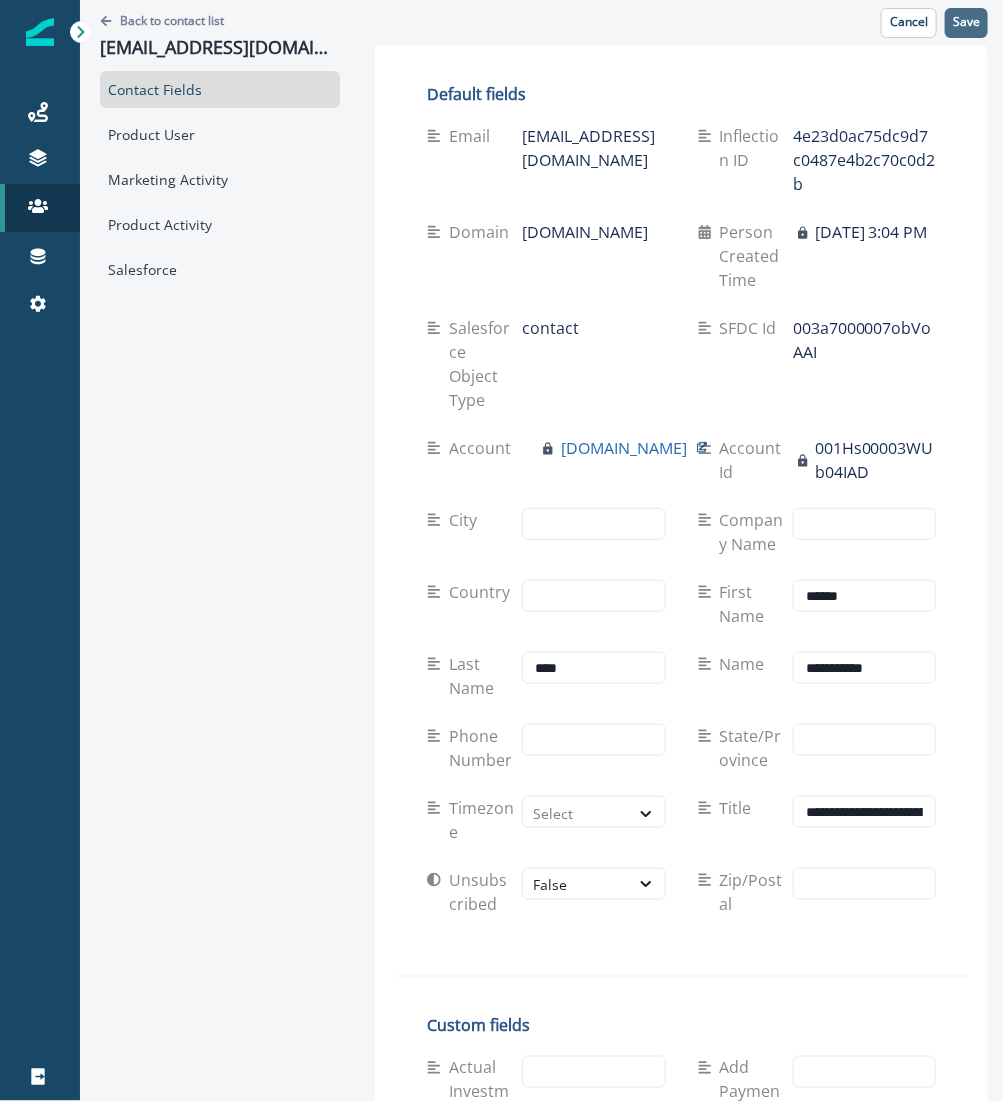 click on "Save" at bounding box center (966, 23) 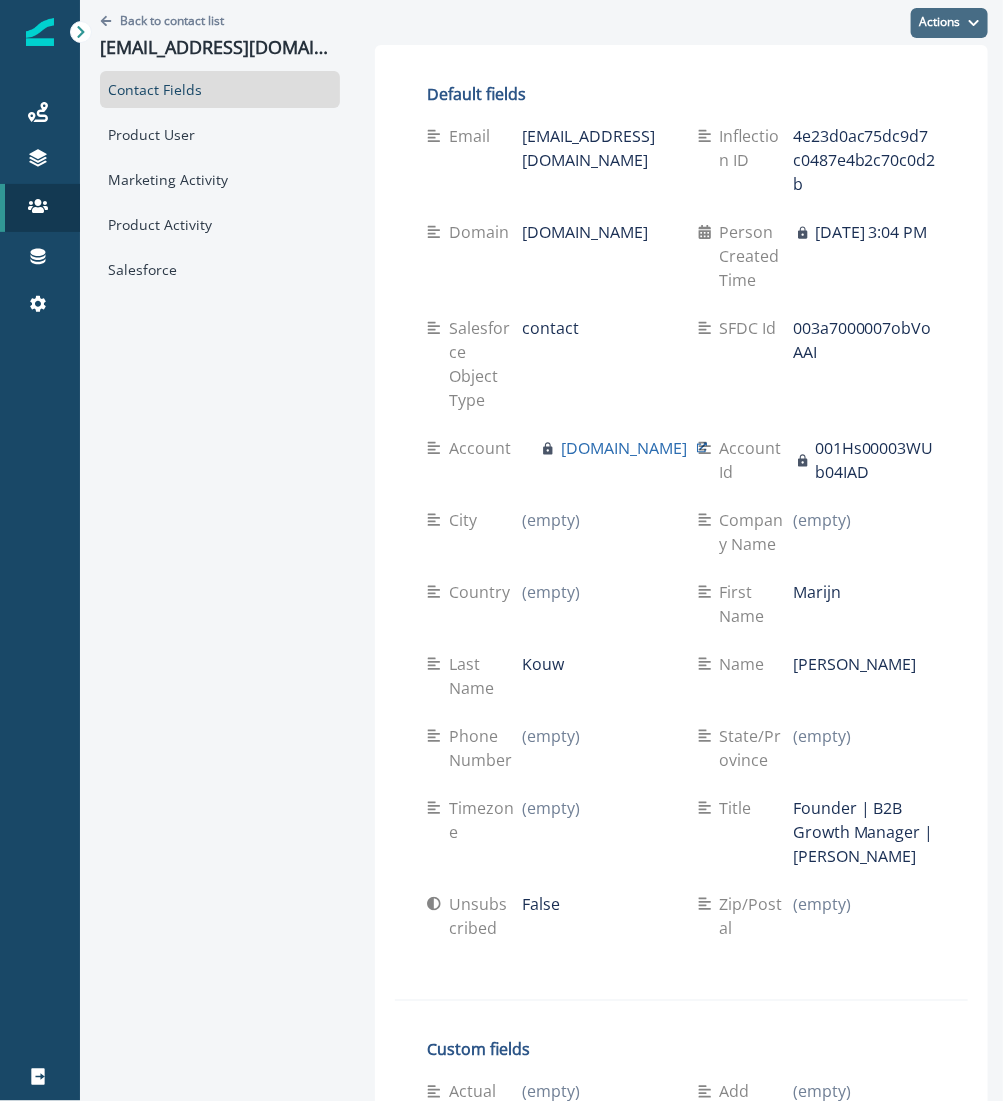 click on "Actions" at bounding box center [949, 23] 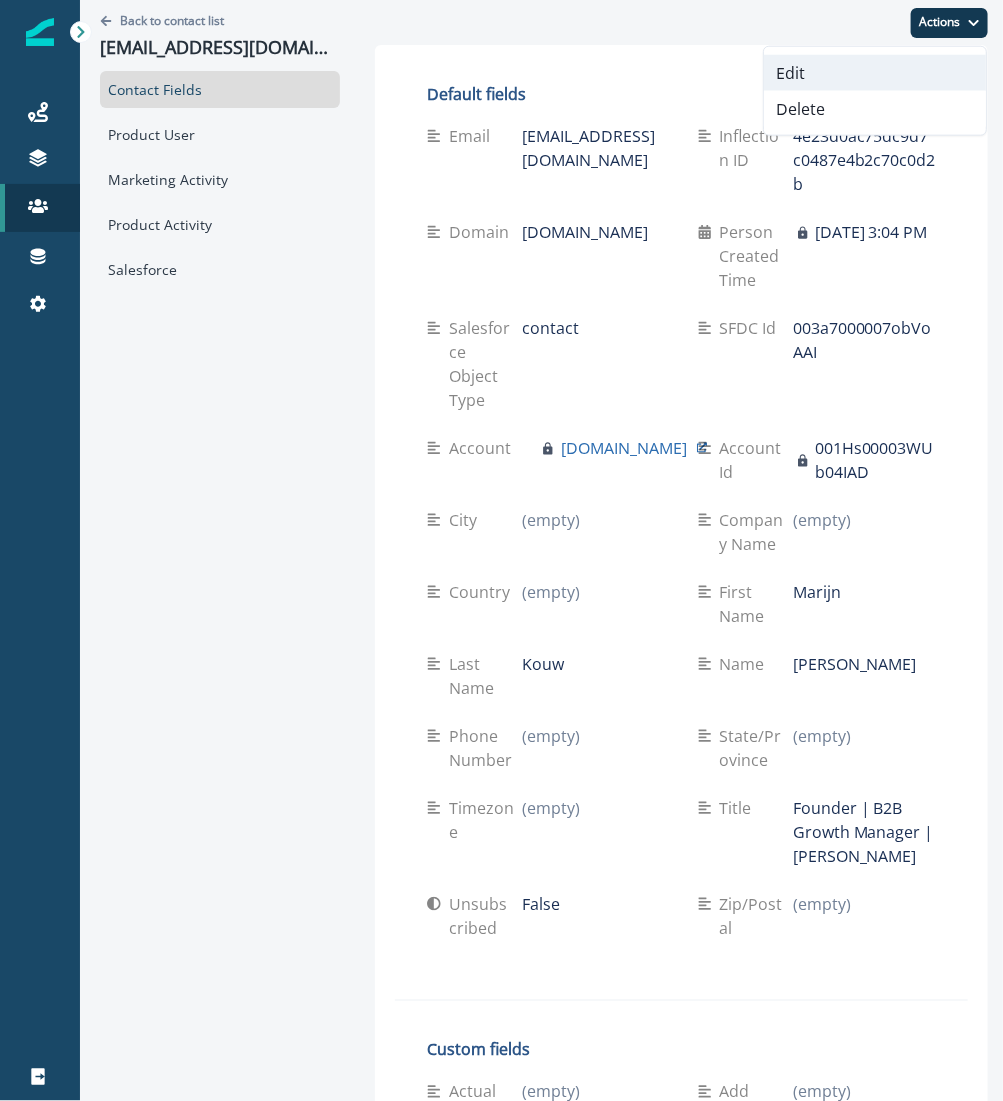 click on "Edit" at bounding box center (875, 73) 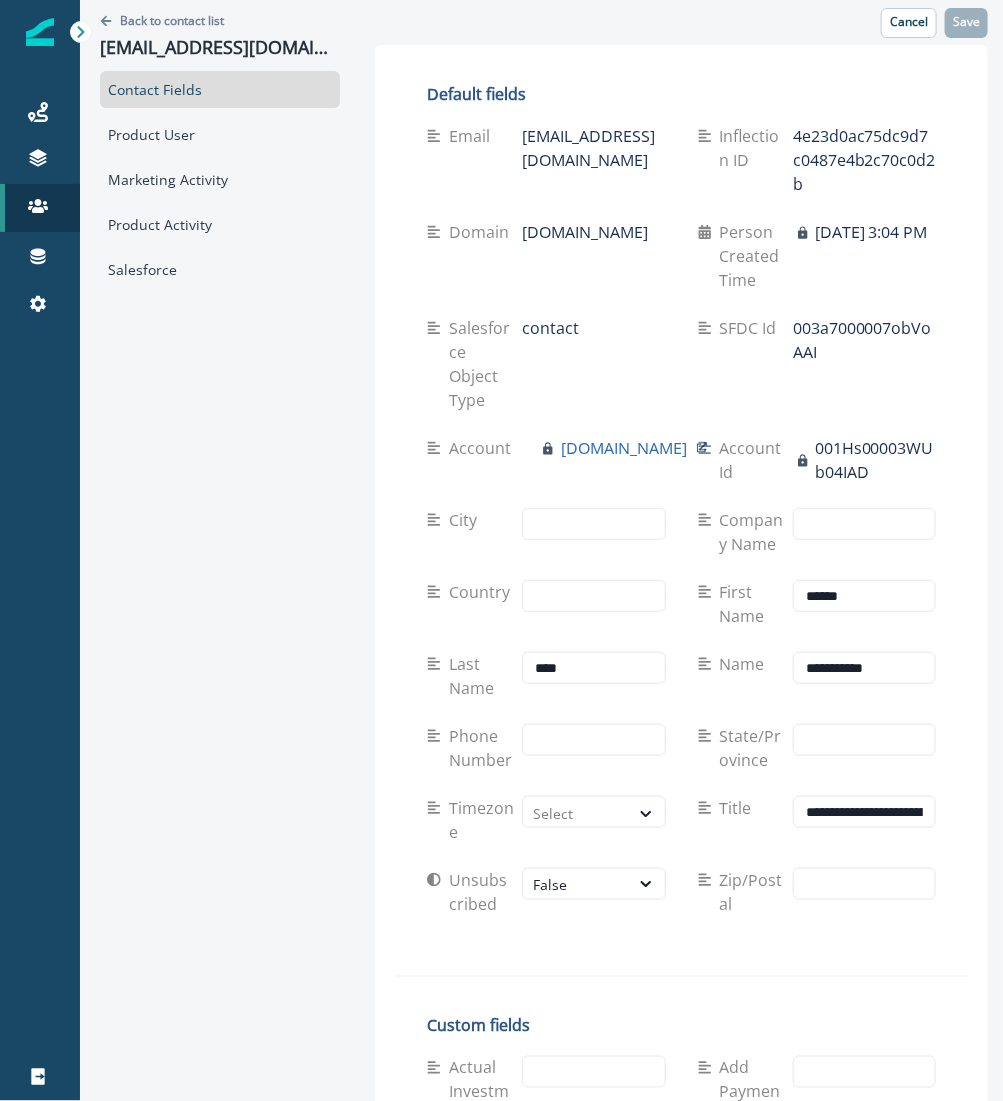 scroll, scrollTop: 9078, scrollLeft: 0, axis: vertical 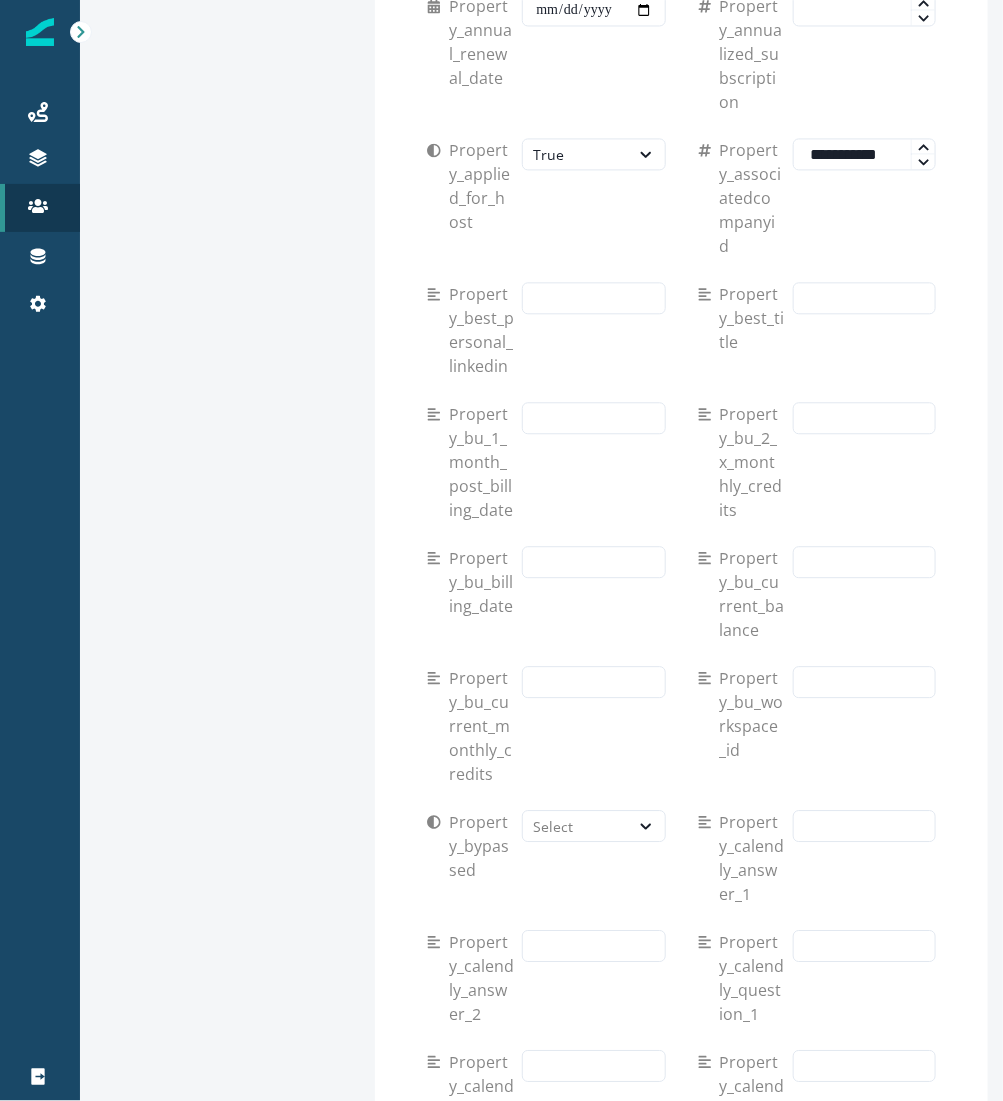 click on "**********" at bounding box center [864, 1930] 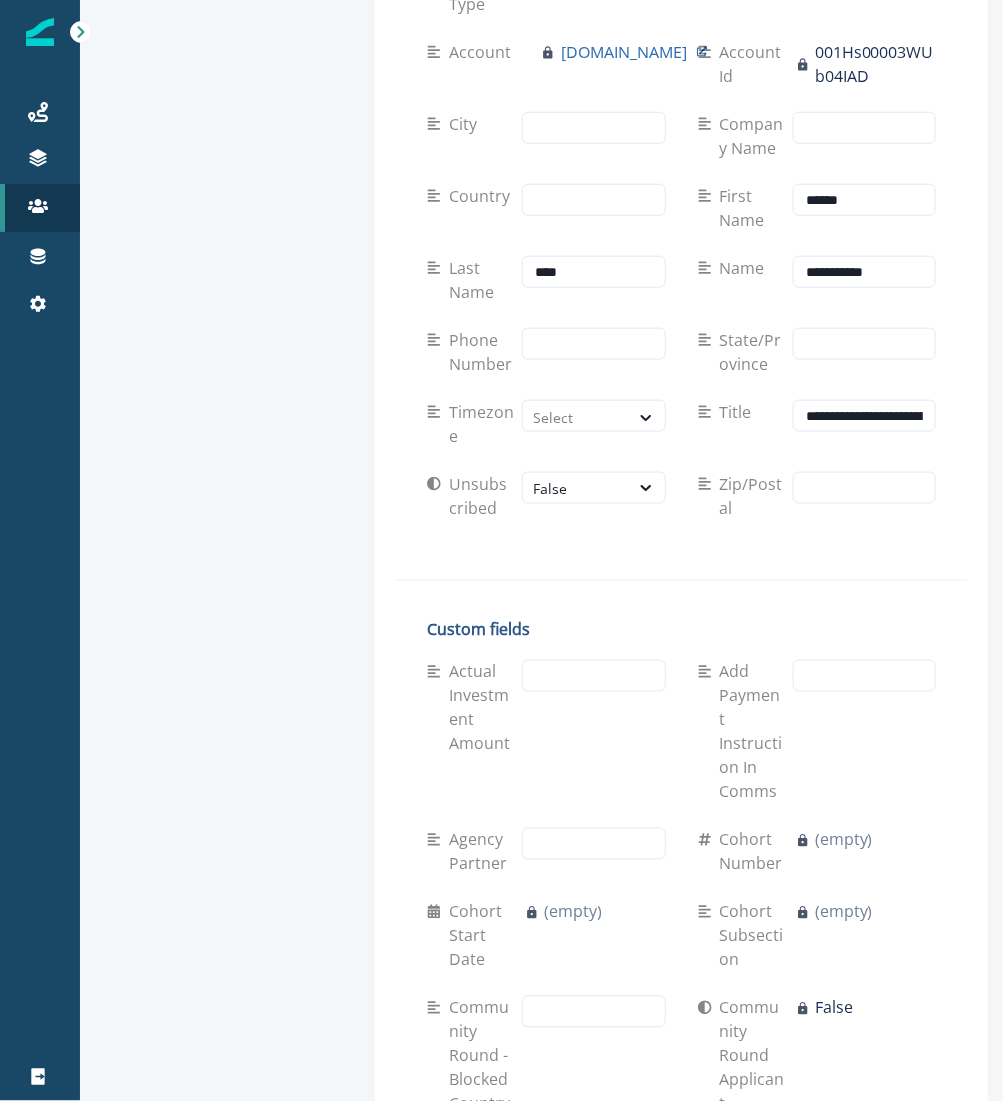scroll, scrollTop: 0, scrollLeft: 0, axis: both 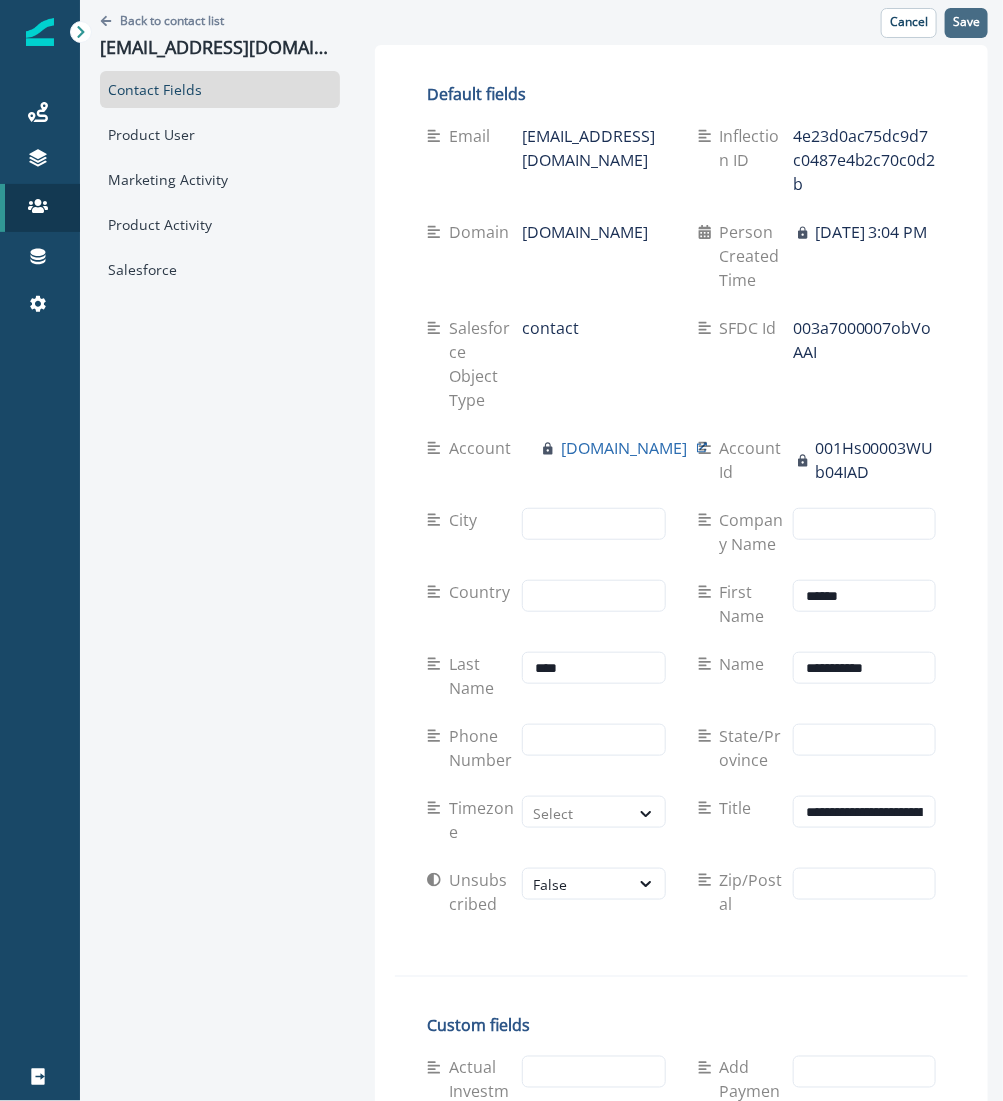 click on "Save" at bounding box center [966, 22] 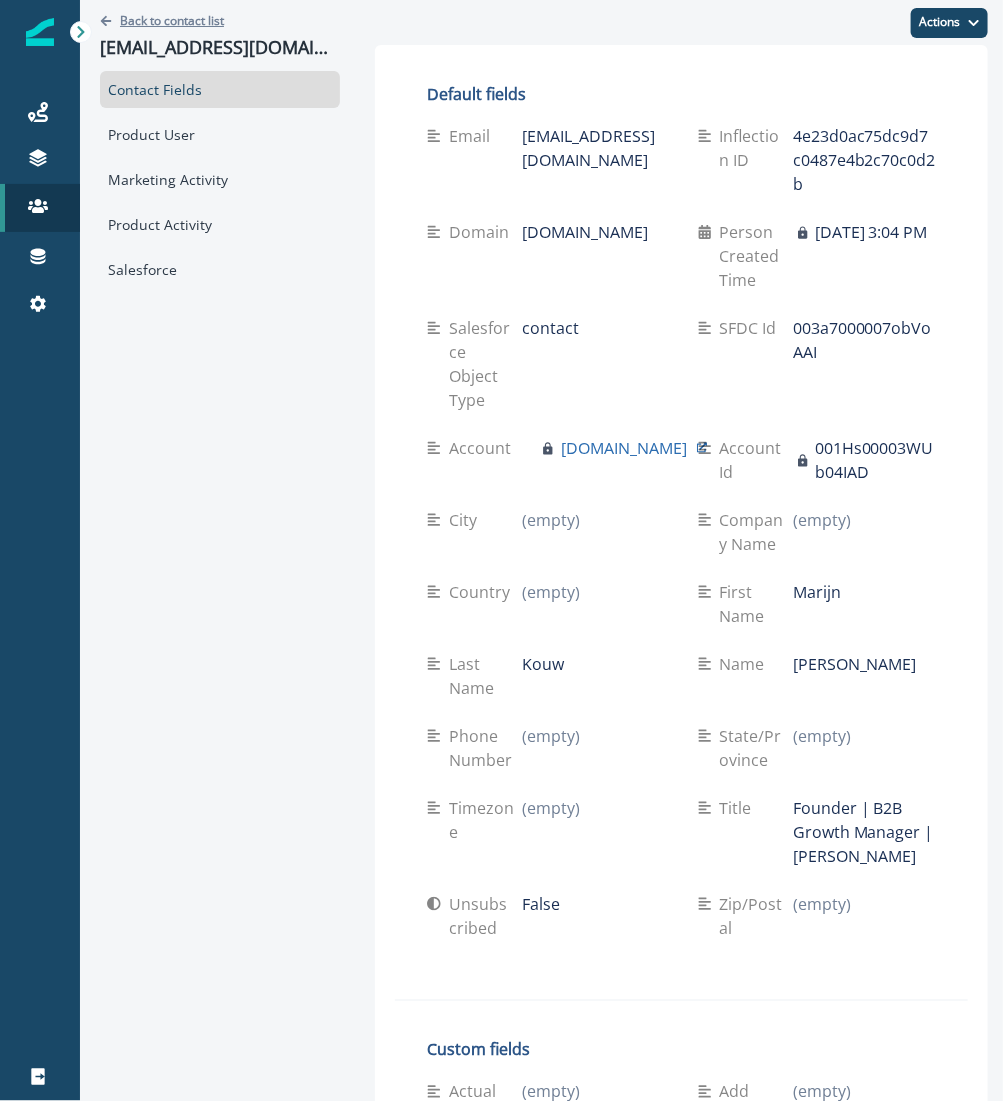 click on "Back to contact list" at bounding box center [172, 20] 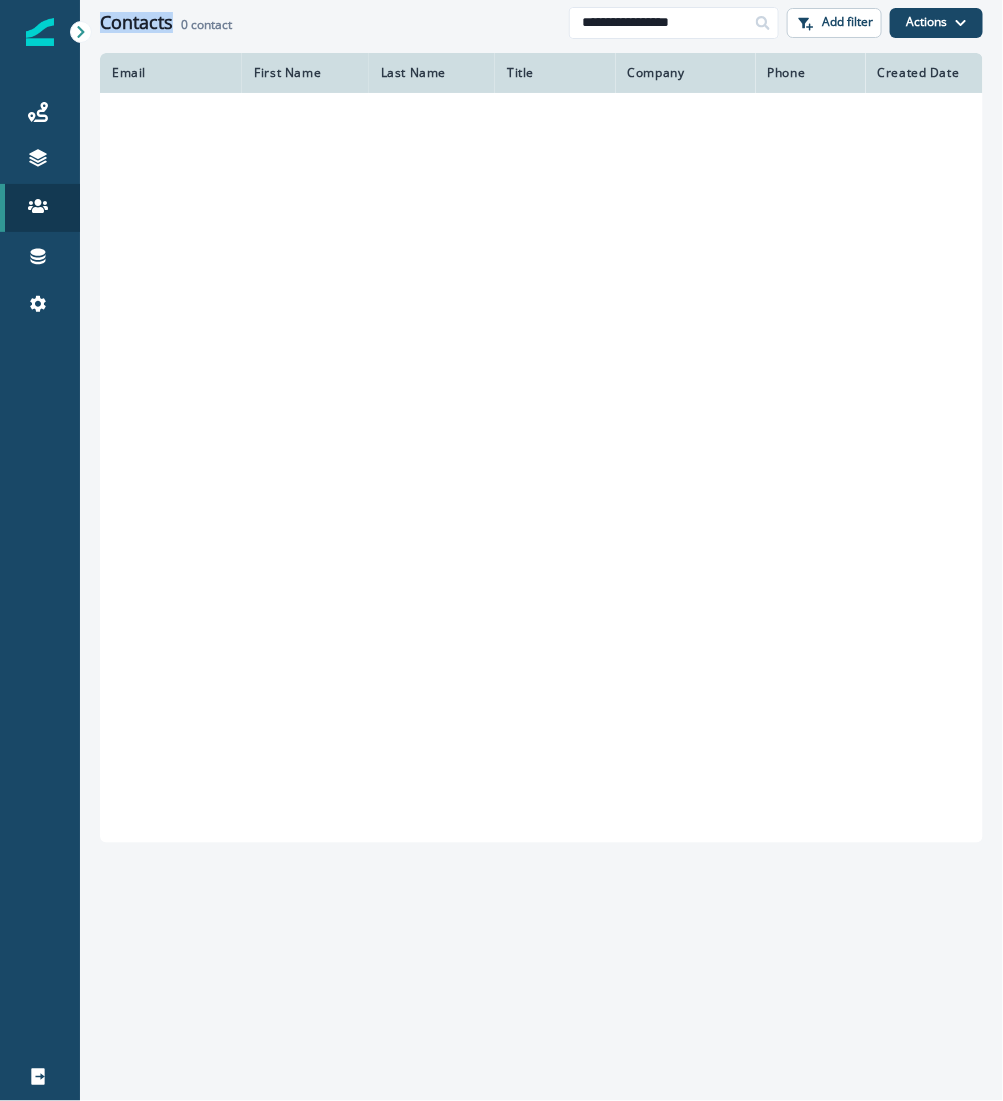 click on "Contacts" at bounding box center [136, 23] 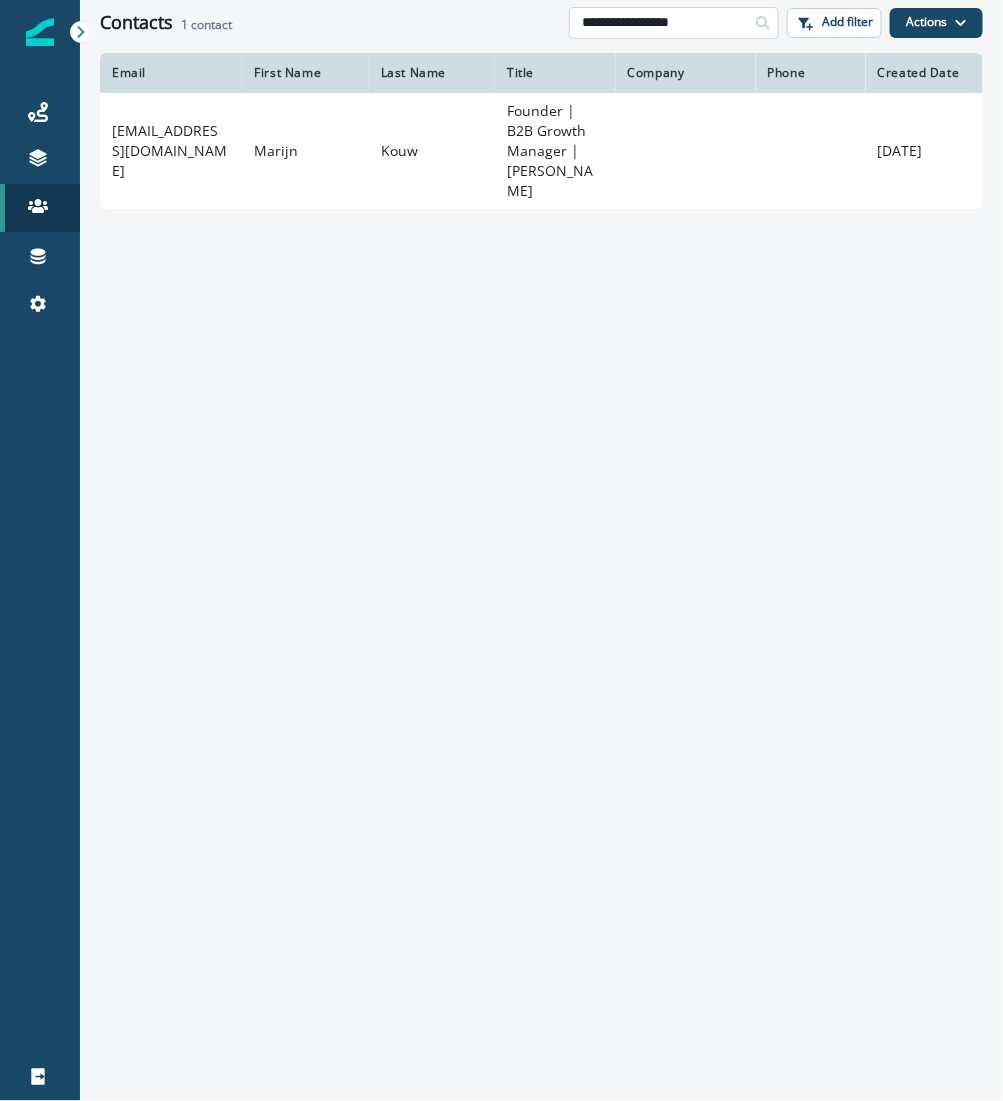 click on "**********" at bounding box center [674, 23] 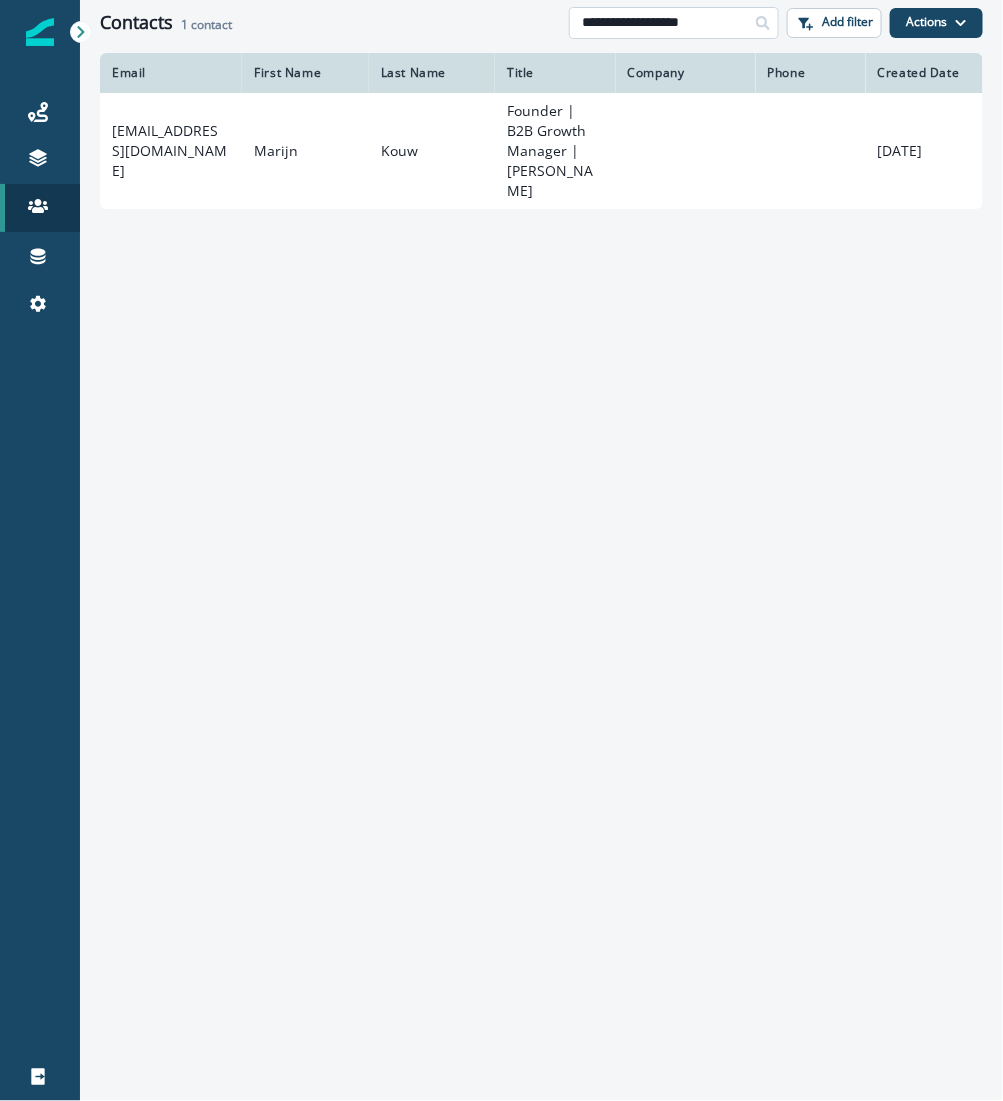 type on "**********" 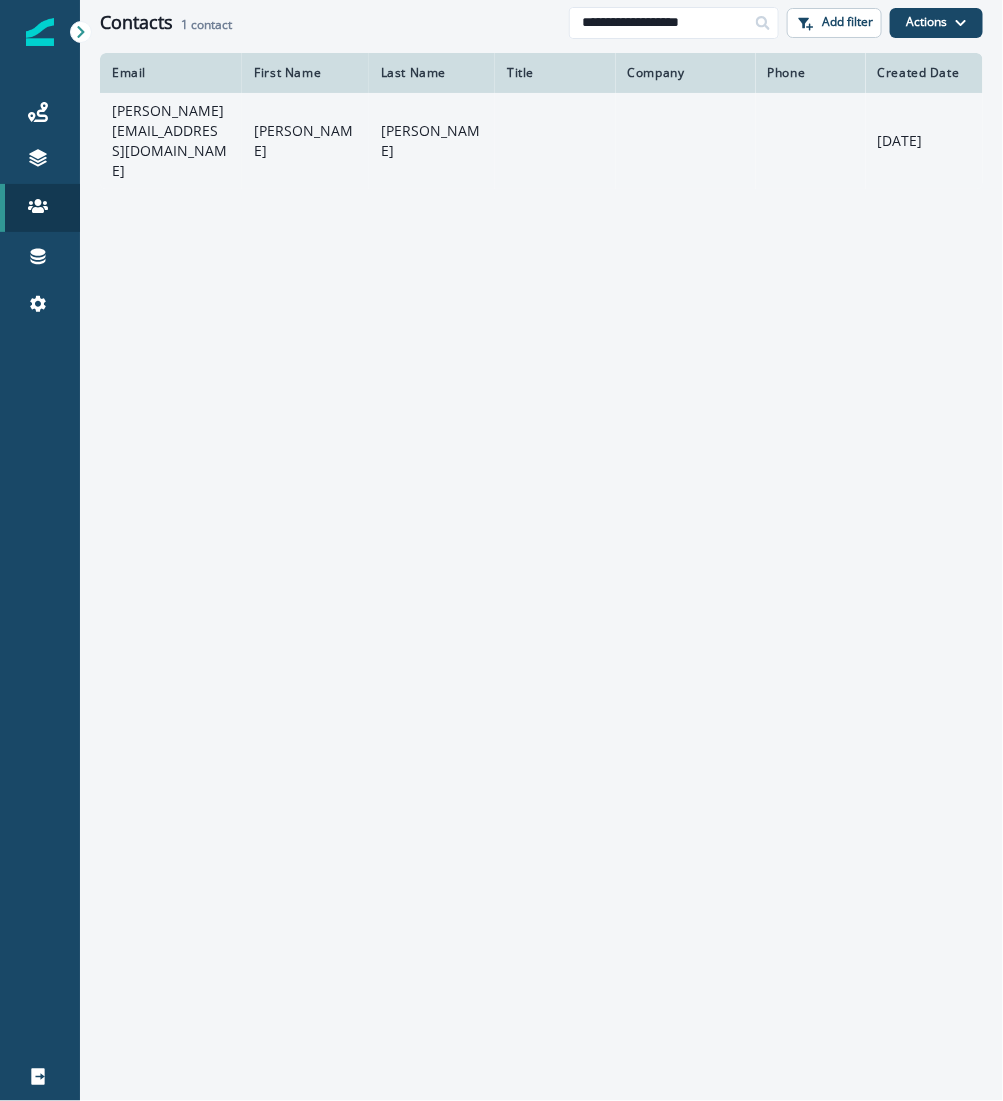 click on "Robert" at bounding box center [305, 141] 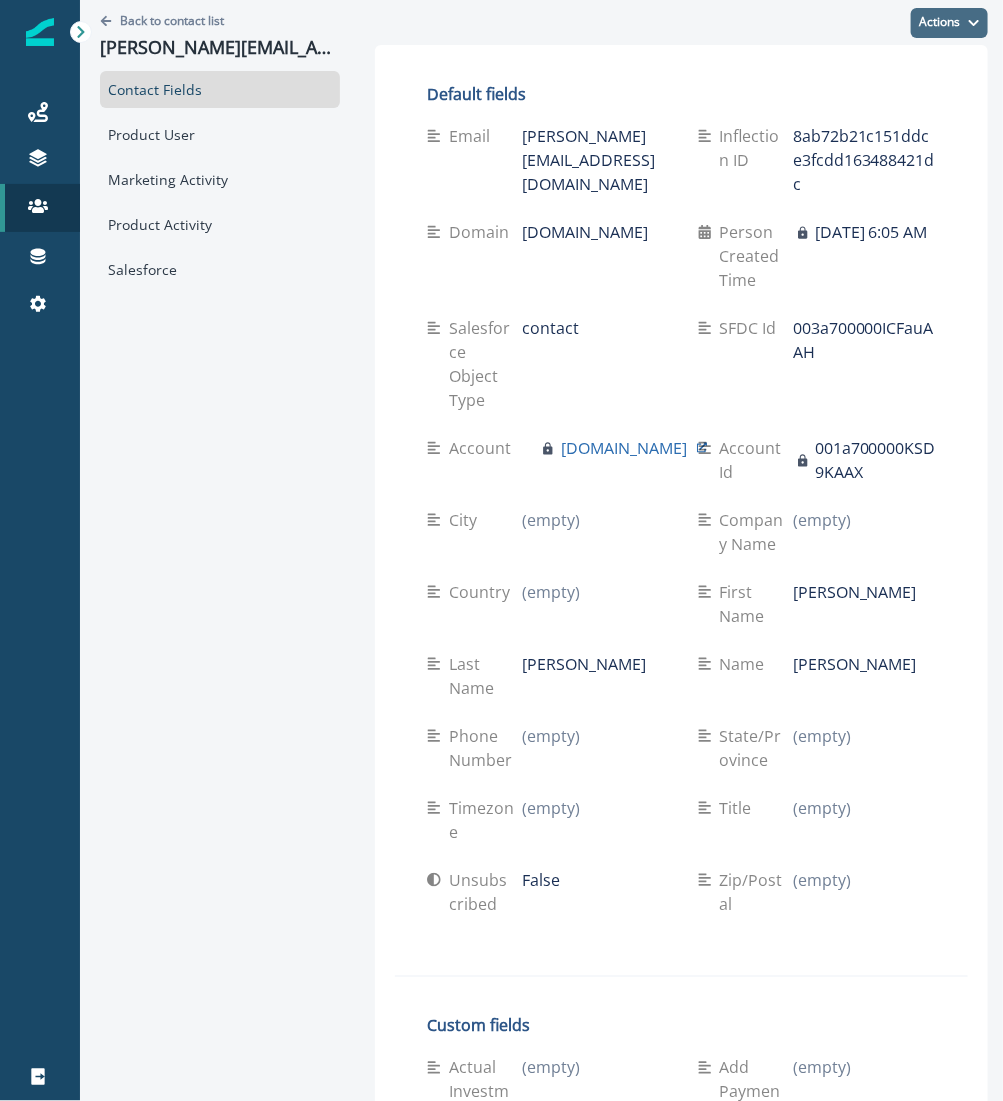 click on "Actions" at bounding box center (949, 23) 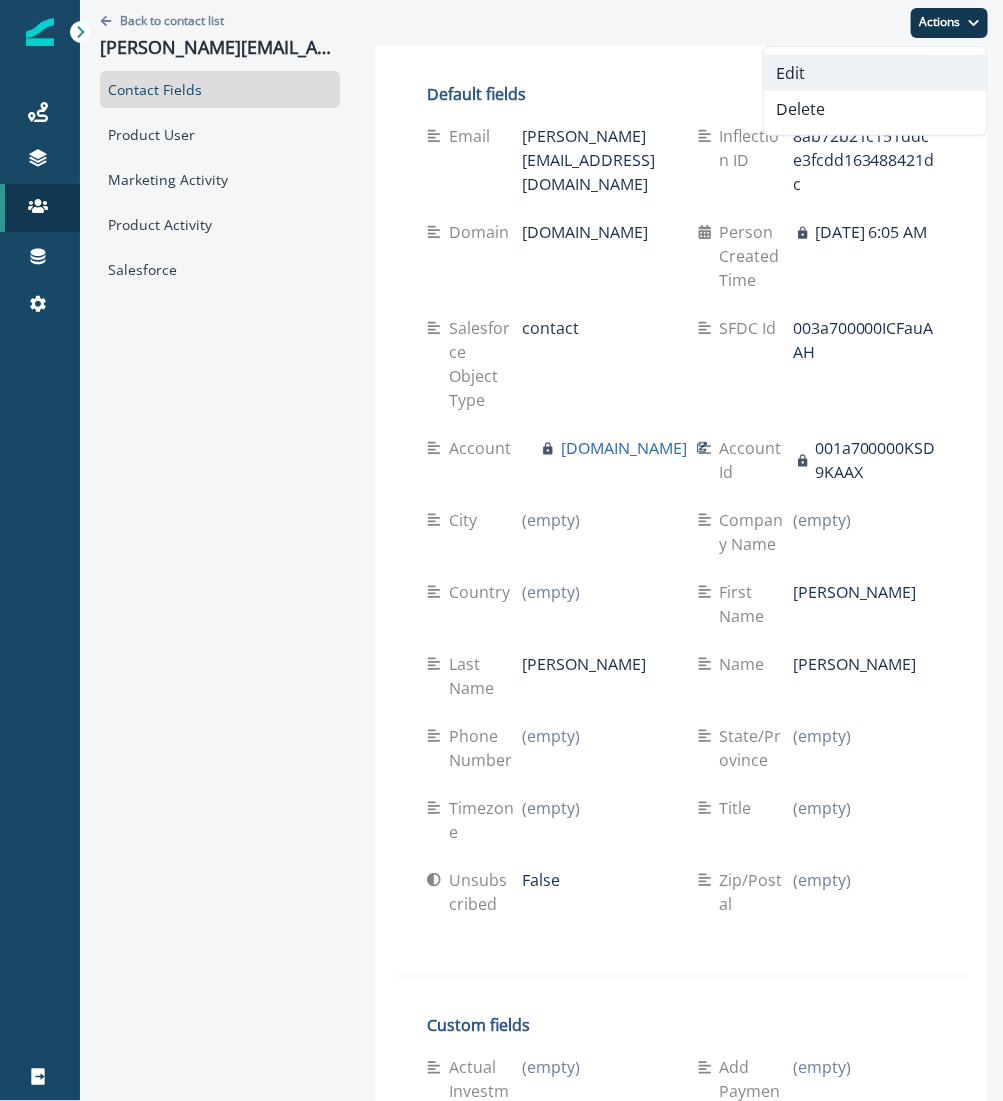 click on "Edit" at bounding box center [875, 73] 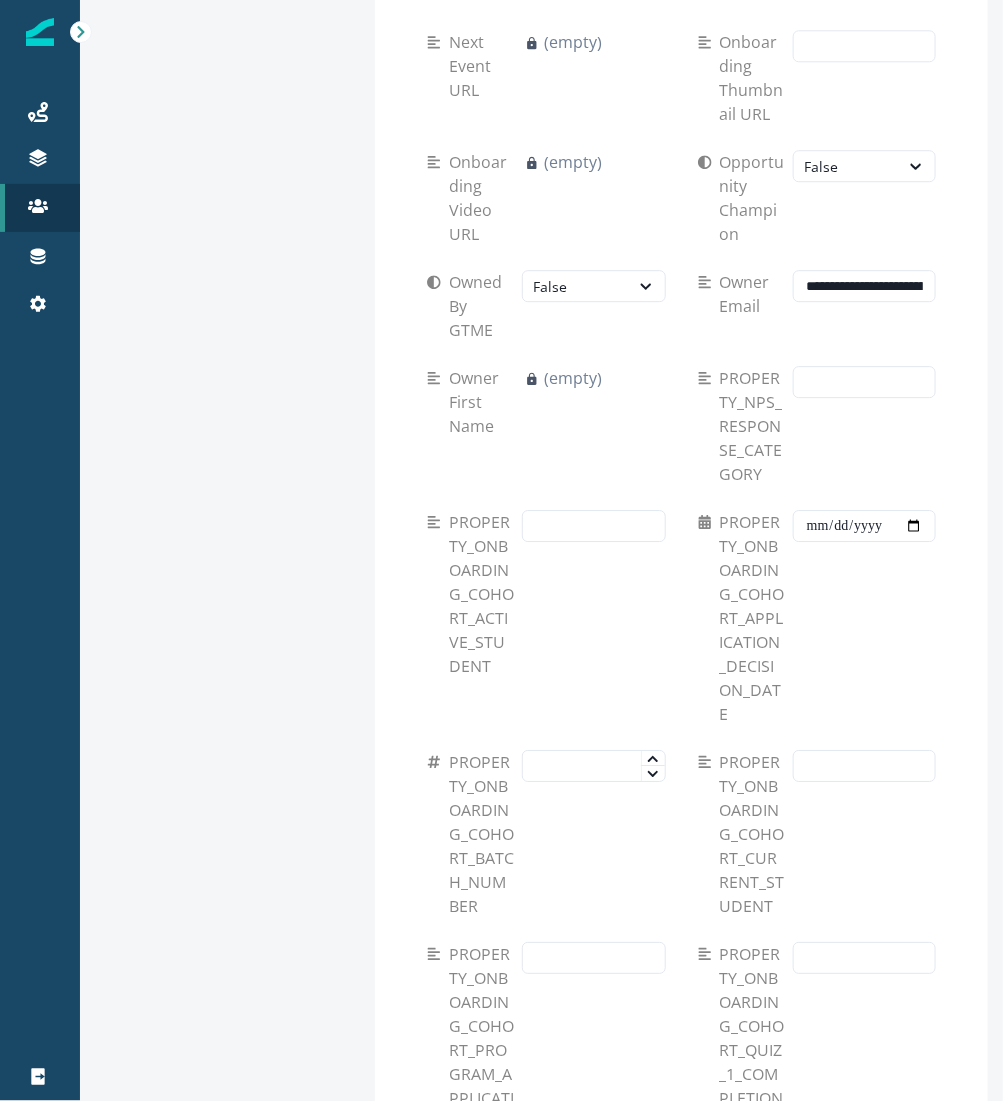 scroll, scrollTop: 9138, scrollLeft: 0, axis: vertical 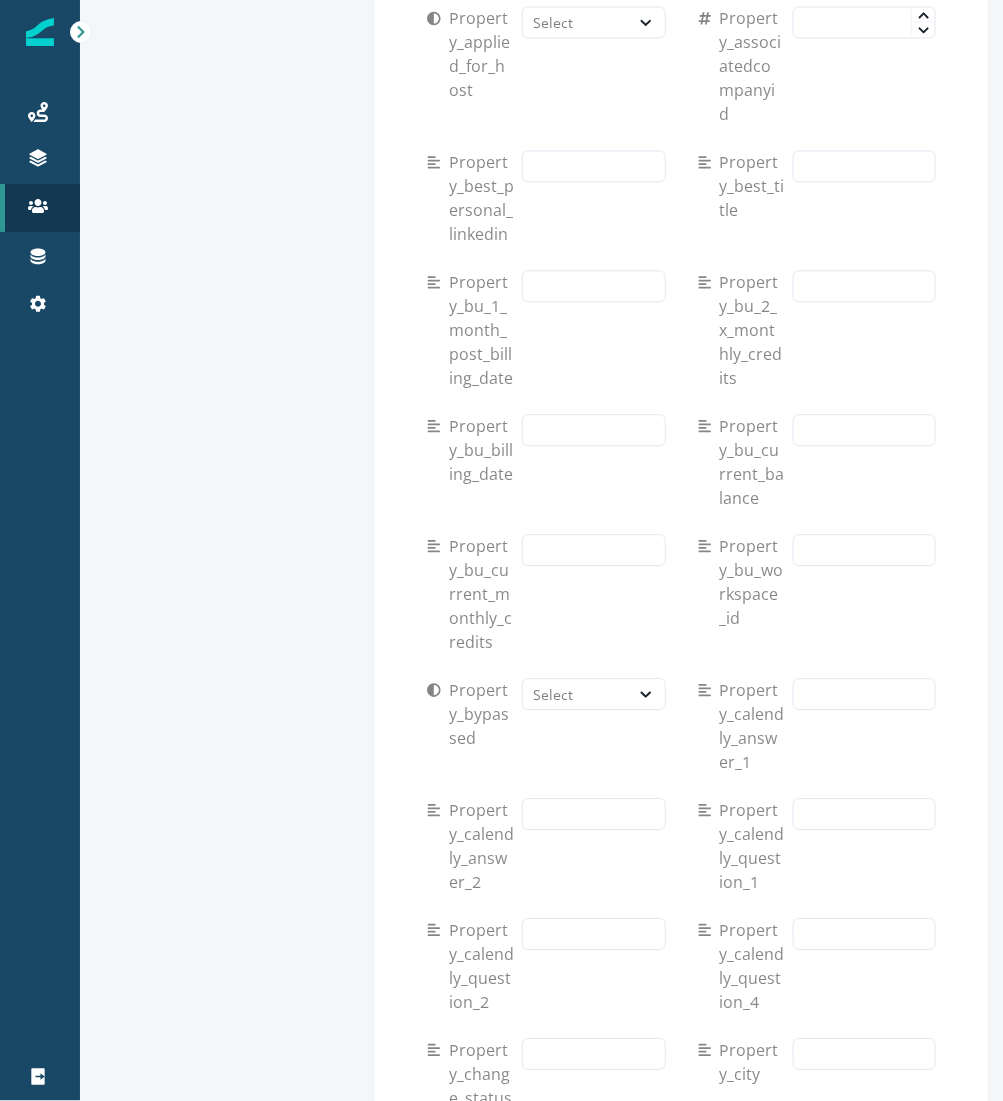 click at bounding box center (864, 1798) 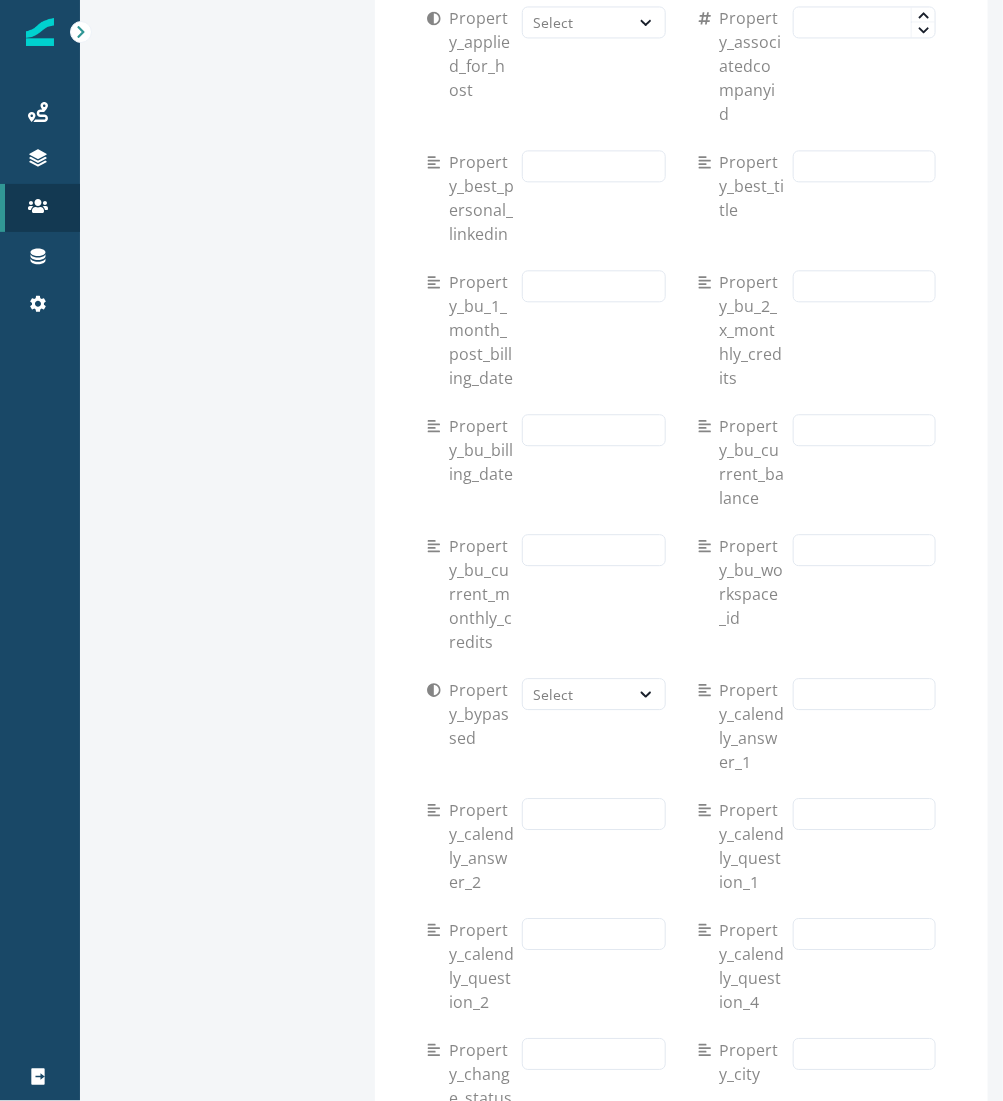 click on "**********" at bounding box center (872, 1798) 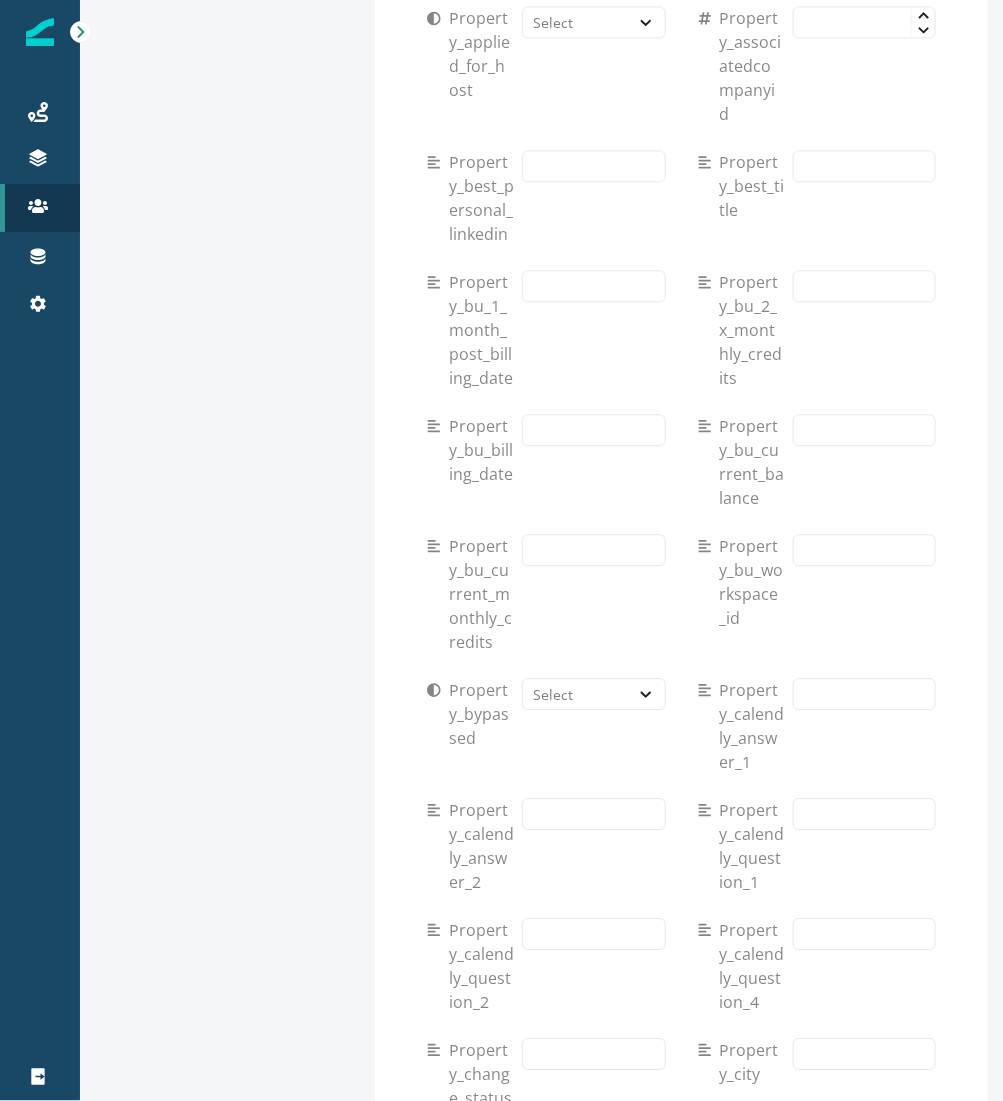 paste on "**********" 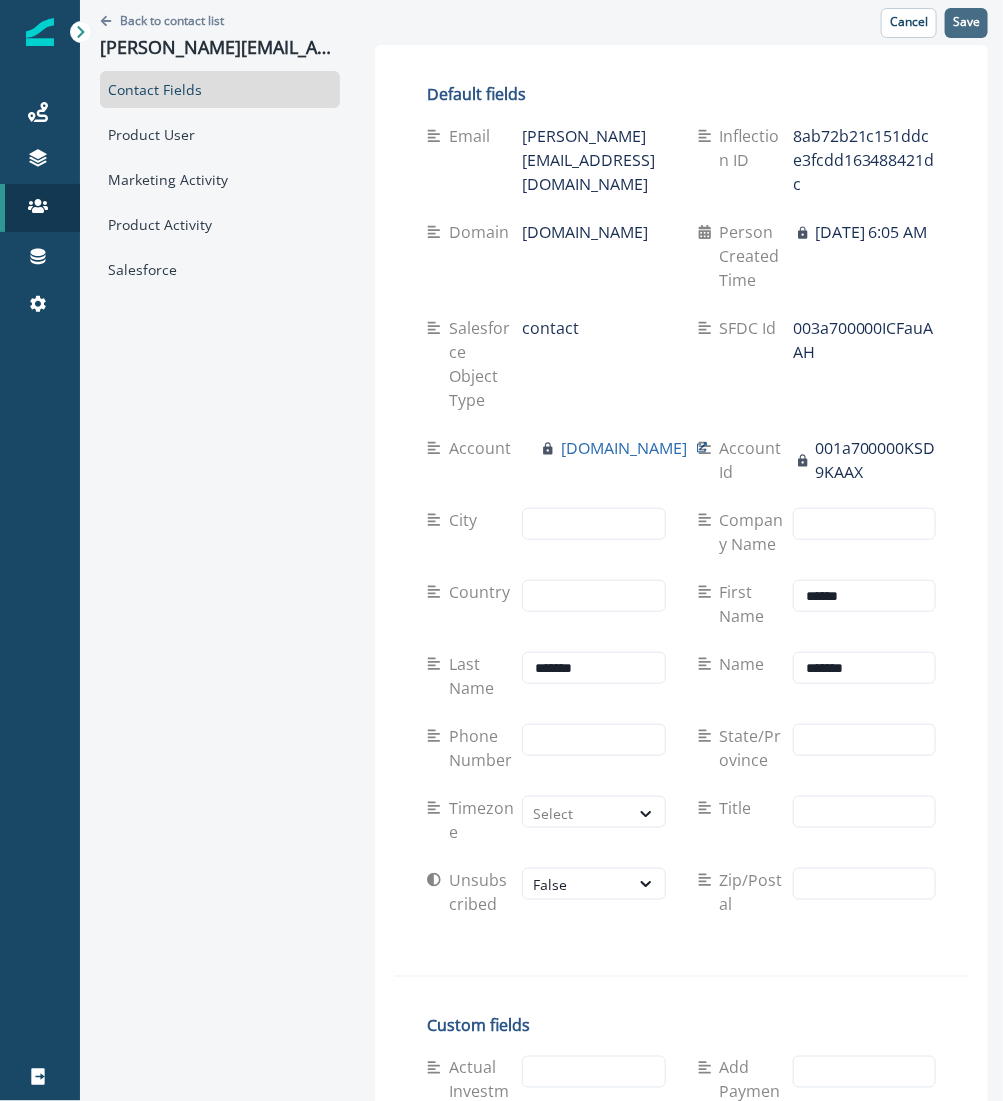 click on "Save" at bounding box center (966, 22) 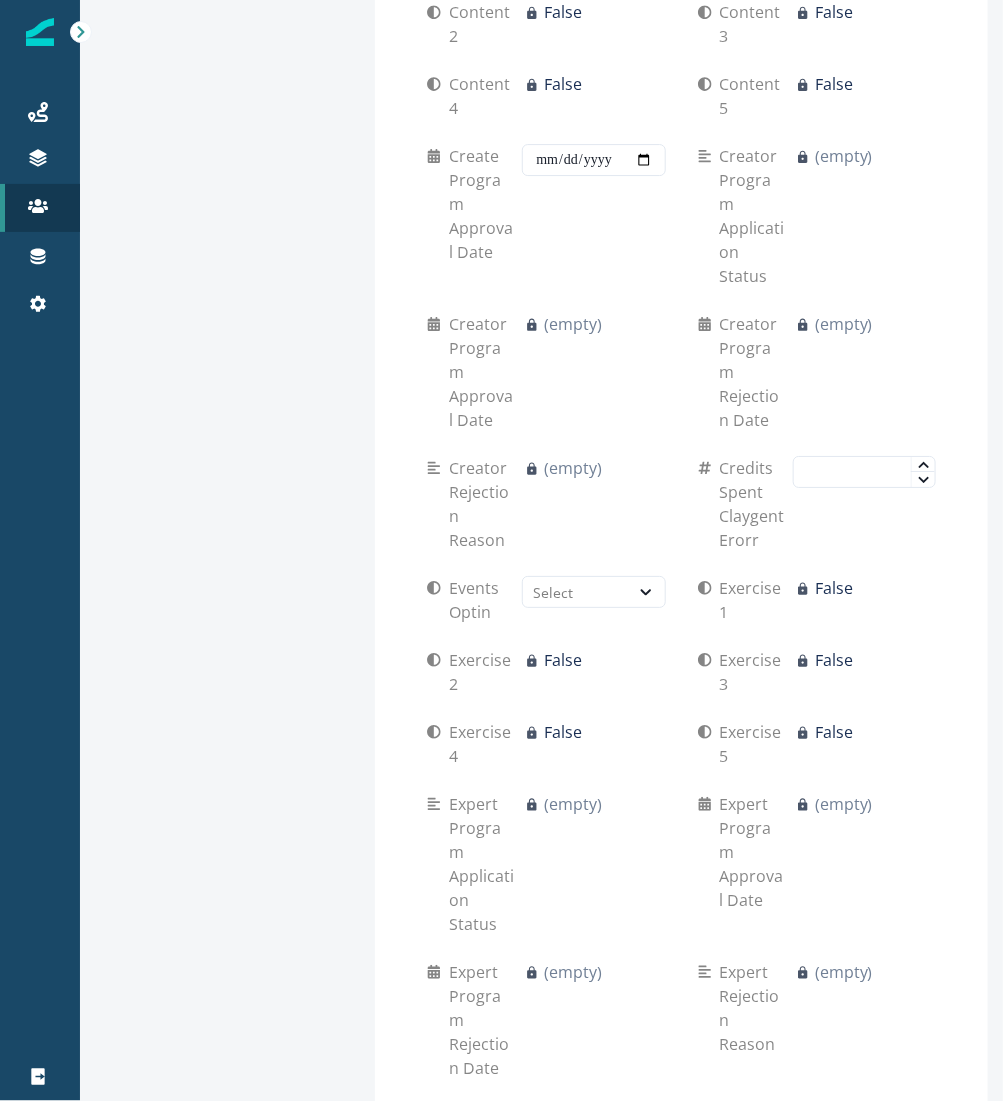 scroll, scrollTop: 0, scrollLeft: 0, axis: both 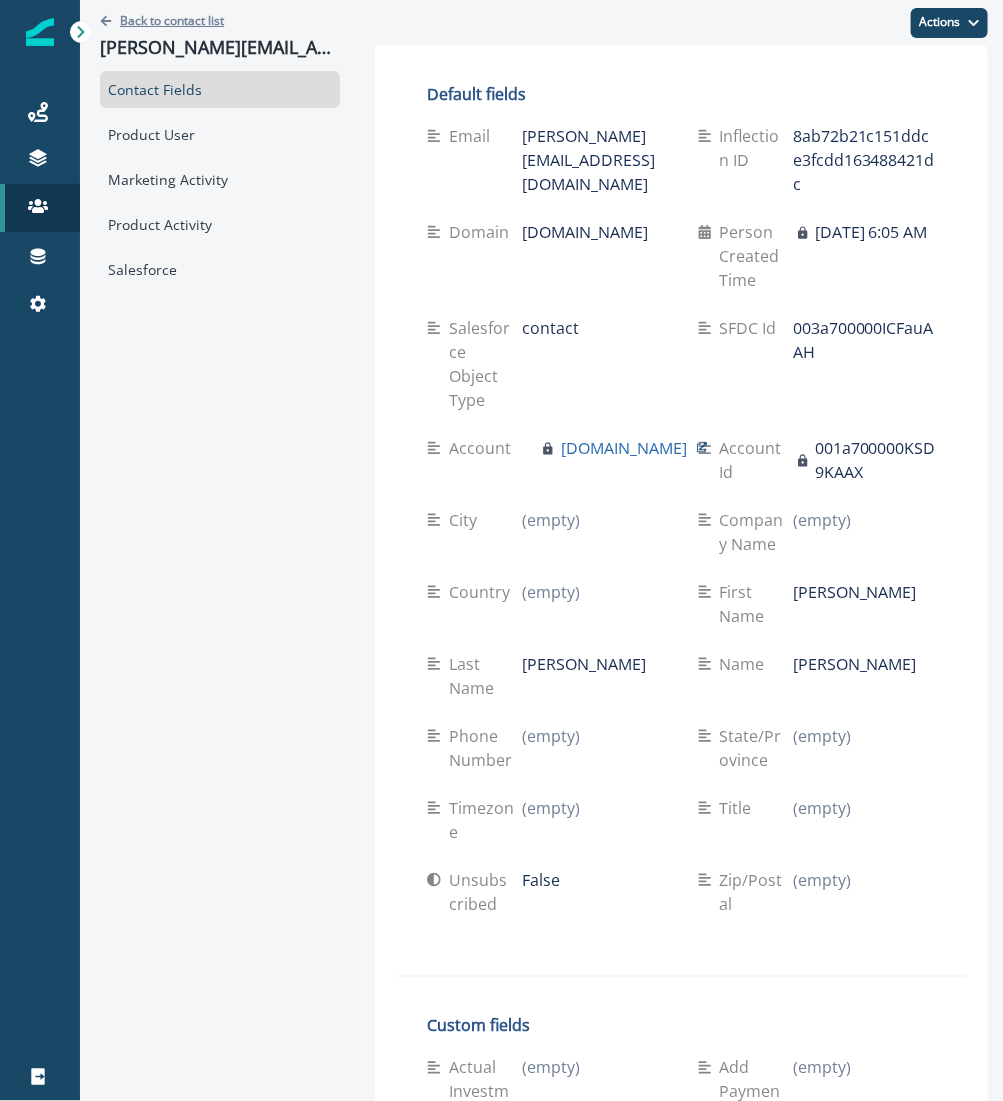 click on "Back to contact list" at bounding box center (172, 20) 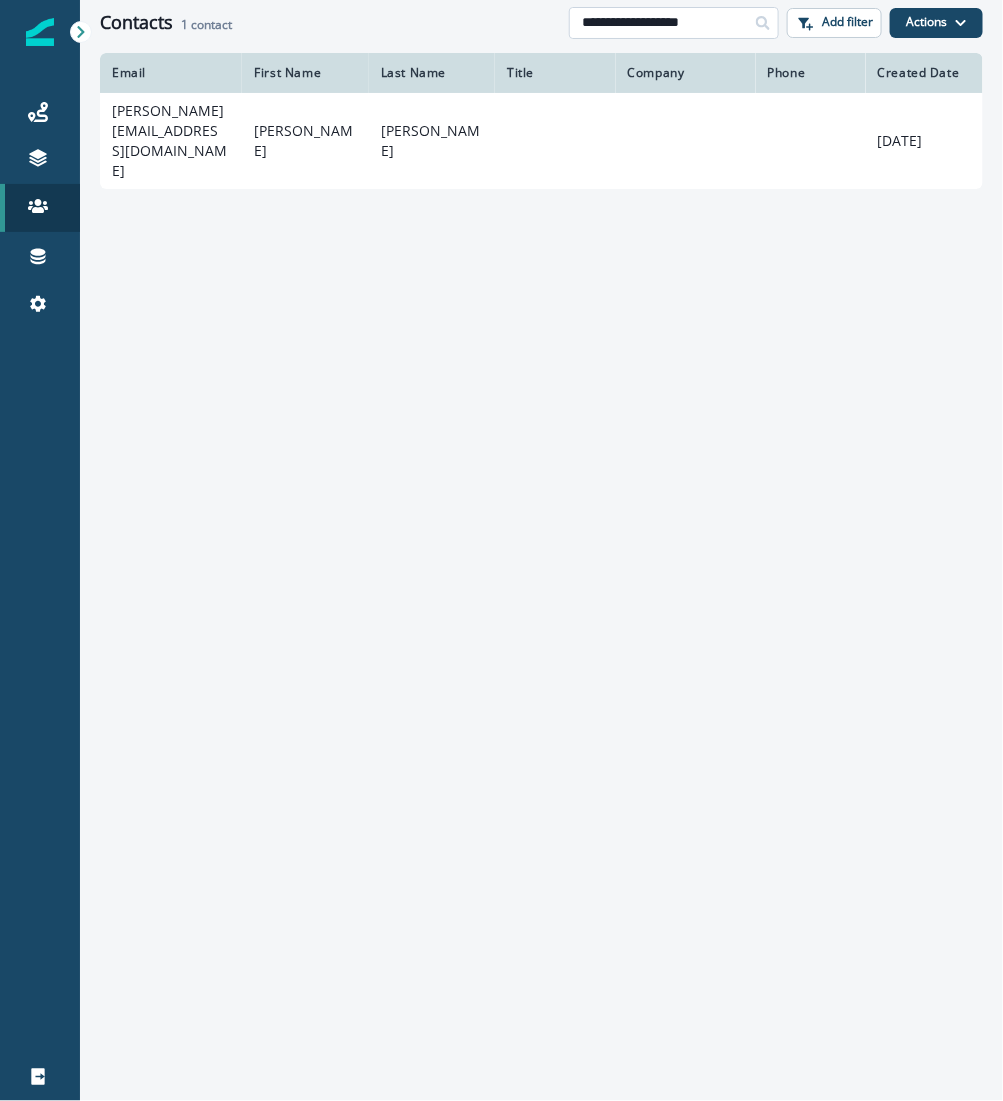 click on "**********" at bounding box center [674, 23] 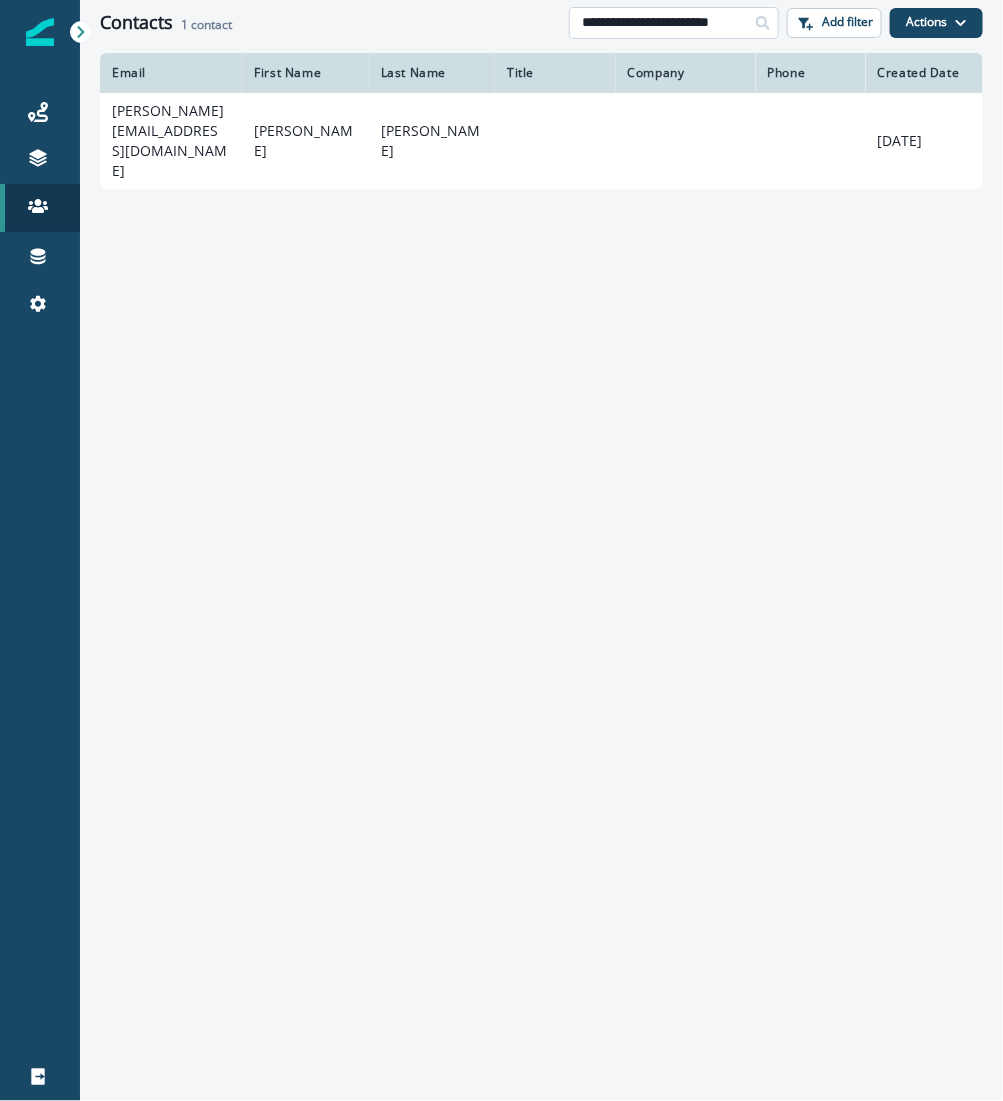scroll, scrollTop: 0, scrollLeft: 9, axis: horizontal 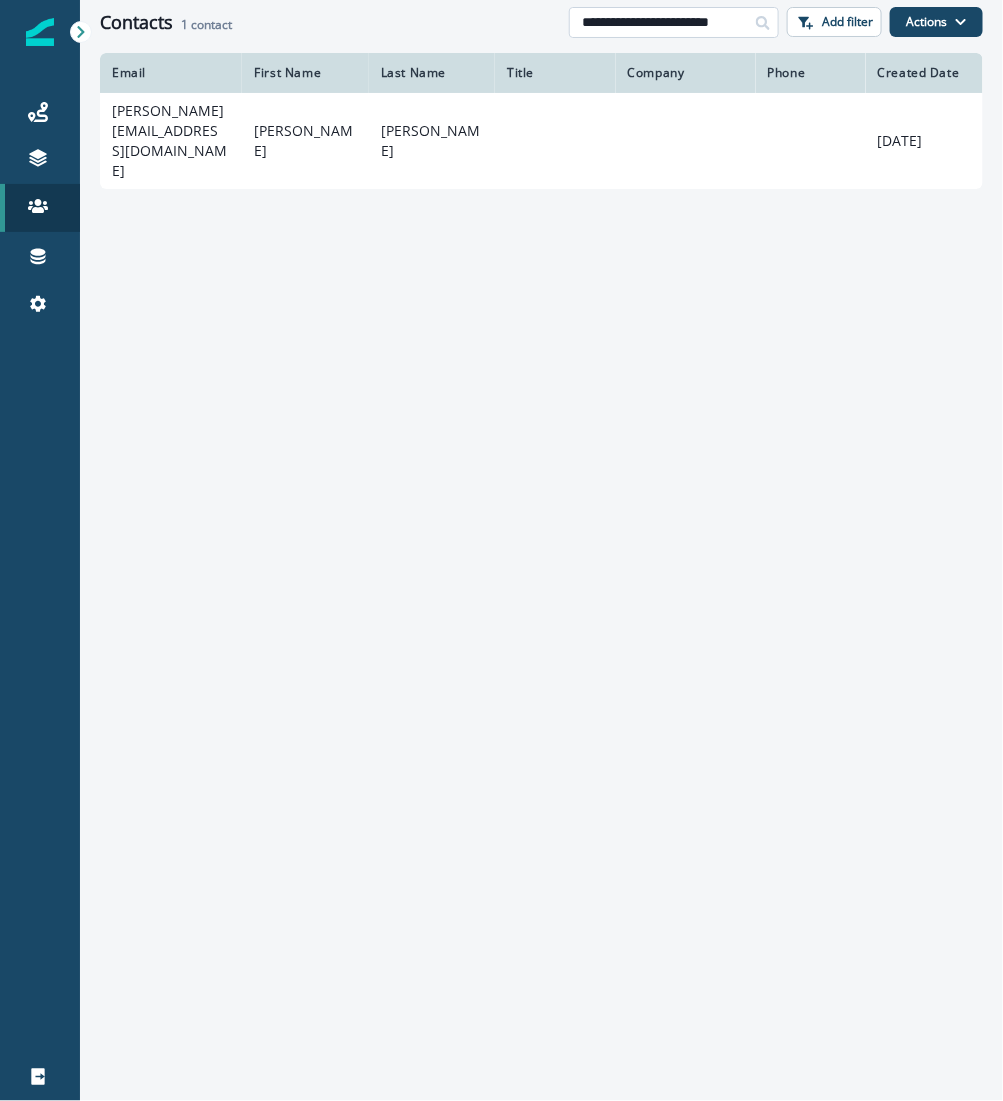 type on "**********" 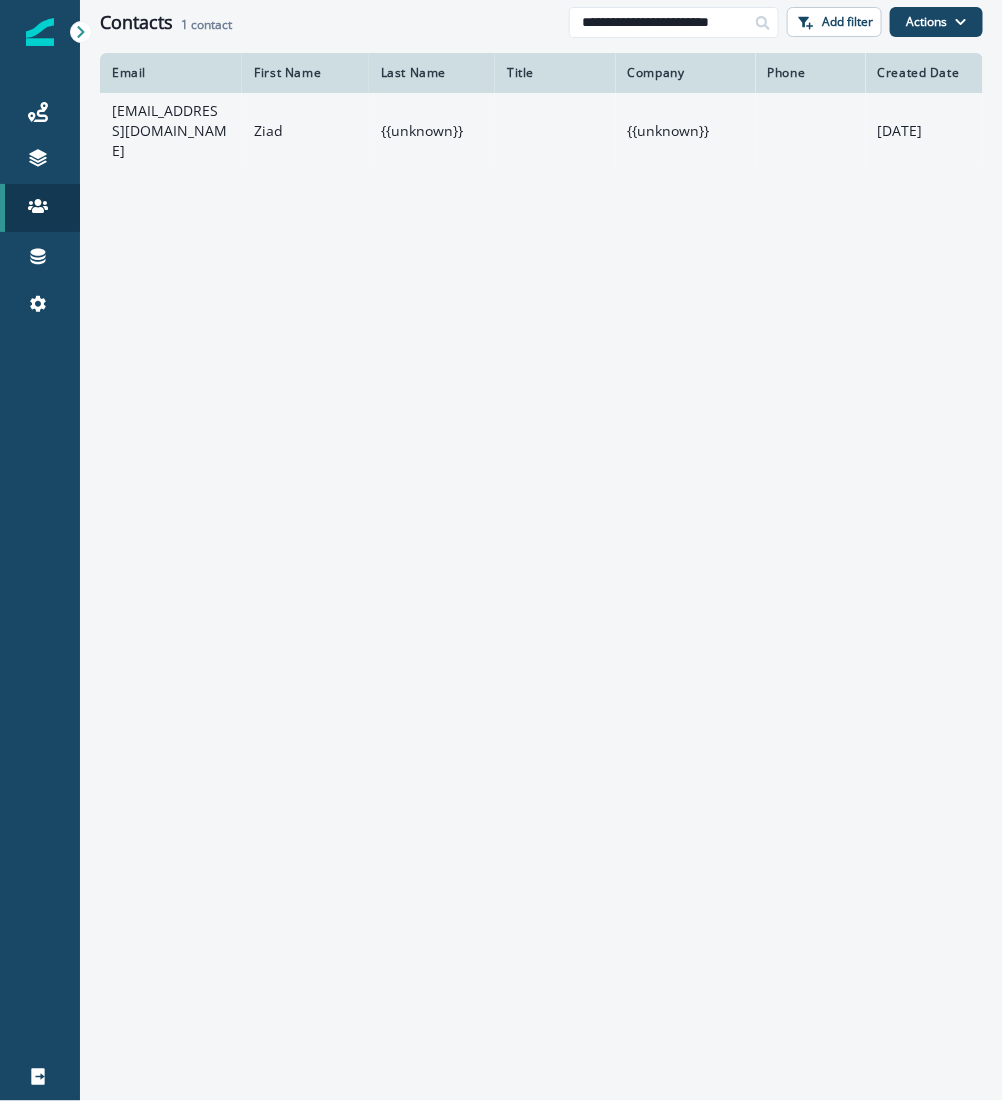 click on "ziad@rillationrevenue.com" at bounding box center (171, 131) 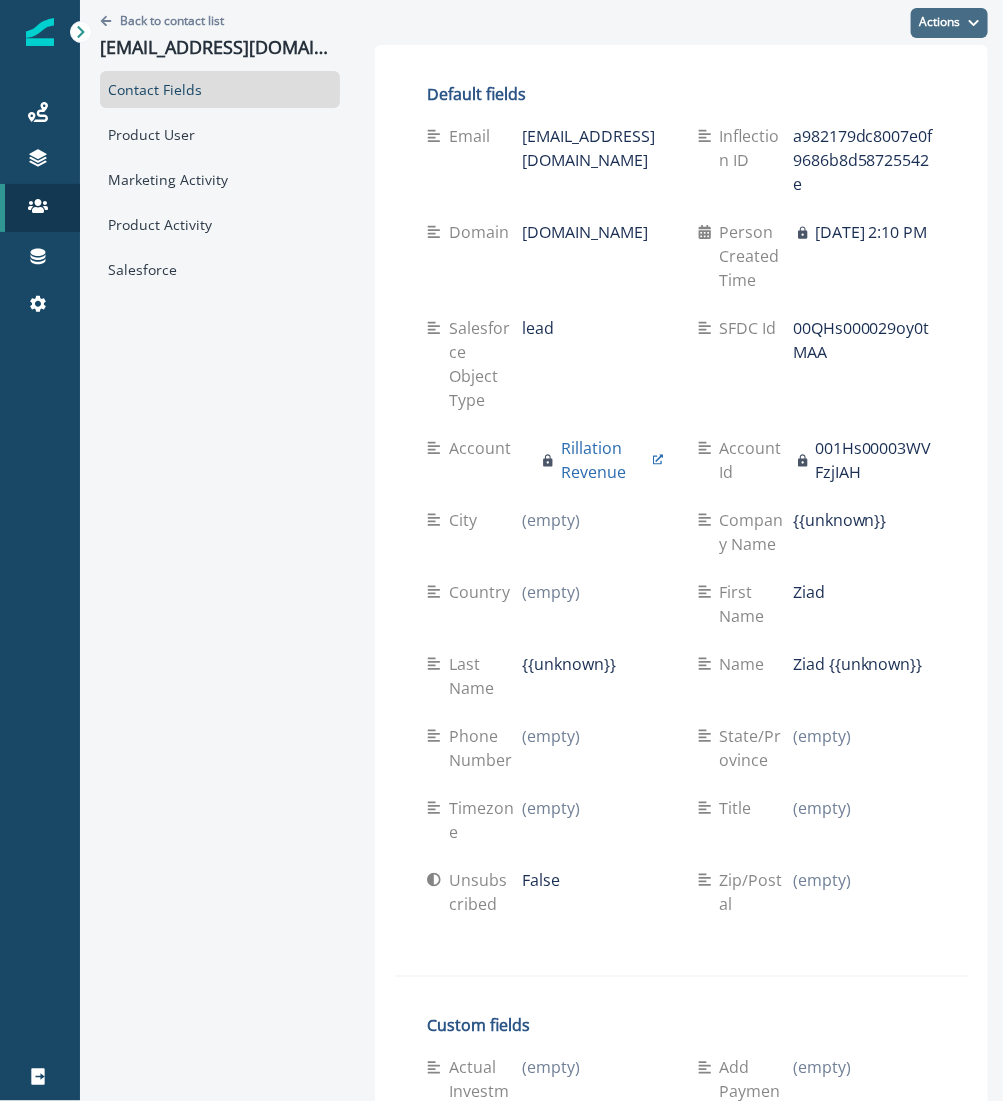 click on "Actions" at bounding box center (949, 23) 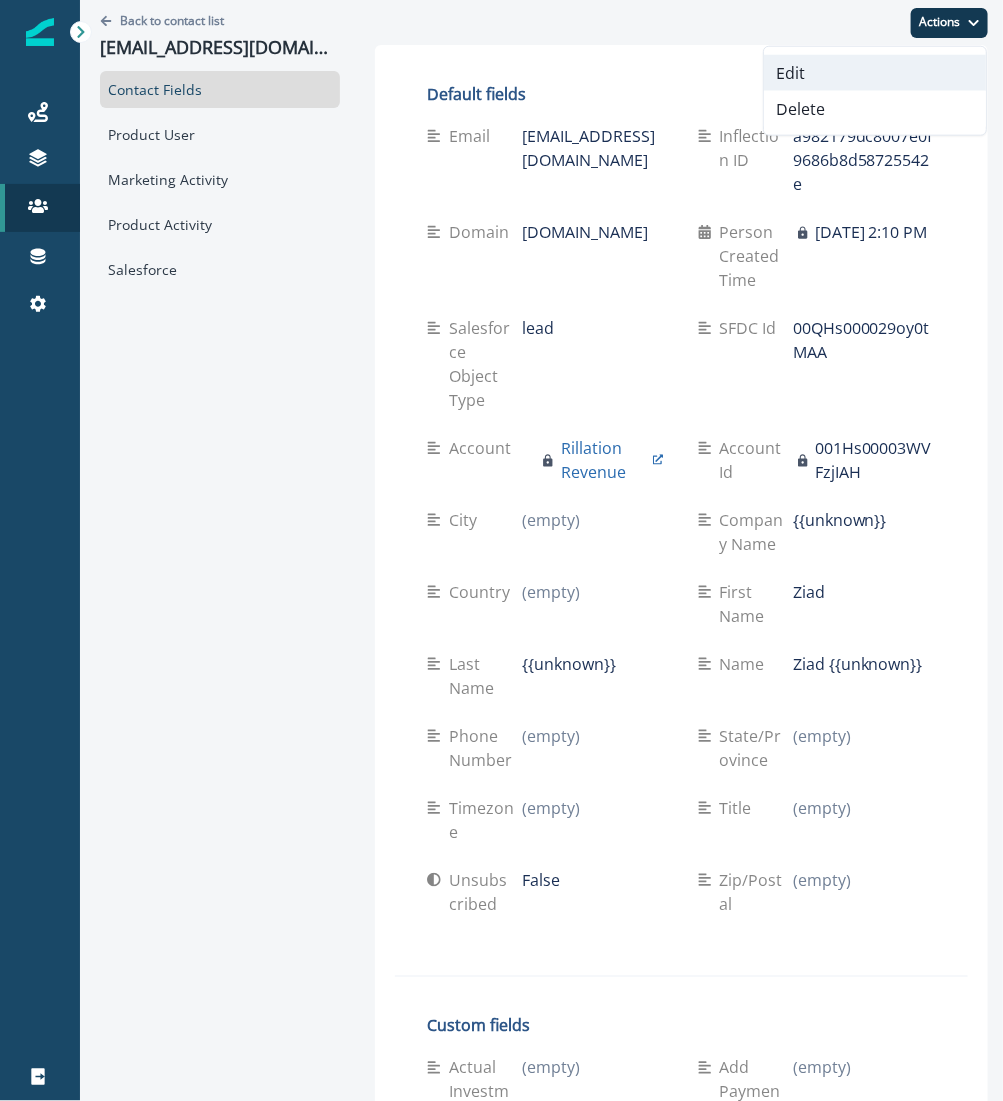 click on "Edit" at bounding box center [875, 73] 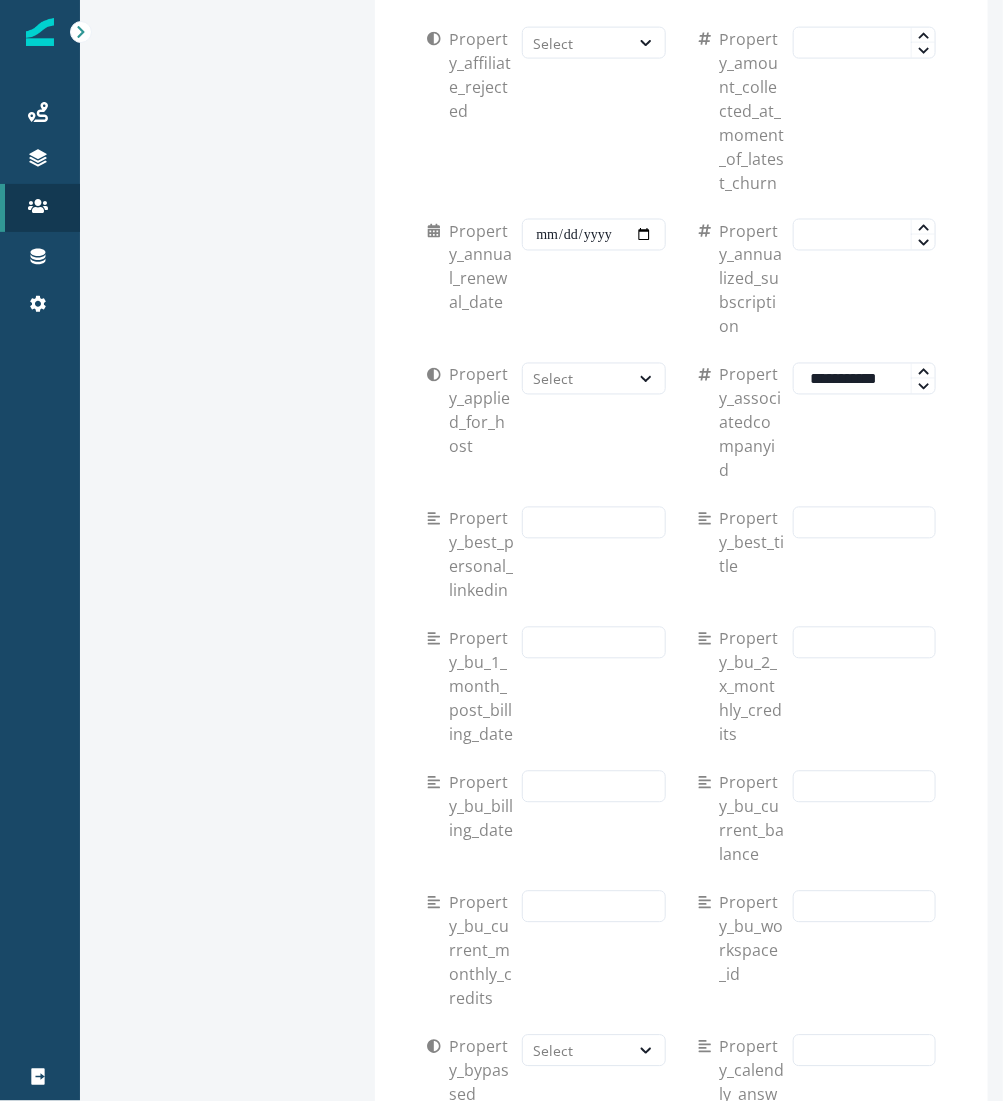 scroll, scrollTop: 9885, scrollLeft: 0, axis: vertical 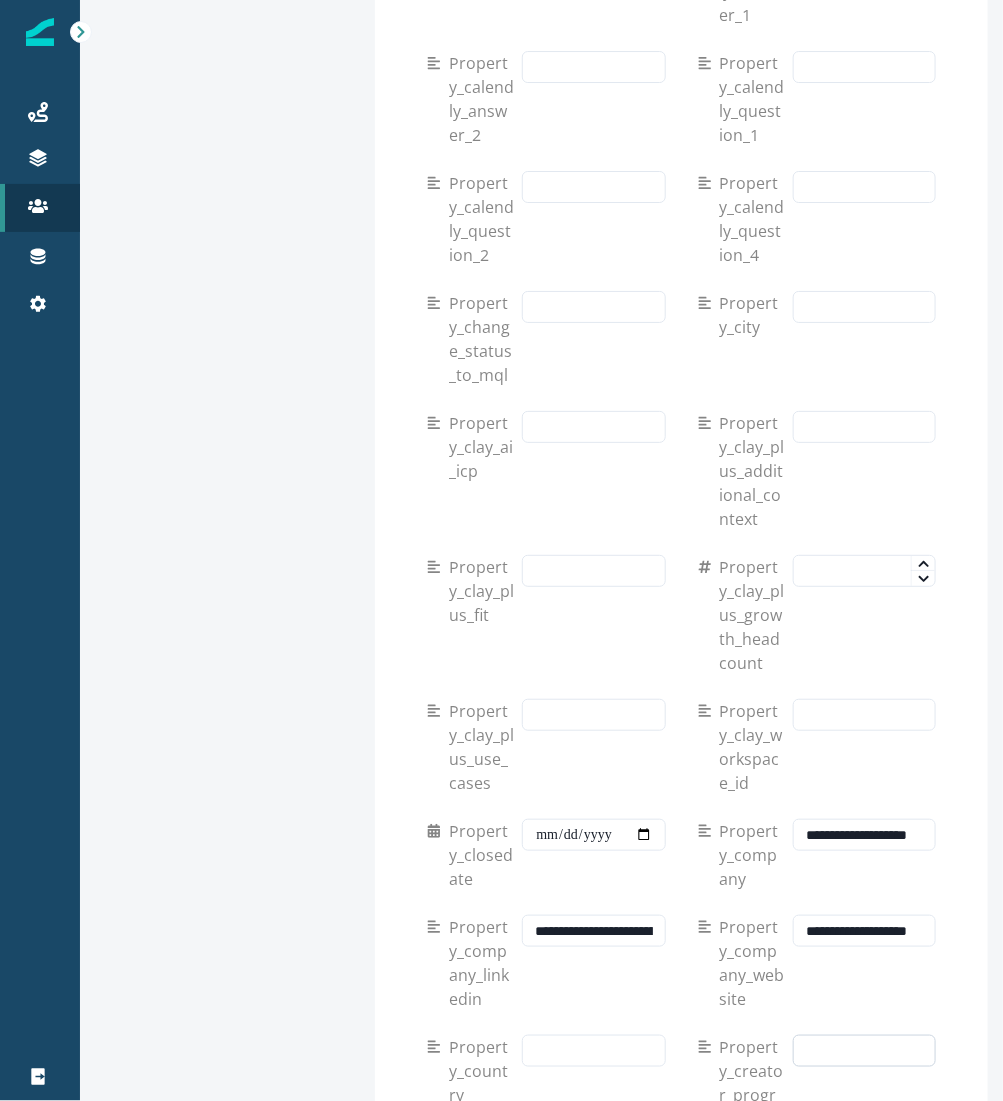 click at bounding box center [864, 1051] 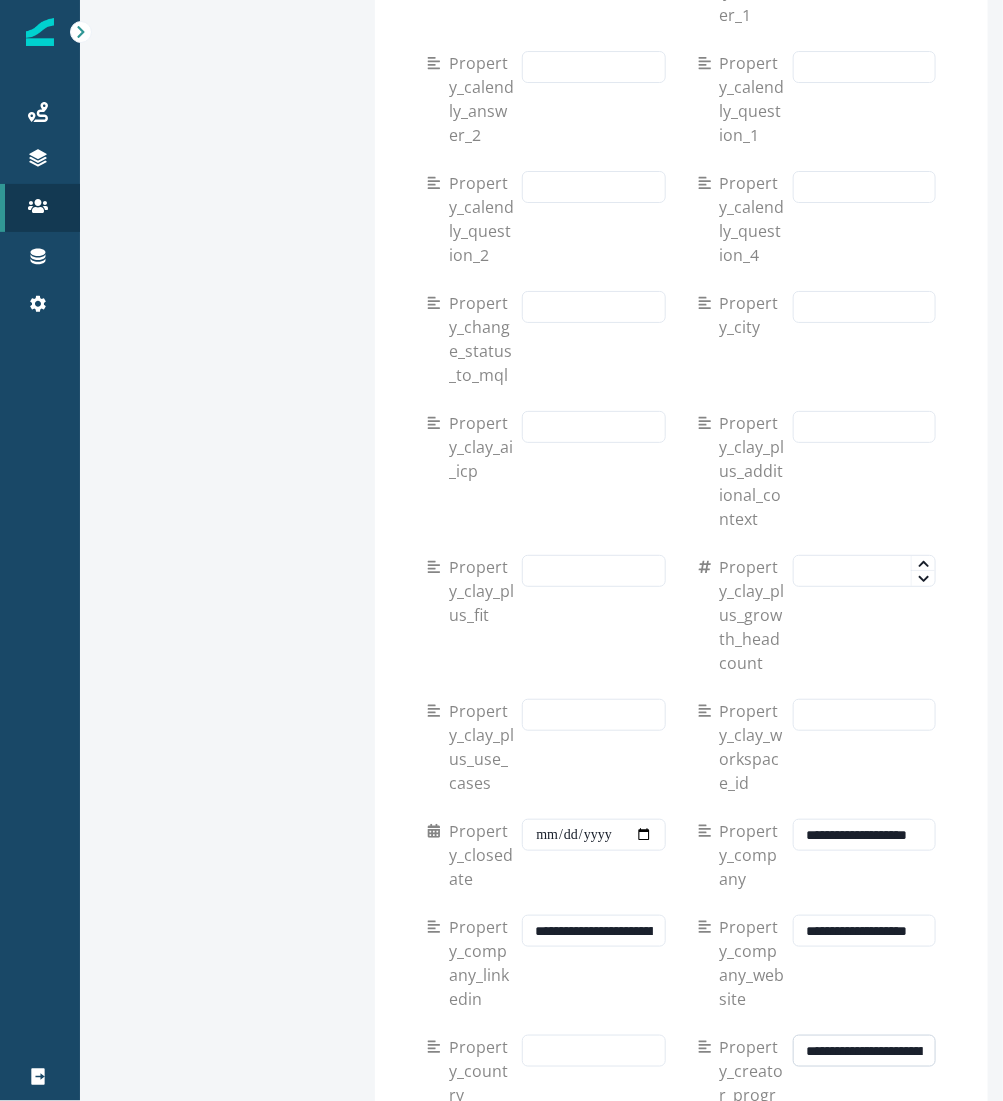 scroll, scrollTop: 0, scrollLeft: 51, axis: horizontal 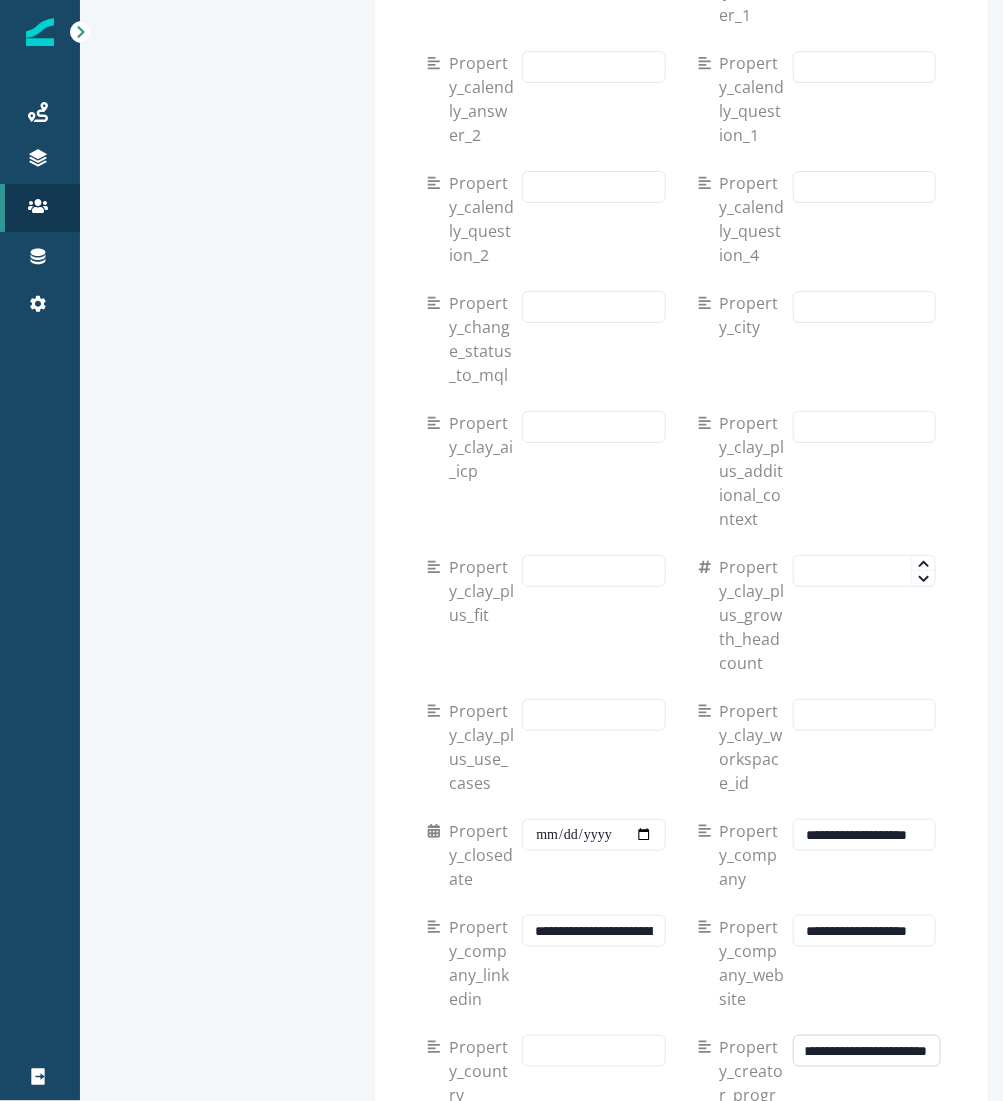 type on "**********" 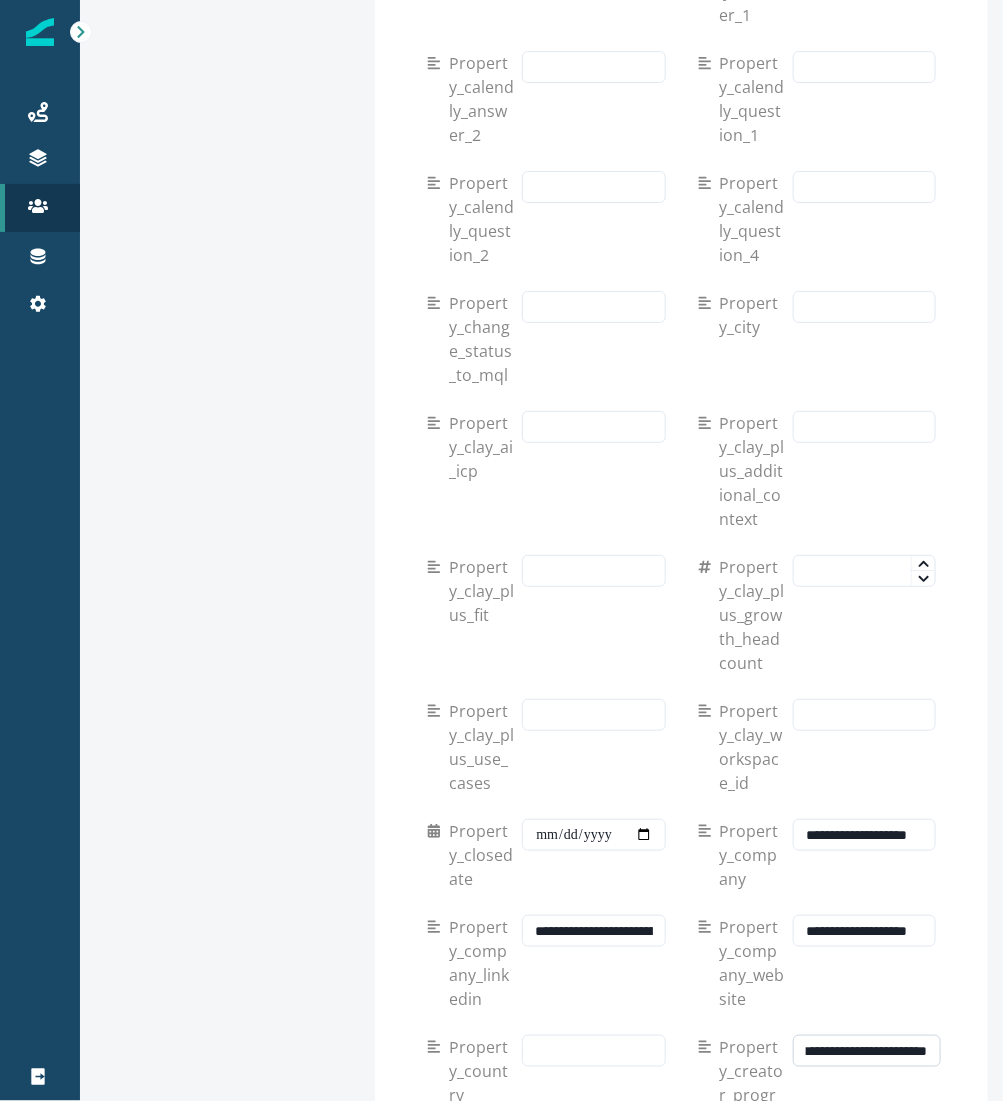 scroll, scrollTop: 0, scrollLeft: 0, axis: both 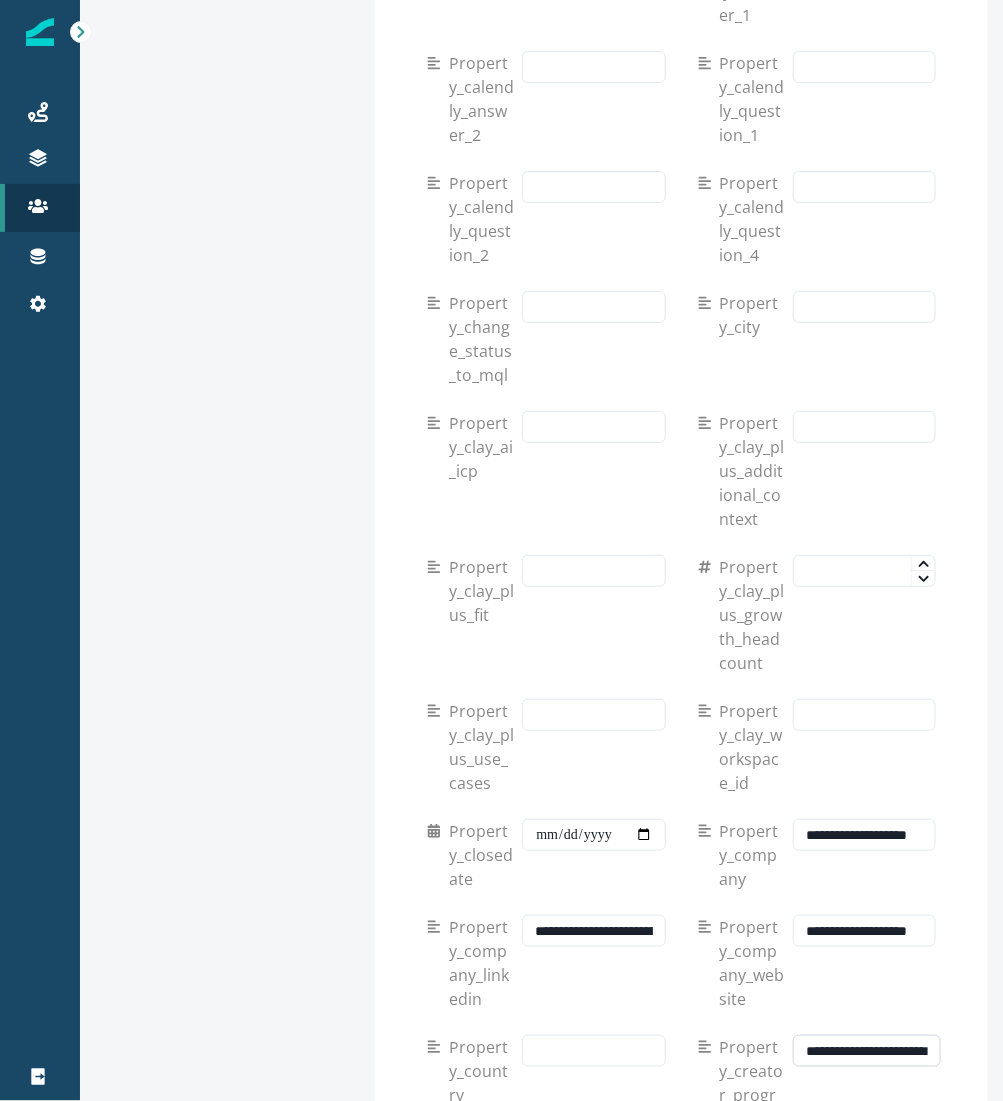 click on "**********" at bounding box center (867, 1051) 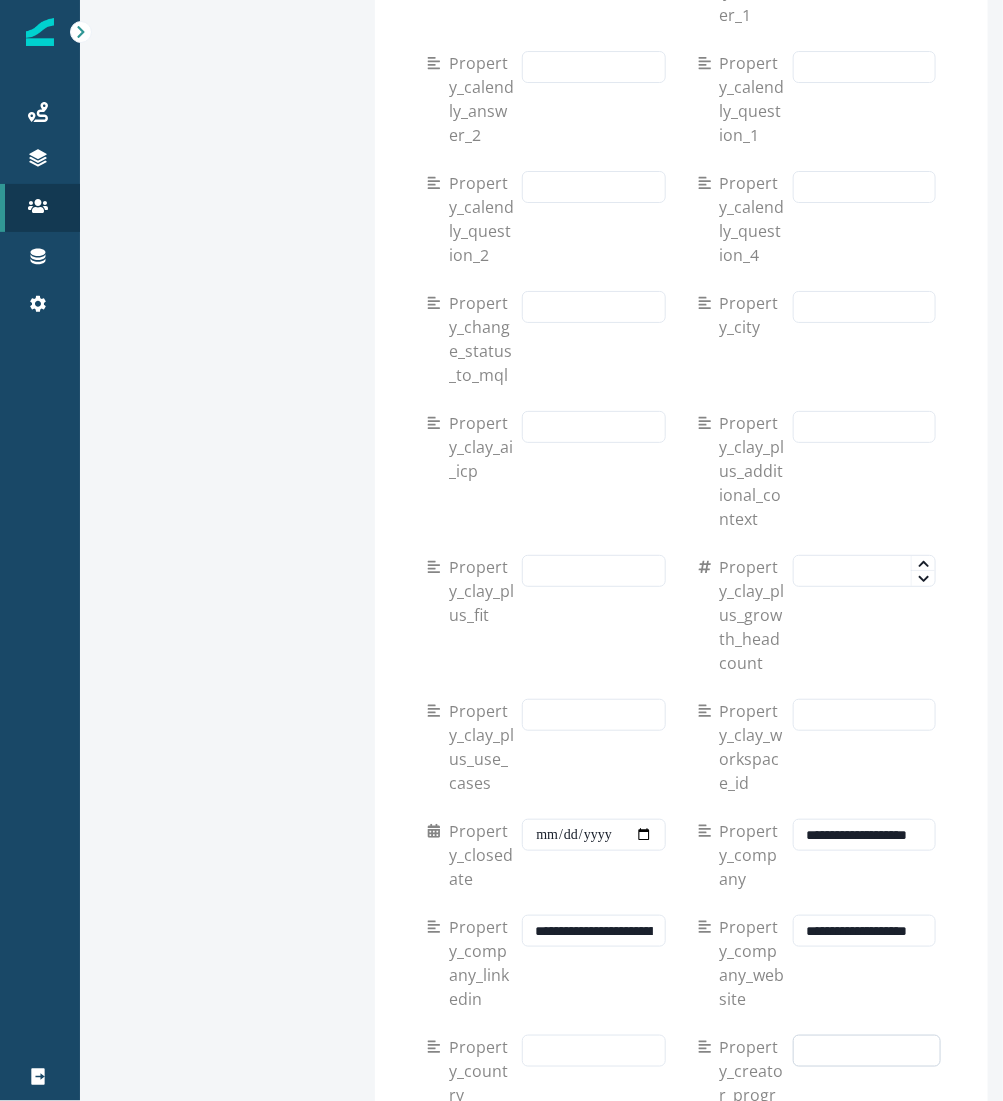 paste on "**********" 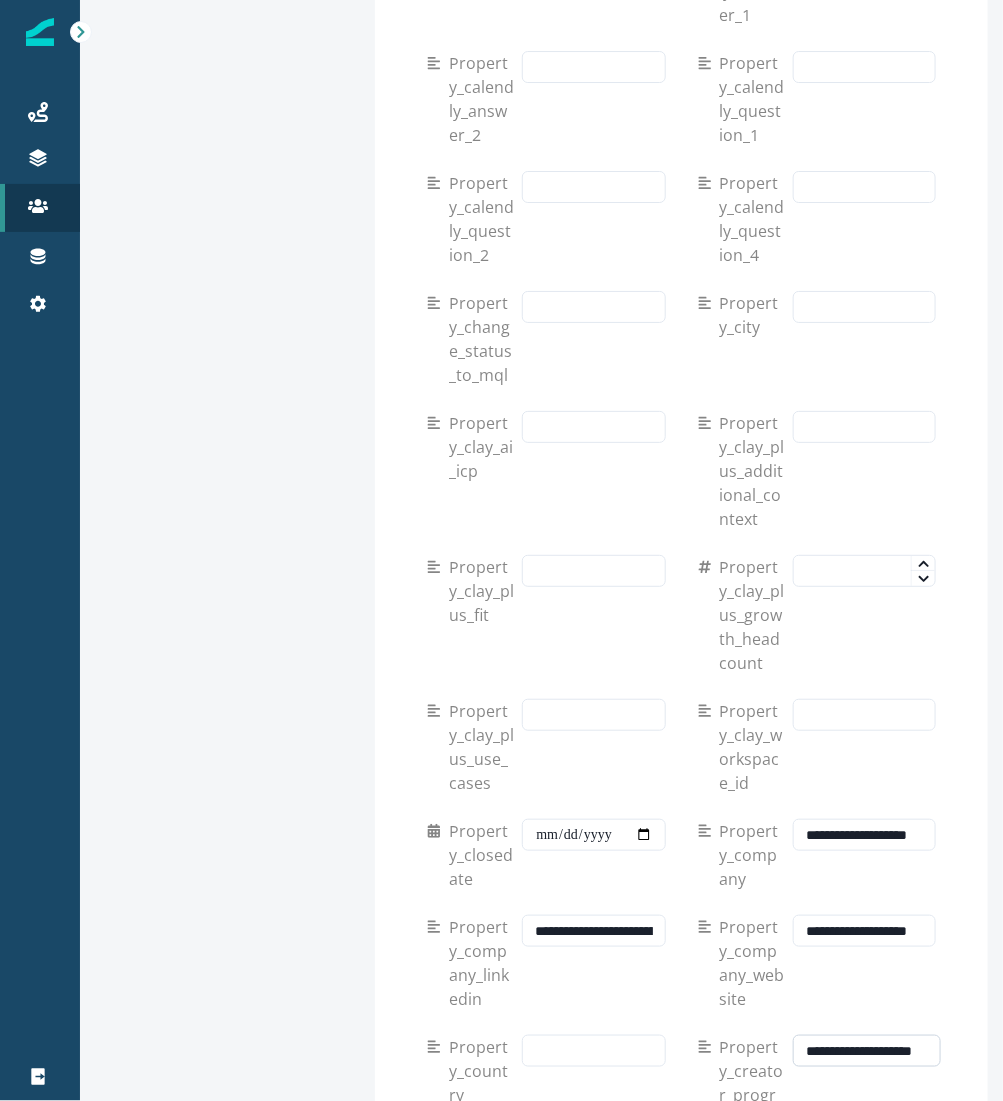 scroll, scrollTop: 0, scrollLeft: 15, axis: horizontal 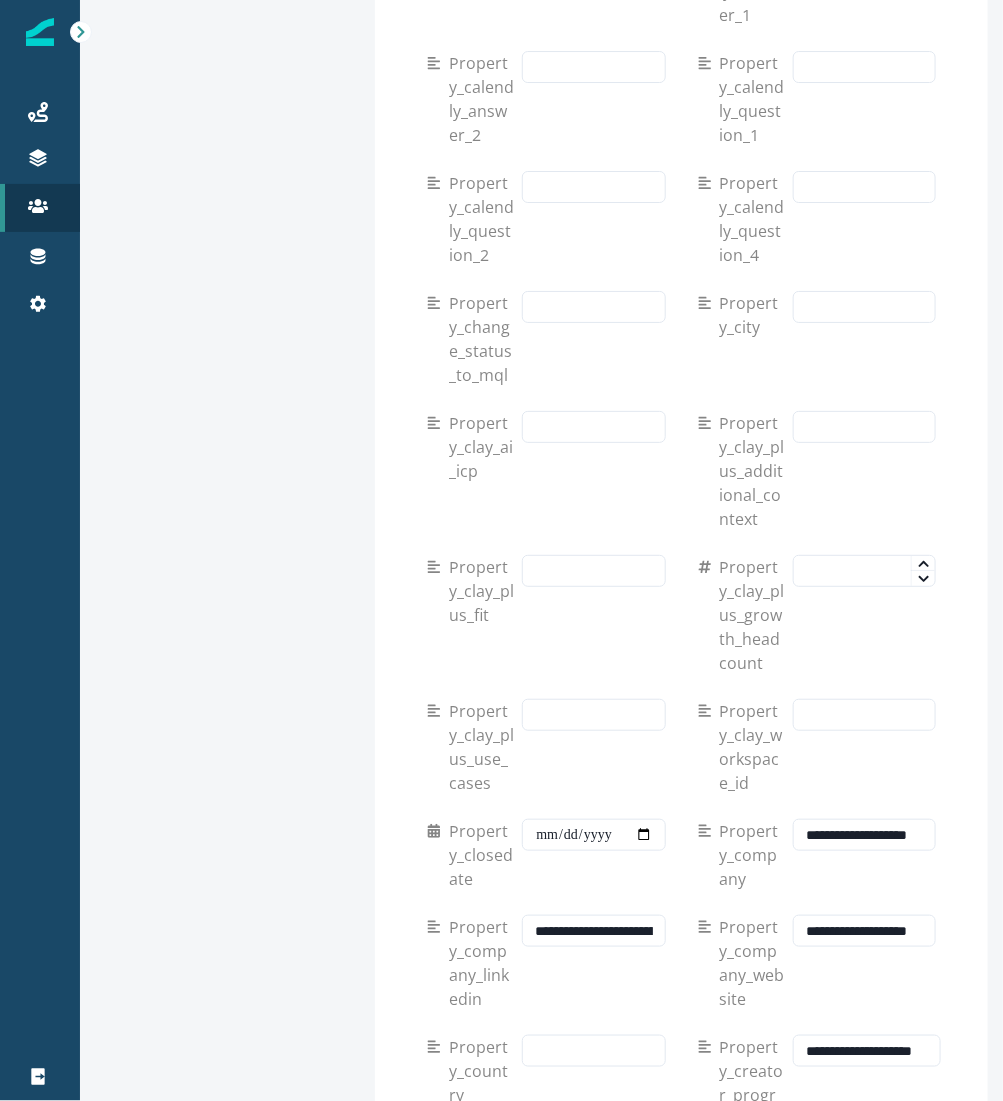 type on "**********" 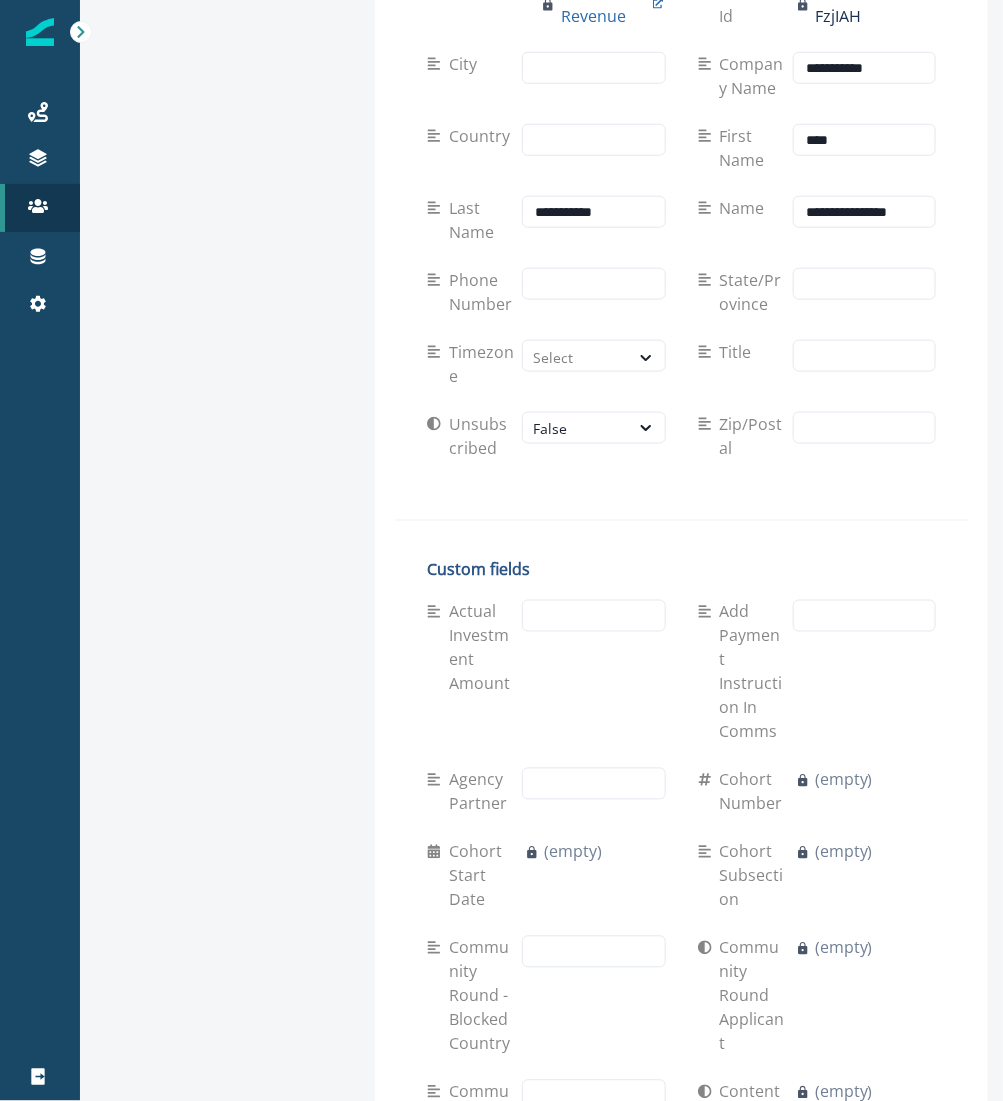 scroll, scrollTop: 0, scrollLeft: 0, axis: both 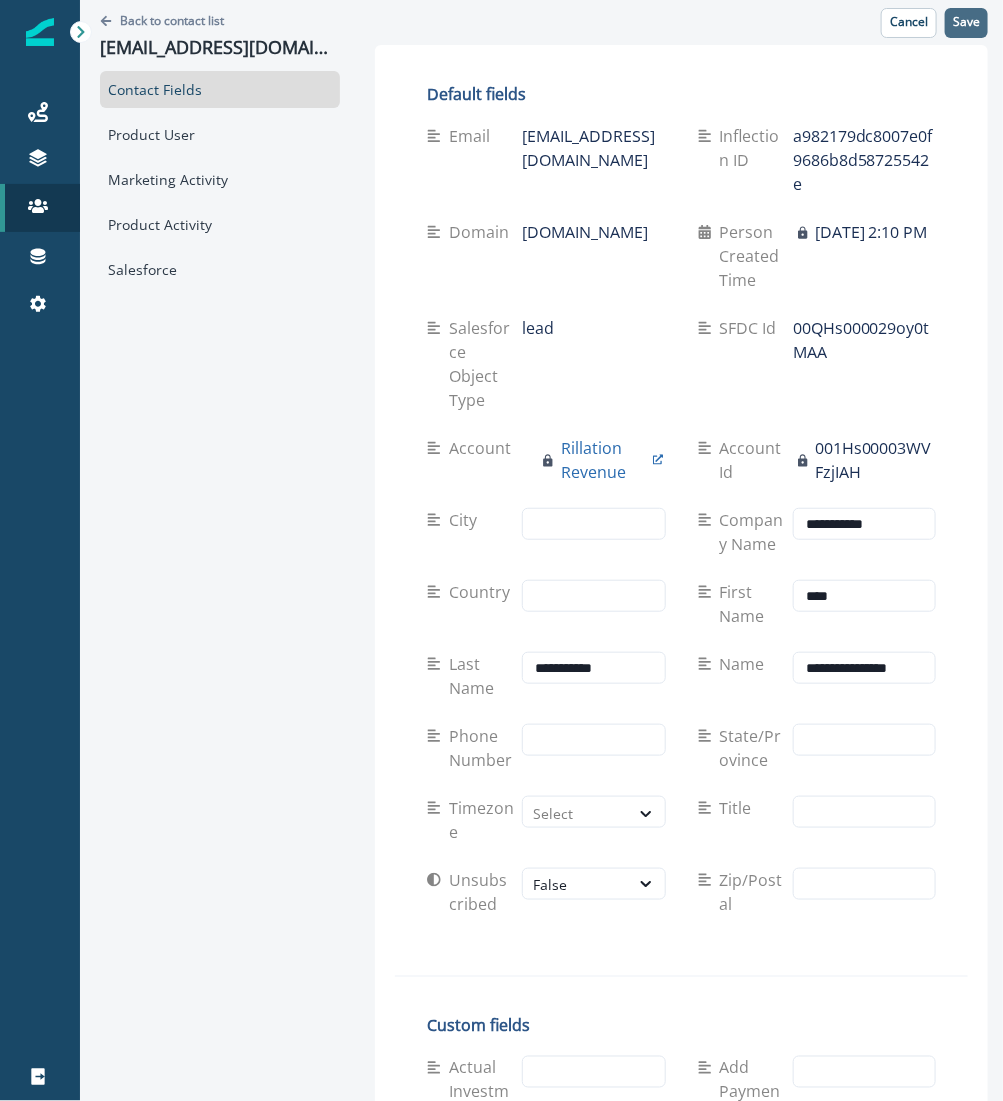 click on "Save" at bounding box center [966, 22] 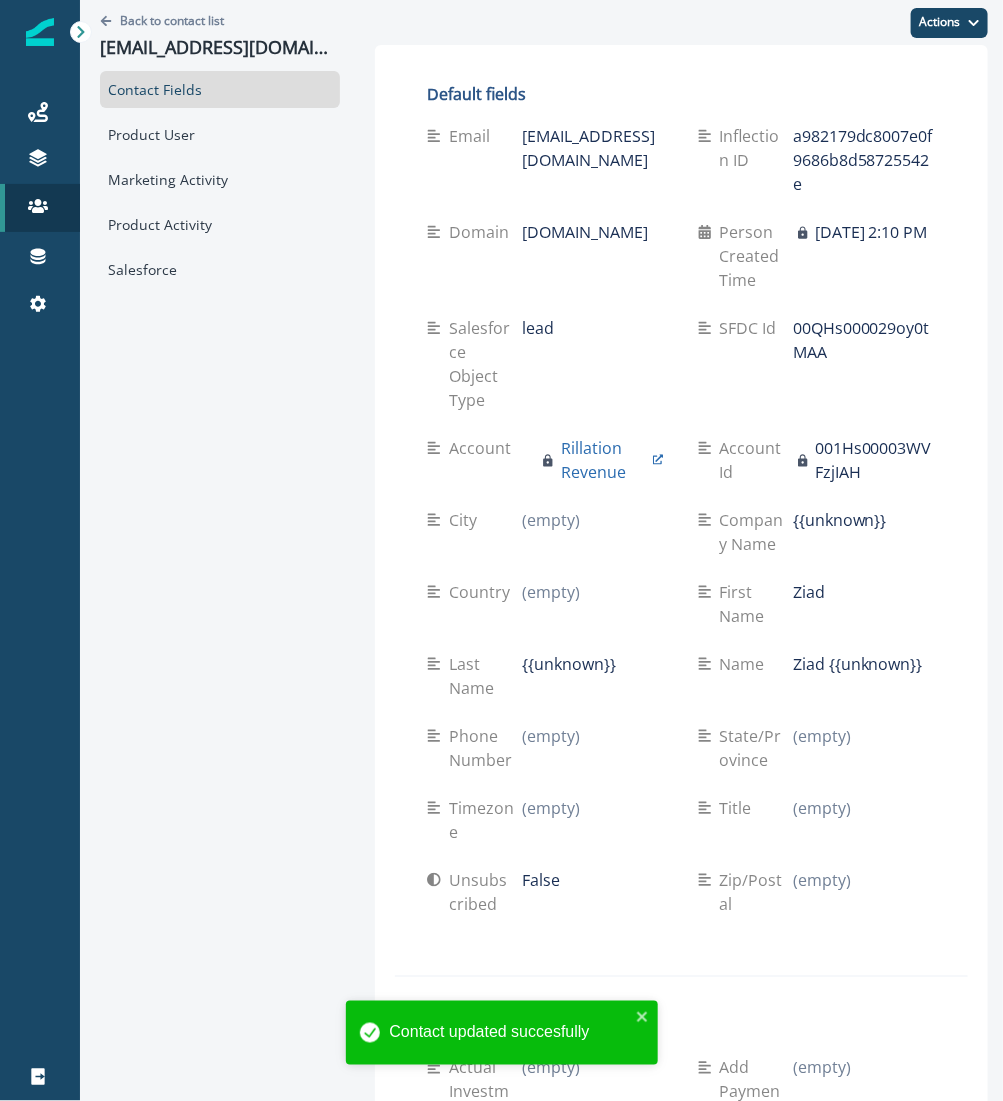 scroll, scrollTop: 9885, scrollLeft: 0, axis: vertical 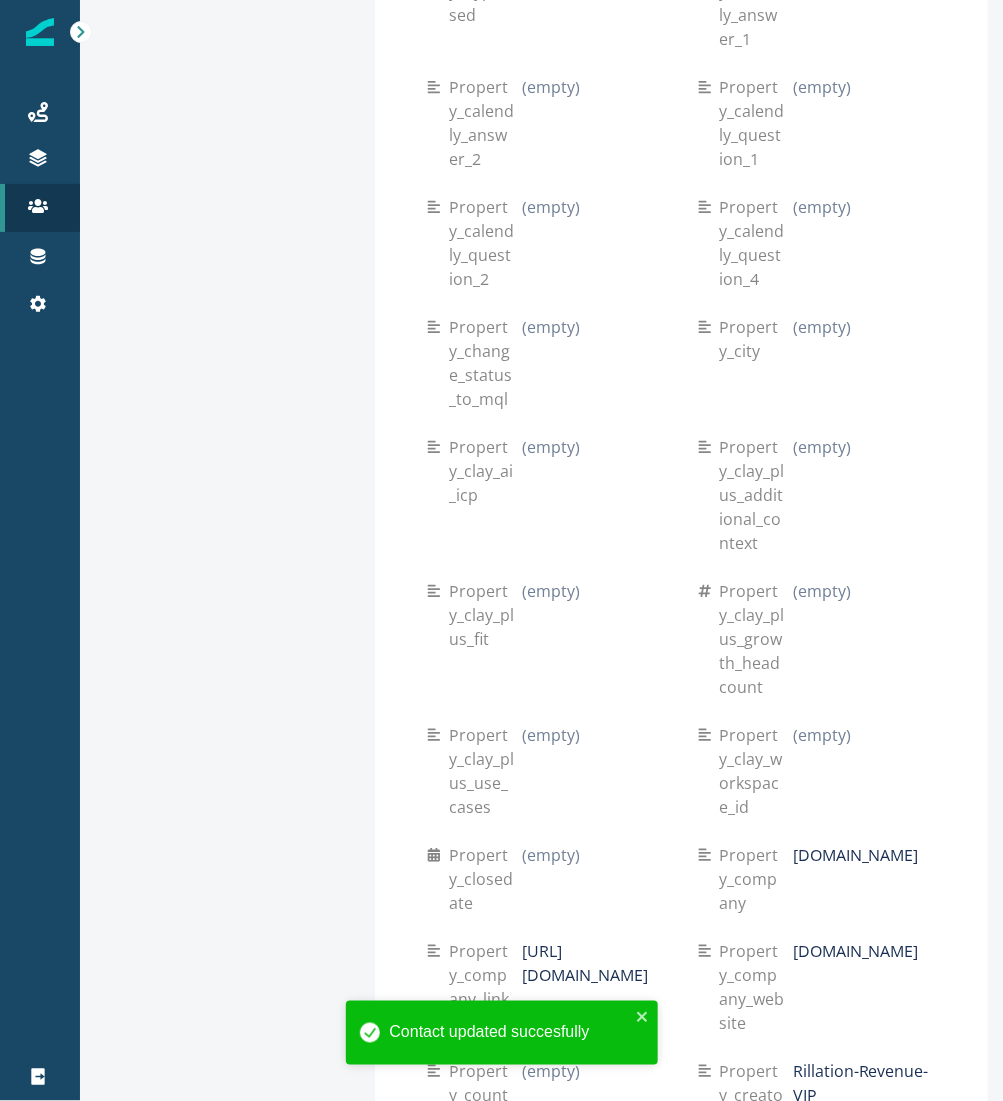 click on "property_country (empty)" at bounding box center (546, 1131) 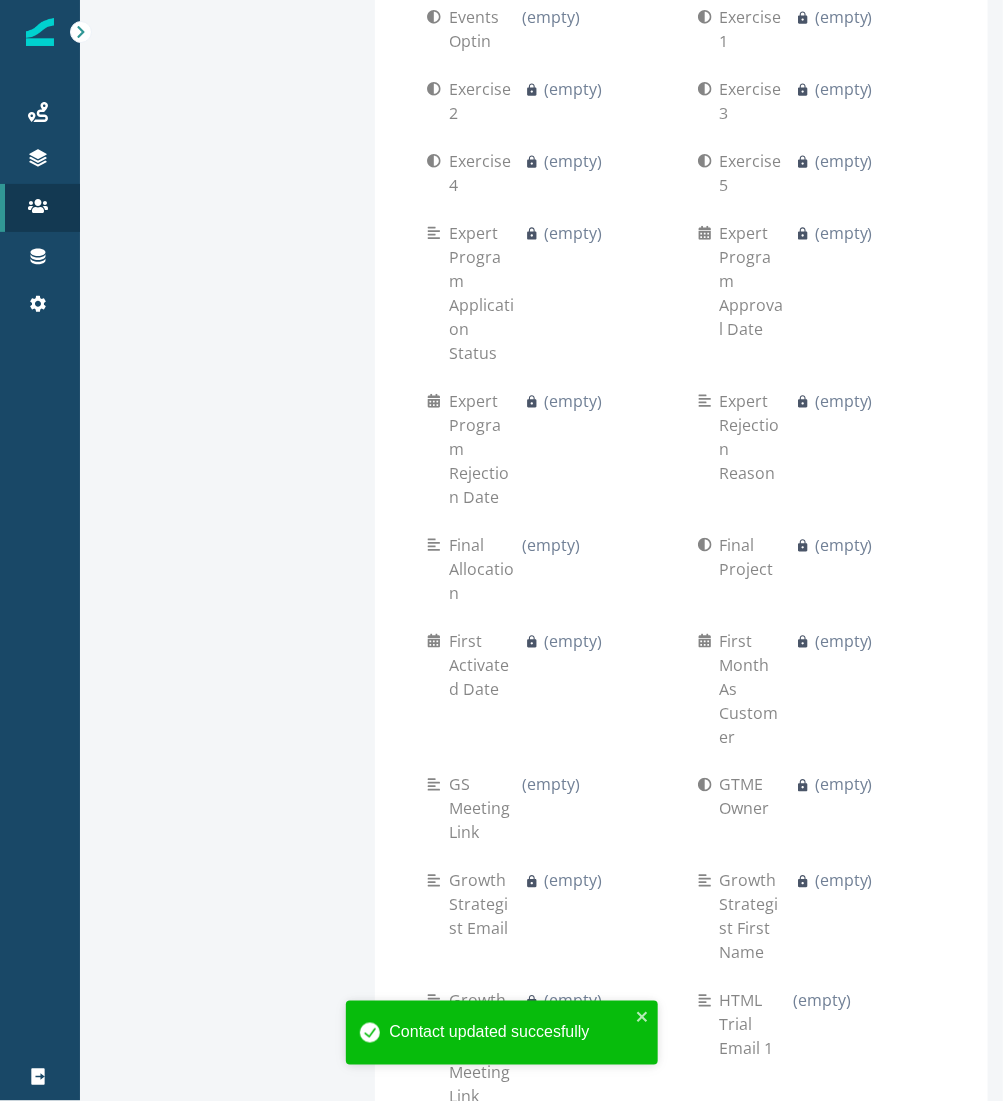 scroll, scrollTop: 0, scrollLeft: 0, axis: both 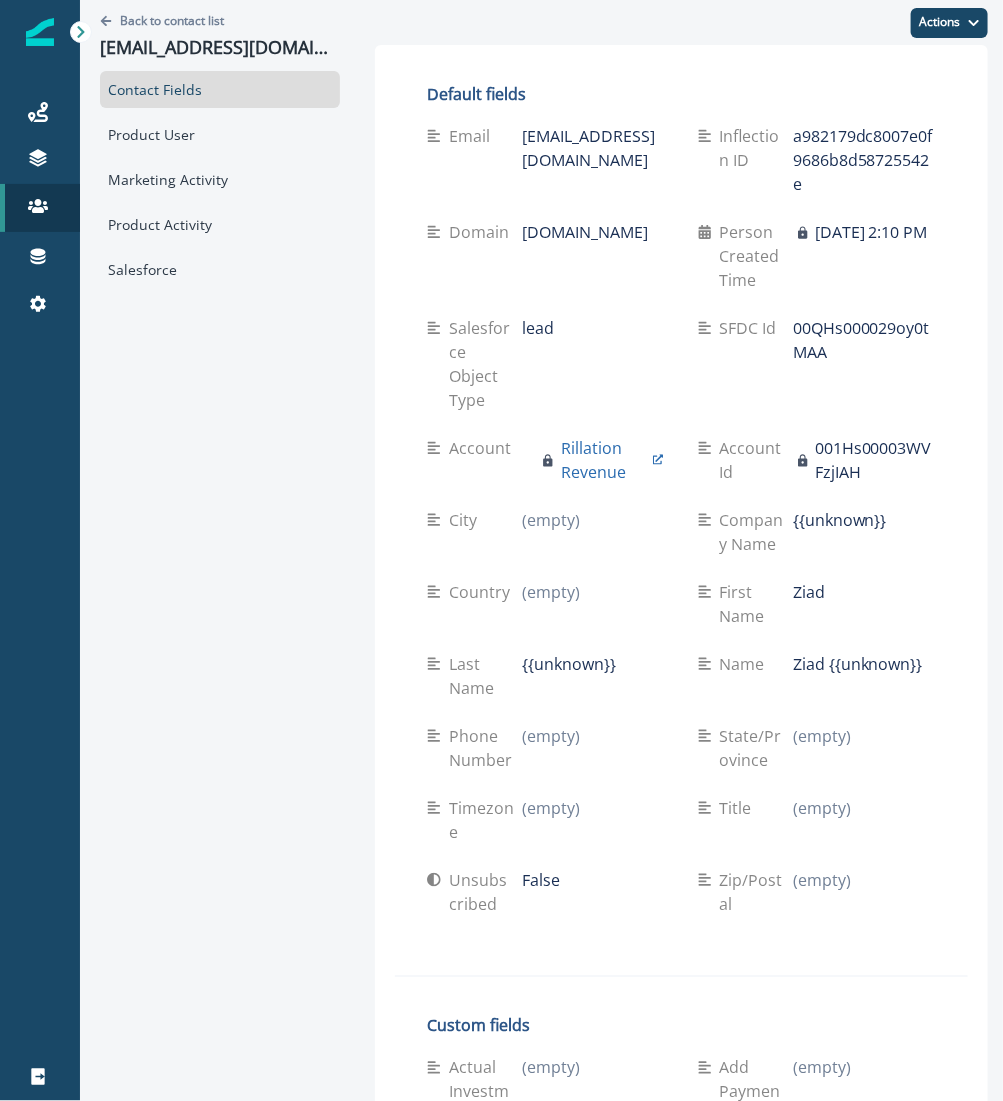 click on "Back to contact list ziad@rillationrevenue.com" at bounding box center (220, 35) 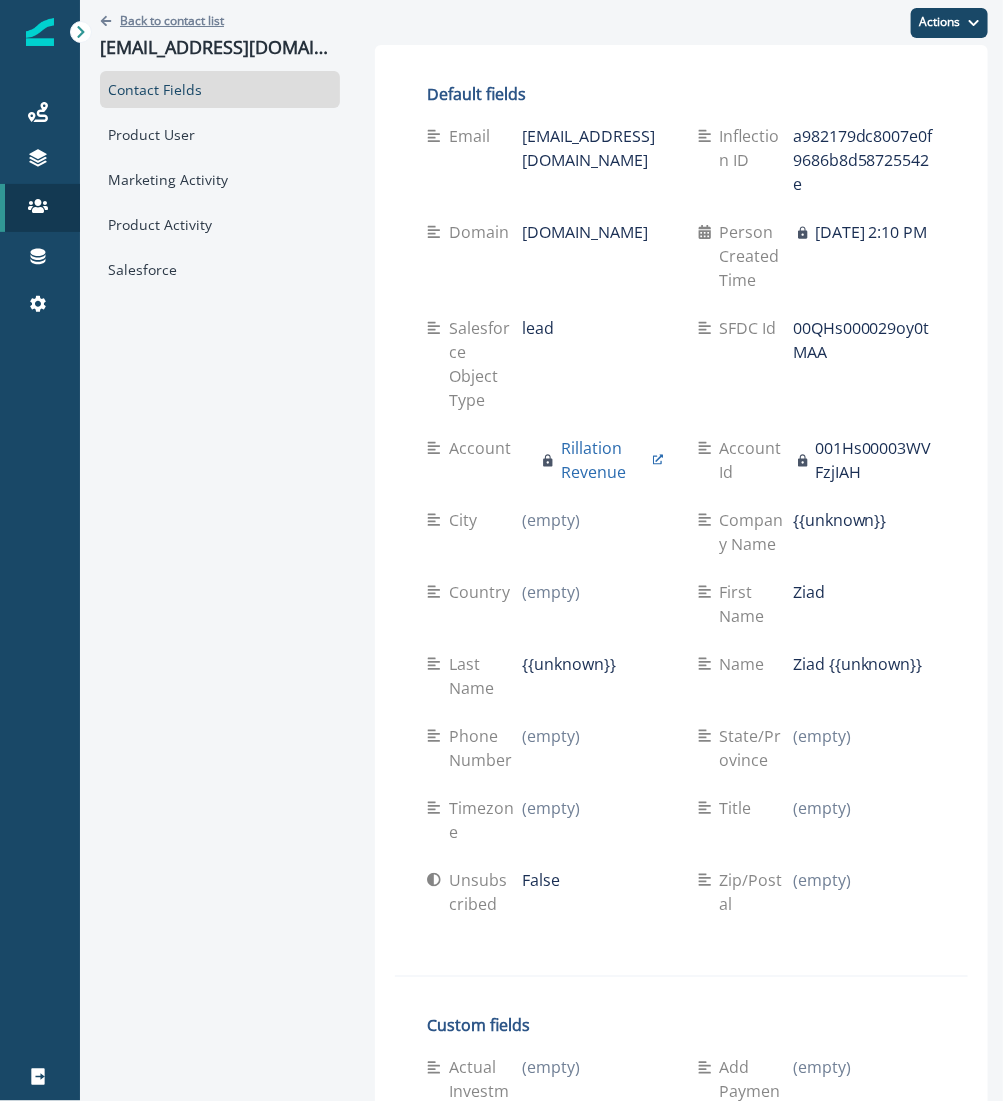 click on "Back to contact list" at bounding box center [172, 20] 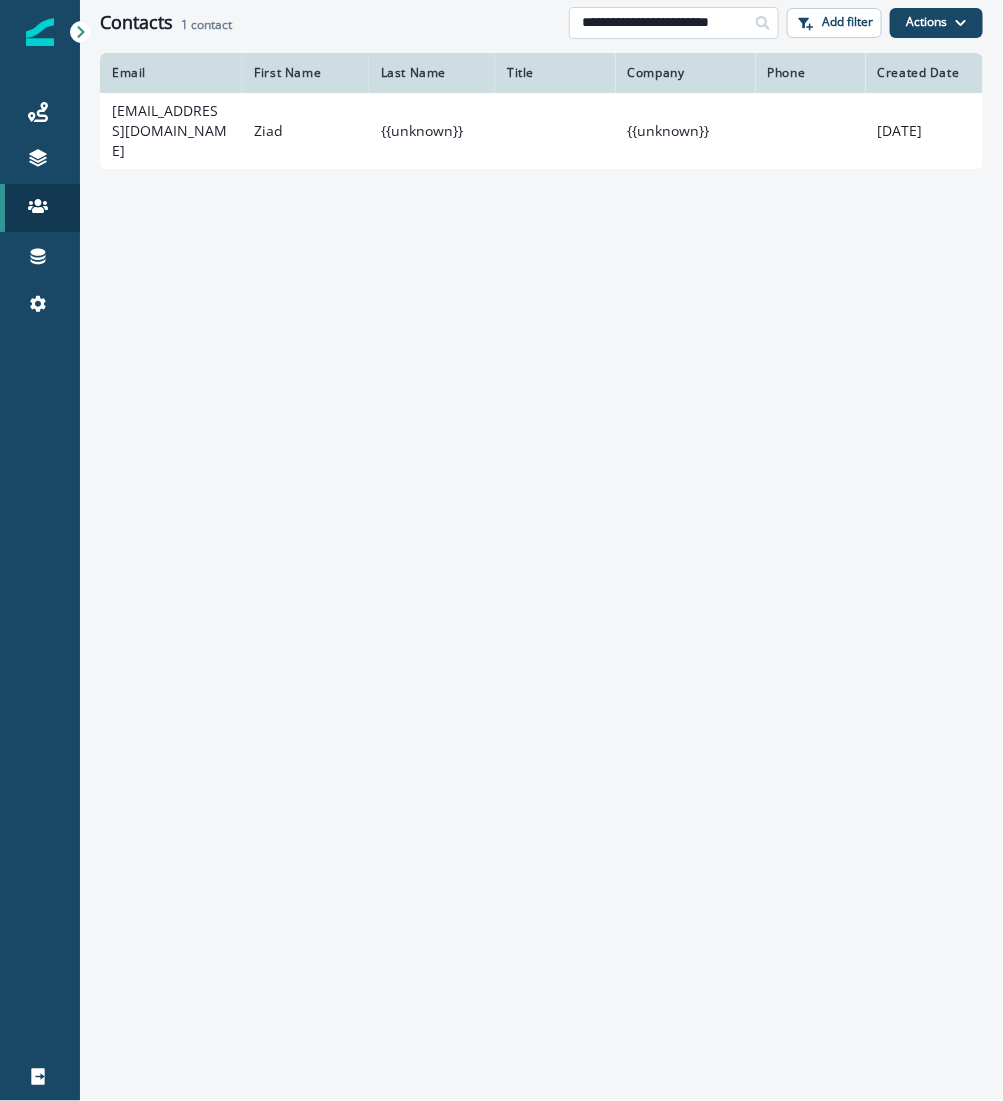 click on "**********" at bounding box center (674, 23) 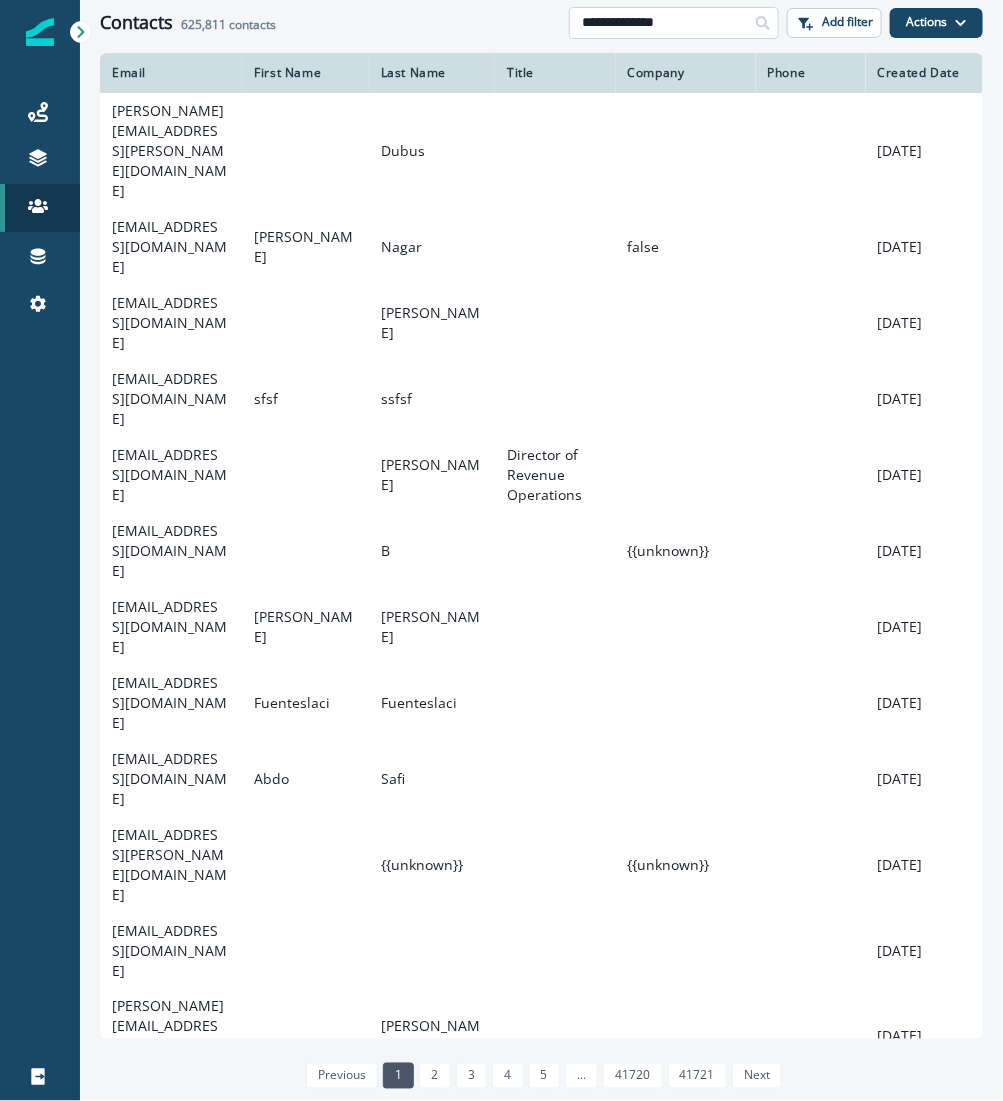 type on "**********" 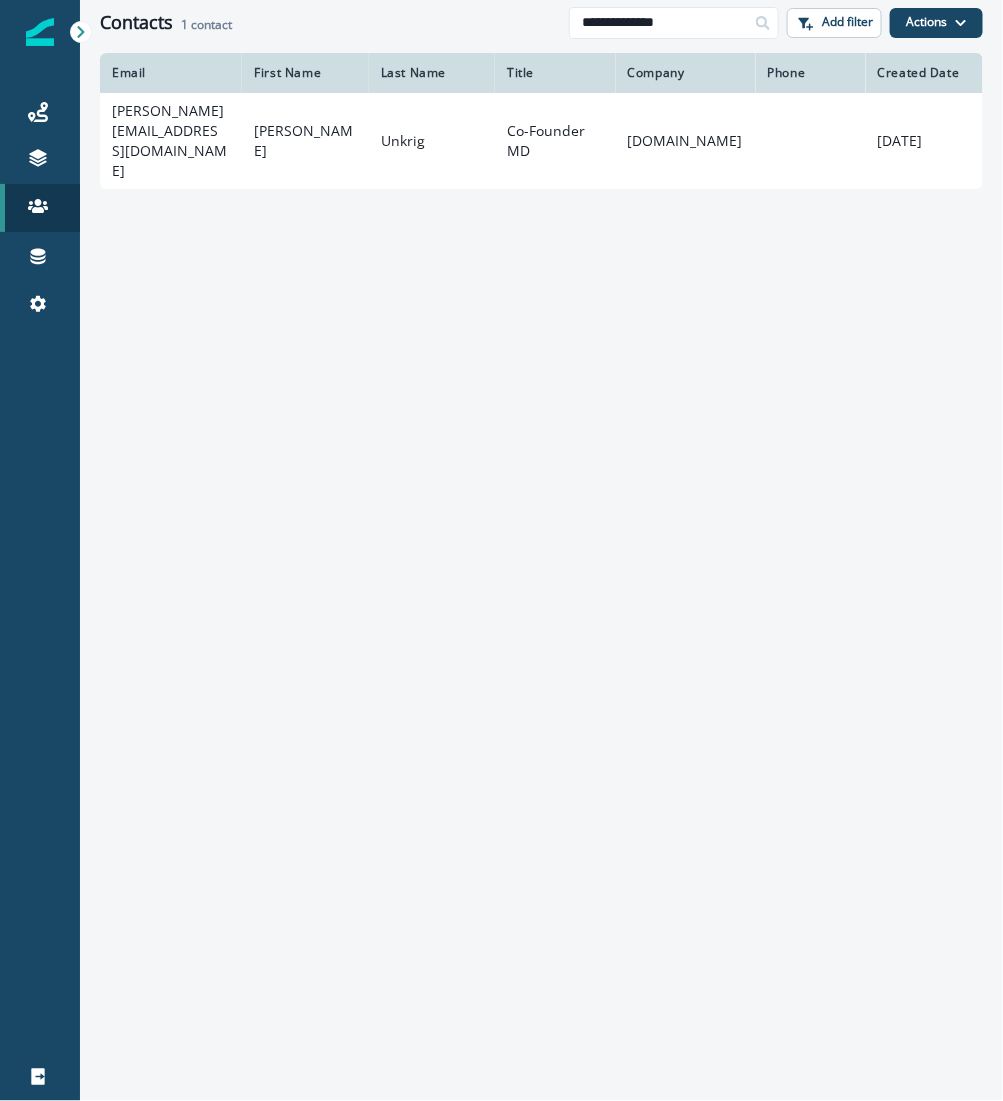 click on "Arne" at bounding box center (305, 141) 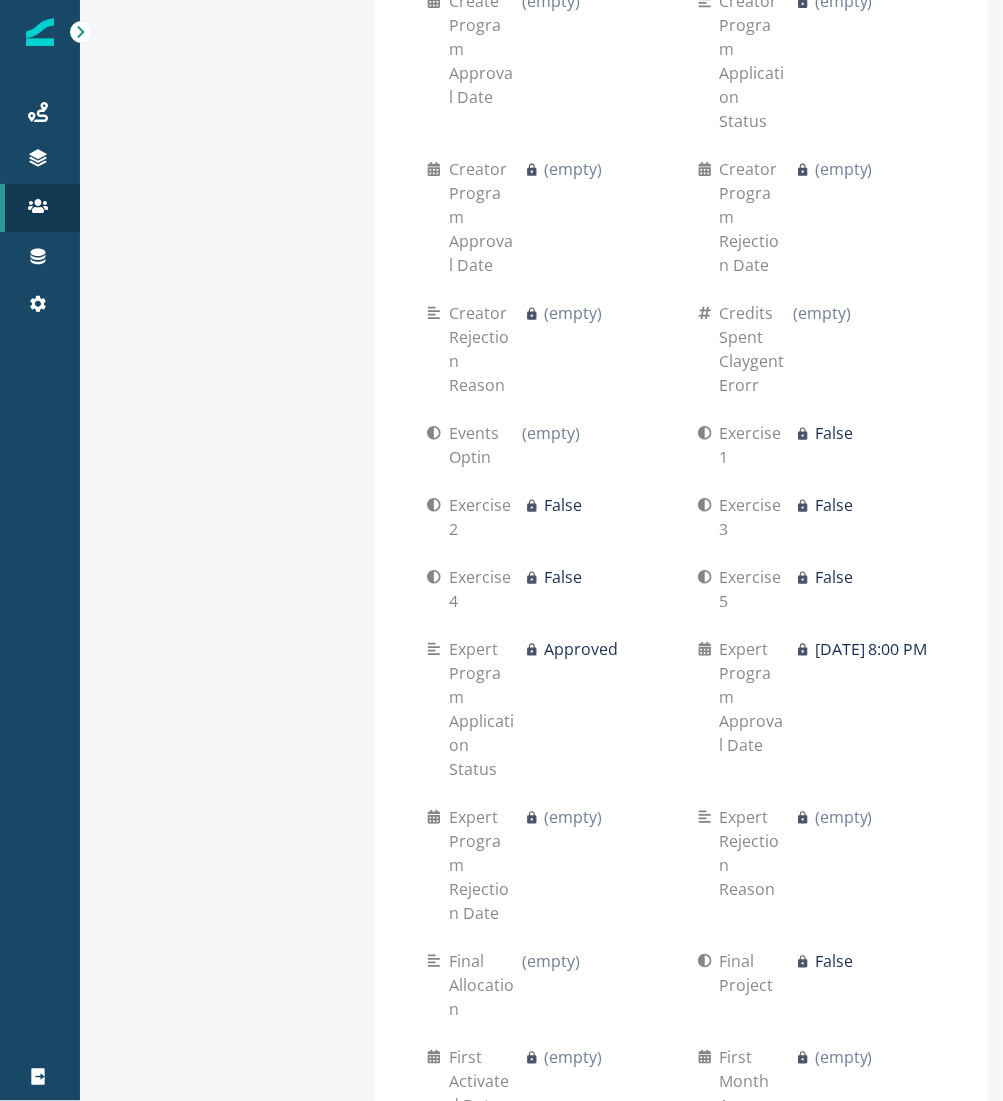 scroll, scrollTop: 0, scrollLeft: 0, axis: both 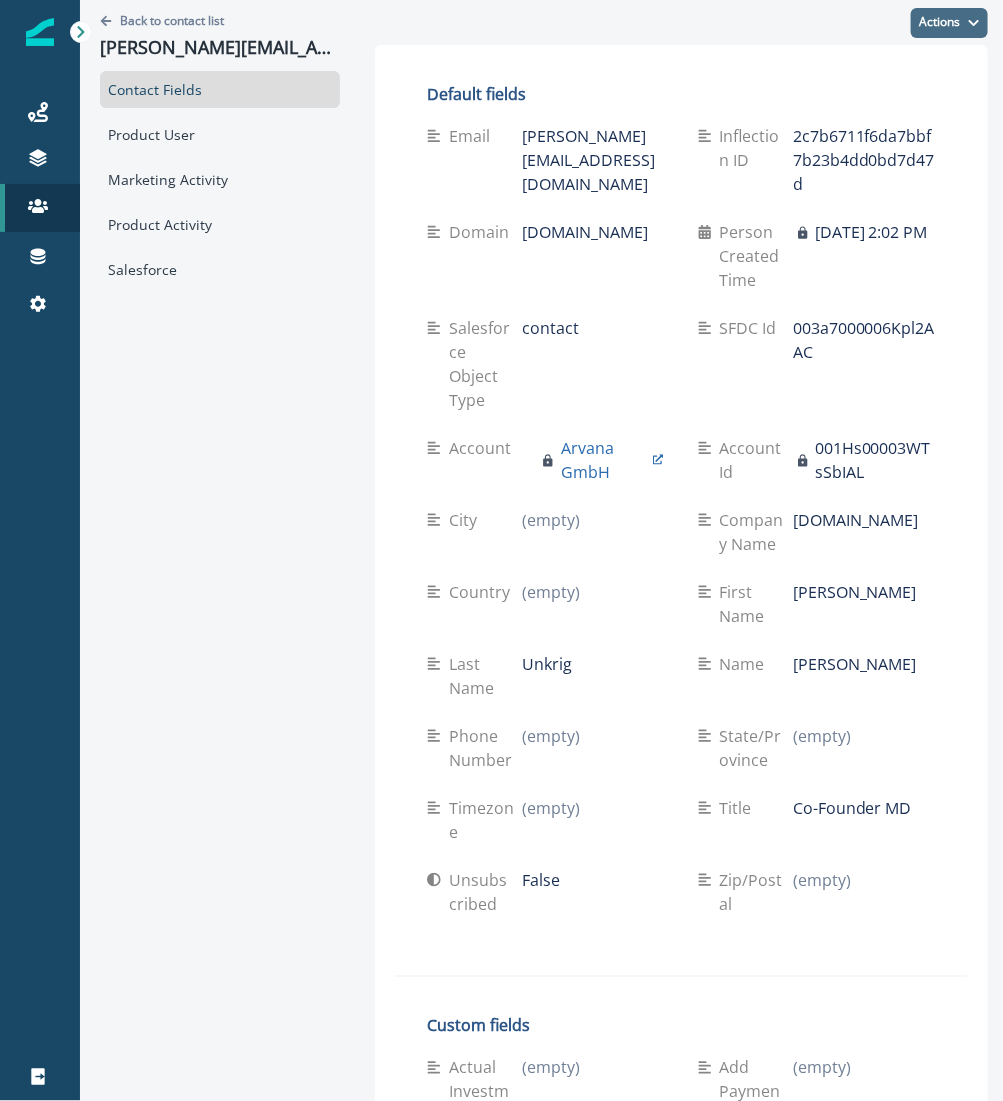click on "Actions" at bounding box center (949, 23) 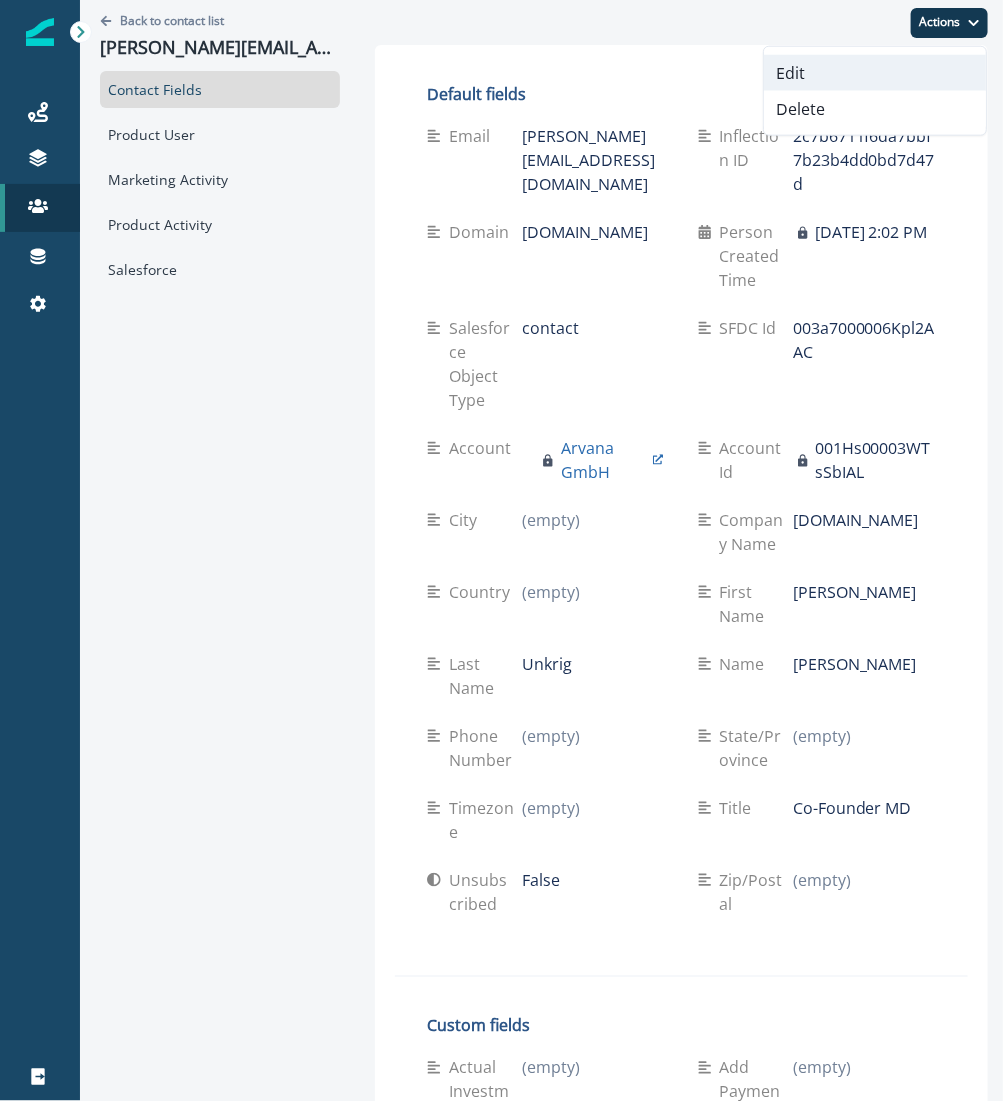 click on "Edit" at bounding box center [875, 73] 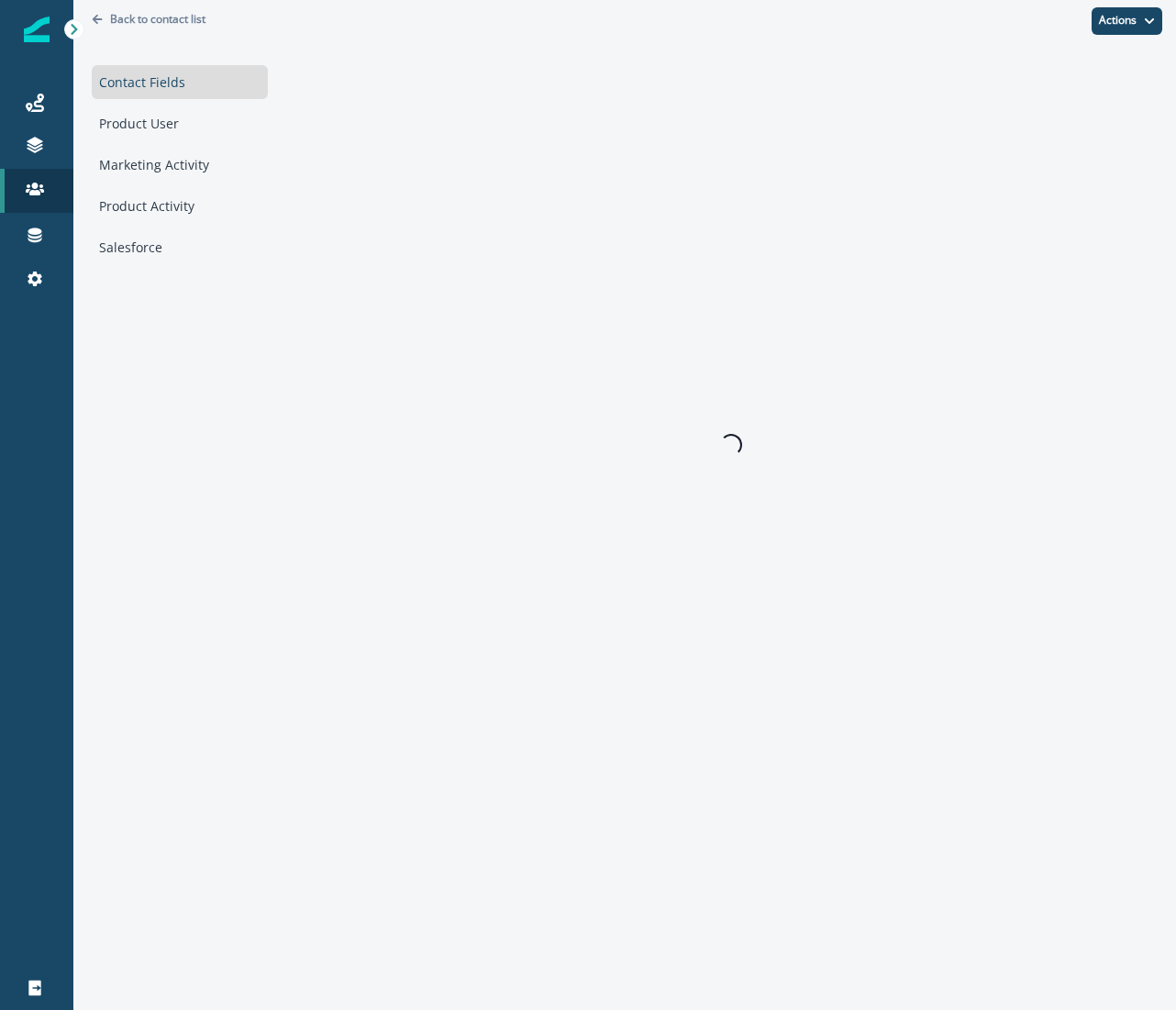 scroll, scrollTop: 0, scrollLeft: 0, axis: both 